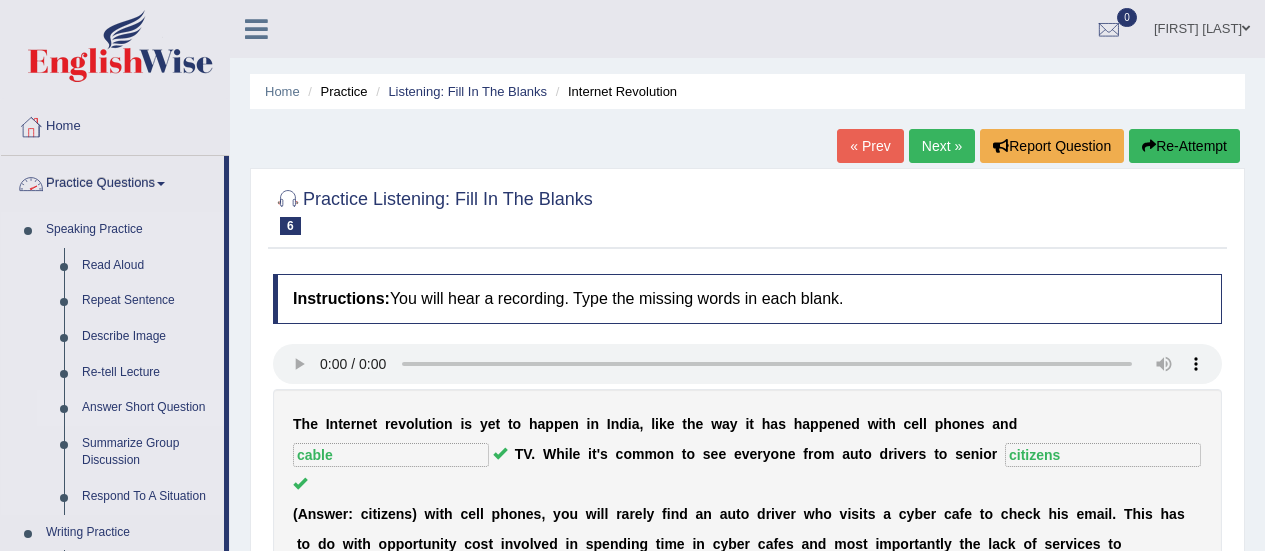 scroll, scrollTop: 104, scrollLeft: 0, axis: vertical 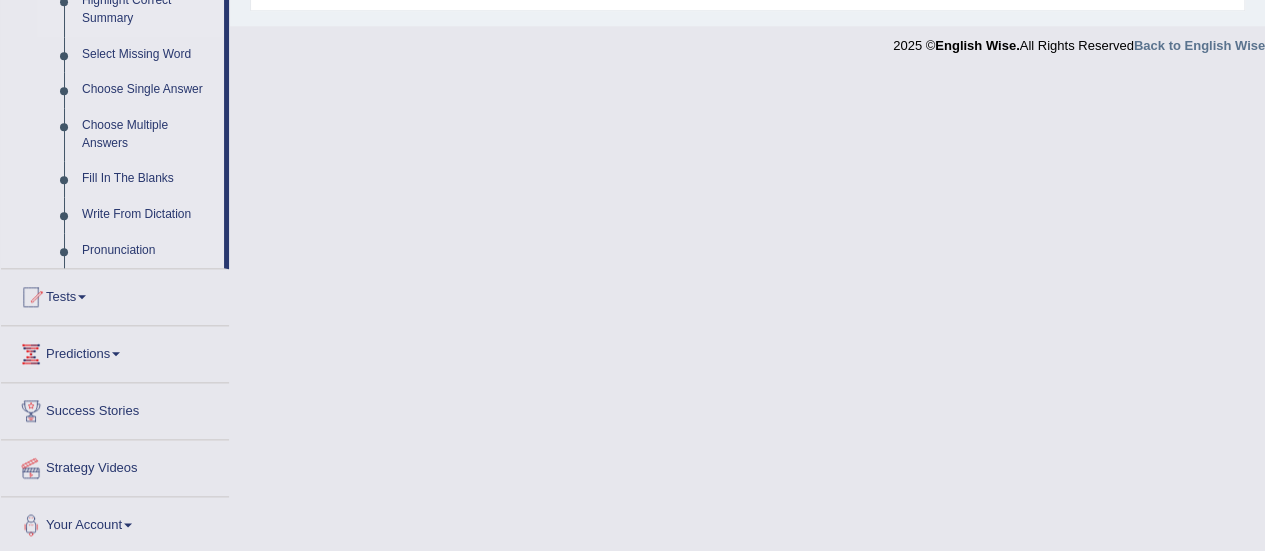 click on "Highlight Correct Summary" at bounding box center [148, 9] 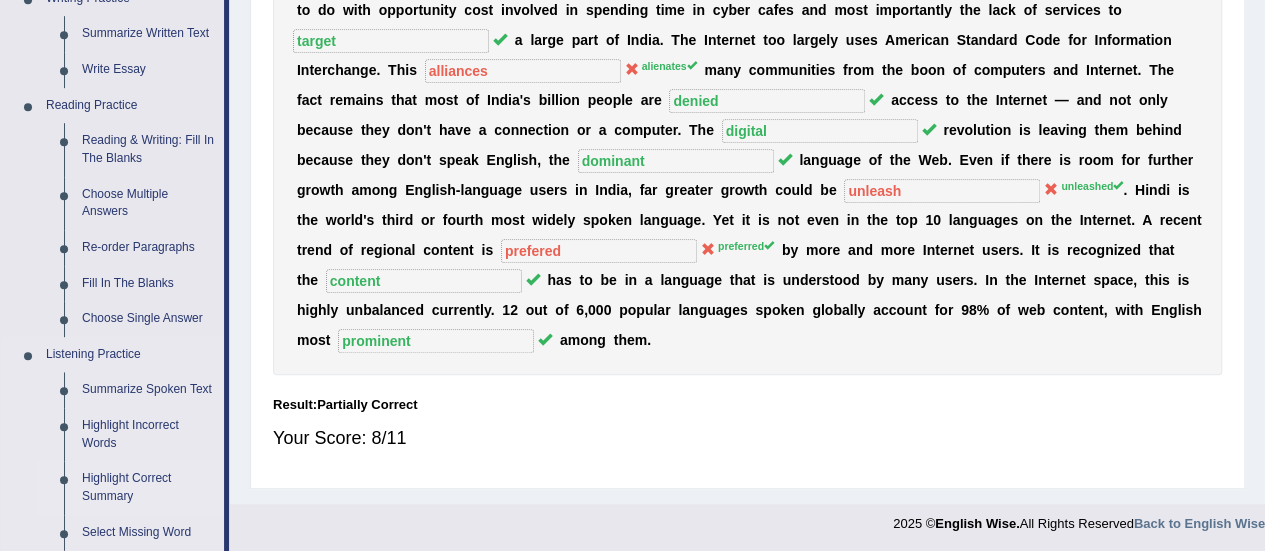 scroll, scrollTop: 940, scrollLeft: 0, axis: vertical 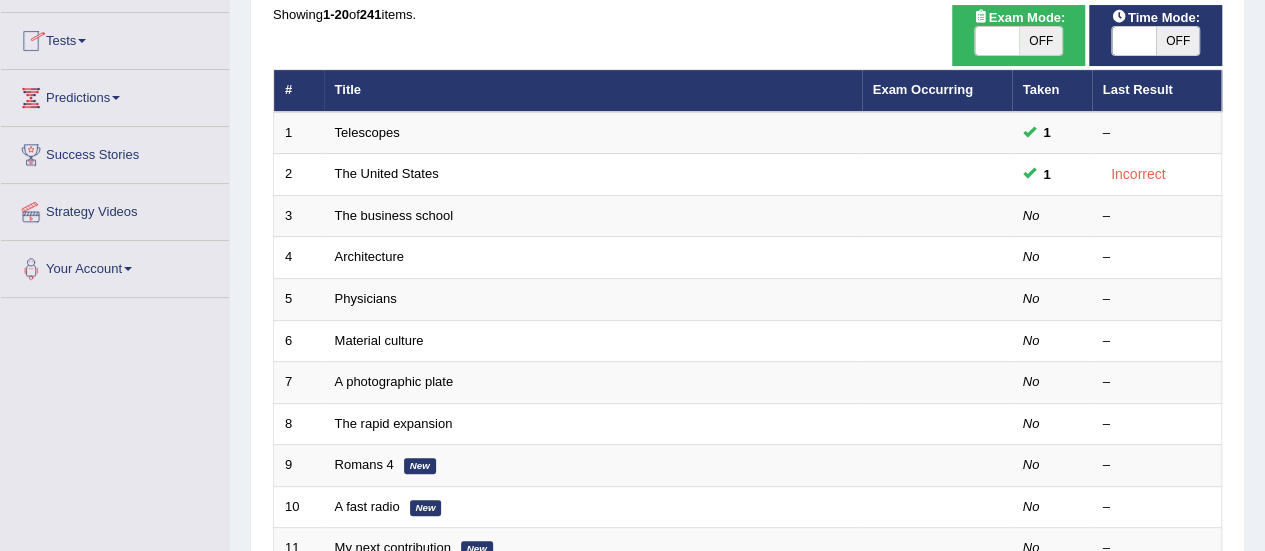 click on "Home
Practice
Listening: Highlight Correct Summary
Practice Listening: Highlight Correct Summary
Time Mode:
ON   OFF
Exam Mode:
ON   OFF
Showing  1-20  of  241  items.
# Title Exam Occurring Taken Last Result
1 Telescopes 1 –
2 The United States 1 Incorrect
3 The business school No –
4 Architecture No –
5 Physicians No –
6 Material culture No –
7 A photographic plate No –
8 The rapid expansion No –
9 Romans 4 New No –
10 A fast radio New No –
11 My next contribution New No –
12 Slovenia New No –
13 Semantic noise New No –
14 Language acquisition New No –
15 RNA New No –
16 Great Depression New No –
17 Newcastle New No –
18 PLOS New No –
19 Tolerance New No" at bounding box center [747, 437] 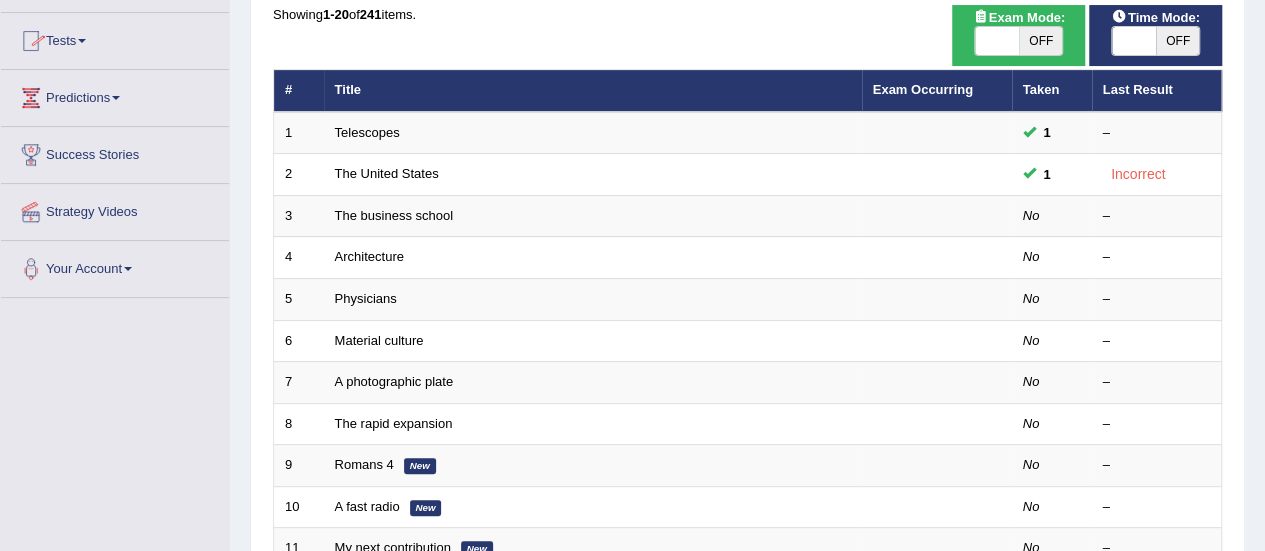 click on "Home
Practice
Listening: Highlight Correct Summary
Practice Listening: Highlight Correct Summary
Time Mode:
ON   OFF
Exam Mode:
ON   OFF
Showing  1-20  of  241  items.
# Title Exam Occurring Taken Last Result
1 Telescopes 1 –
2 The United States 1 Incorrect
3 The business school No –
4 Architecture No –
5 Physicians No –
6 Material culture No –
7 A photographic plate No –
8 The rapid expansion No –
9 Romans 4 New No –
10 A fast radio New No –
11 My next contribution New No –
12 Slovenia New No –
13 Semantic noise New No –
14 Language acquisition New No –
15 RNA New No –
16 Great Depression New No –
17 Newcastle New No –
18 PLOS New No –
19 Tolerance New No" at bounding box center (747, 437) 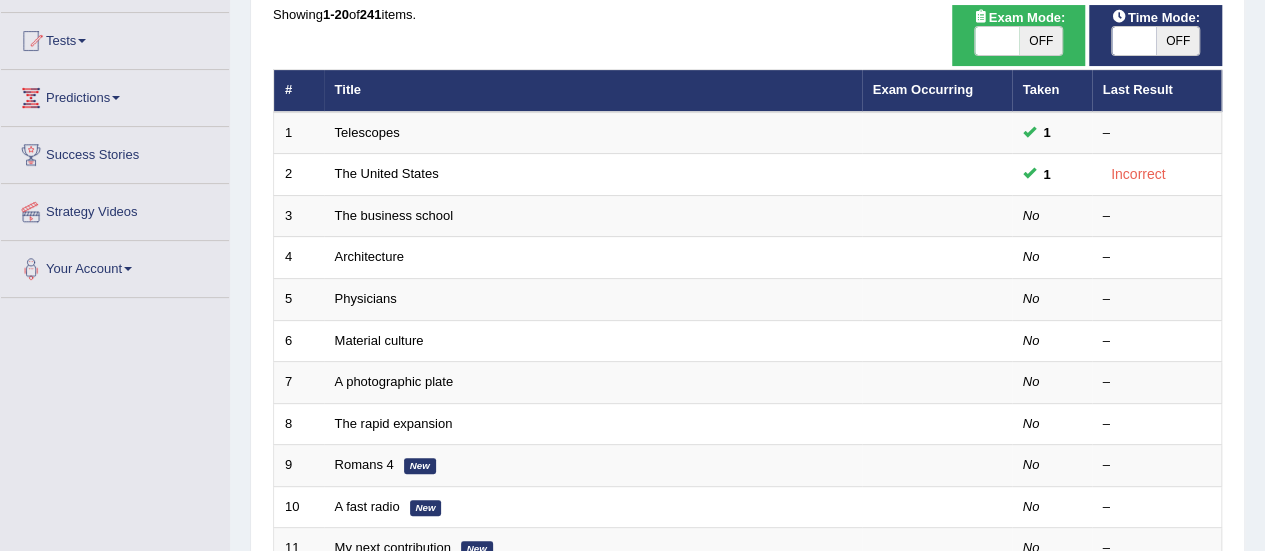 click on "Home
Practice
Listening: Highlight Correct Summary
Practice Listening: Highlight Correct Summary
Time Mode:
ON   OFF
Exam Mode:
ON   OFF
Showing  1-20  of  241  items.
# Title Exam Occurring Taken Last Result
1 Telescopes 1 –
2 The United States 1 Incorrect
3 The business school No –
4 Architecture No –
5 Physicians No –
6 Material culture No –
7 A photographic plate No –
8 The rapid expansion No –
9 Romans 4 New No –
10 A fast radio New No –
11 My next contribution New No –
12 Slovenia New No –
13 Semantic noise New No –
14 Language acquisition New No –
15 RNA New No –
16 Great Depression New No –
17 Newcastle New No –
18 PLOS New No –
19 Tolerance New No" at bounding box center (747, 437) 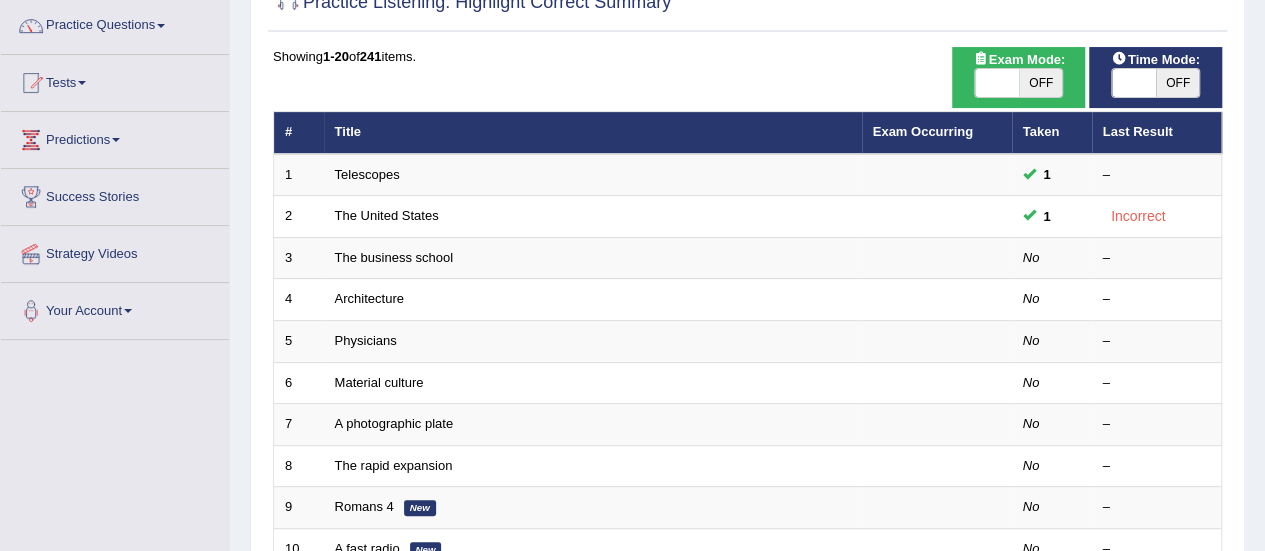drag, startPoint x: 1264, startPoint y: 7, endPoint x: 1274, endPoint y: 12, distance: 11.18034 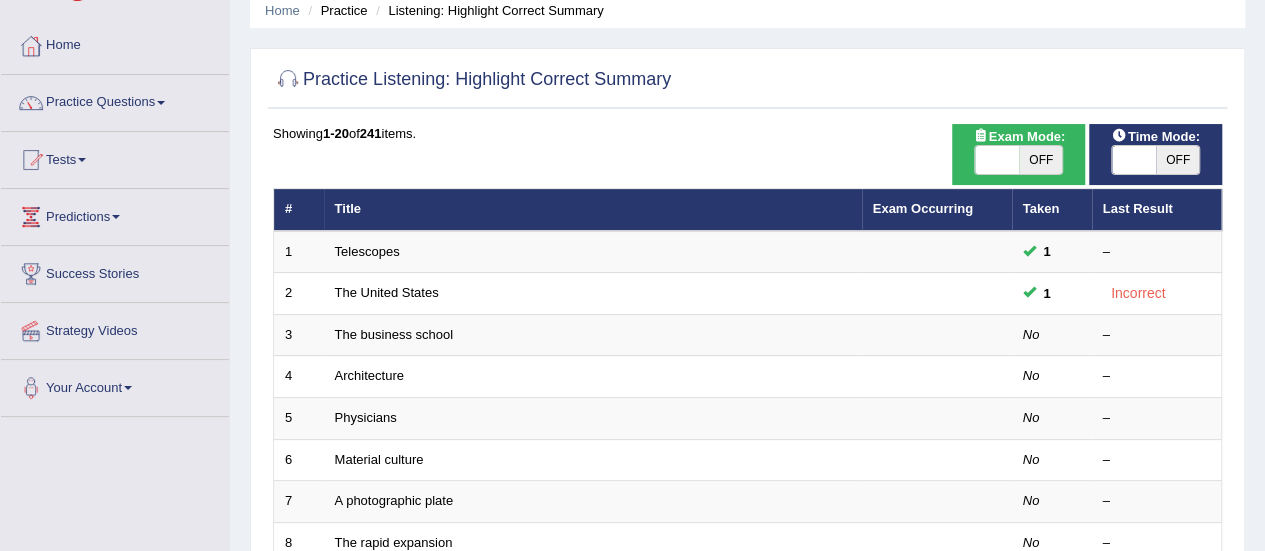 scroll, scrollTop: 72, scrollLeft: 0, axis: vertical 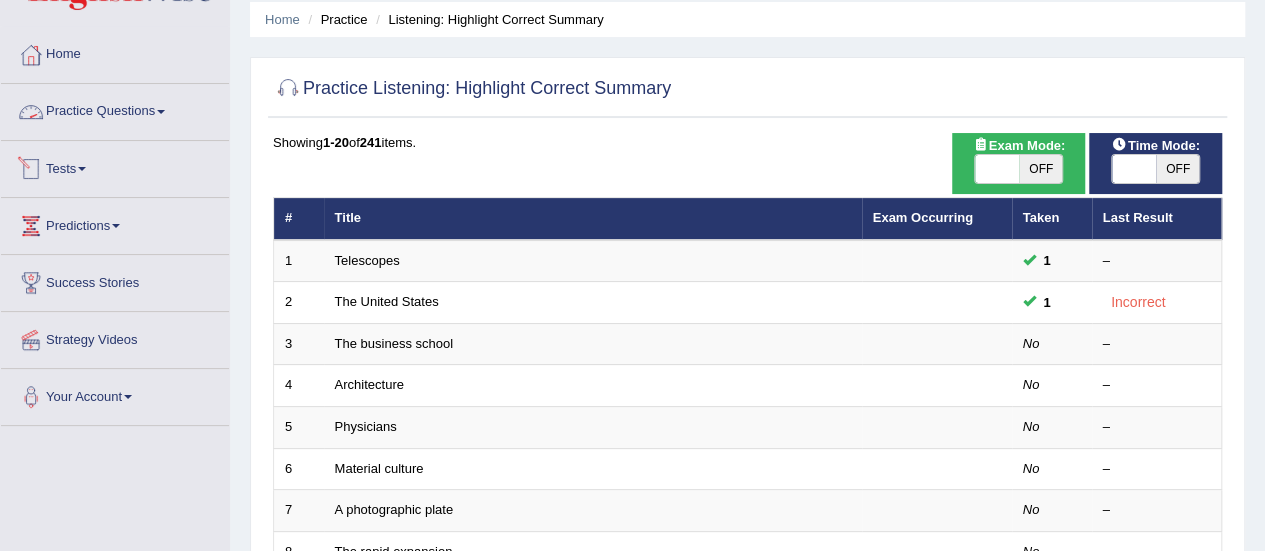 click on "Practice Questions" at bounding box center (115, 109) 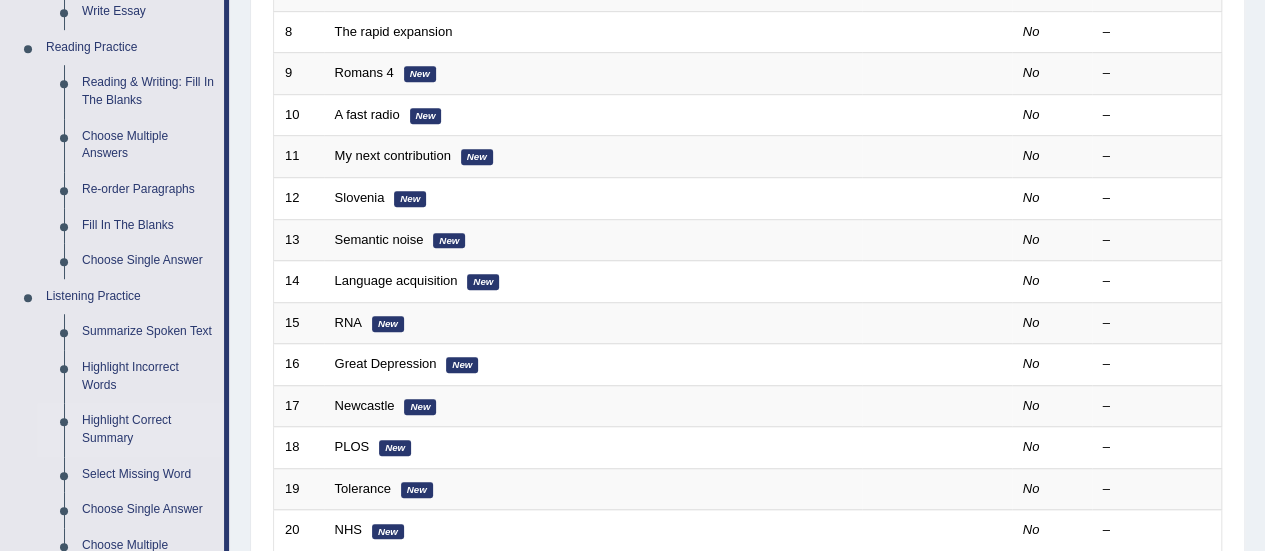 scroll, scrollTop: 632, scrollLeft: 0, axis: vertical 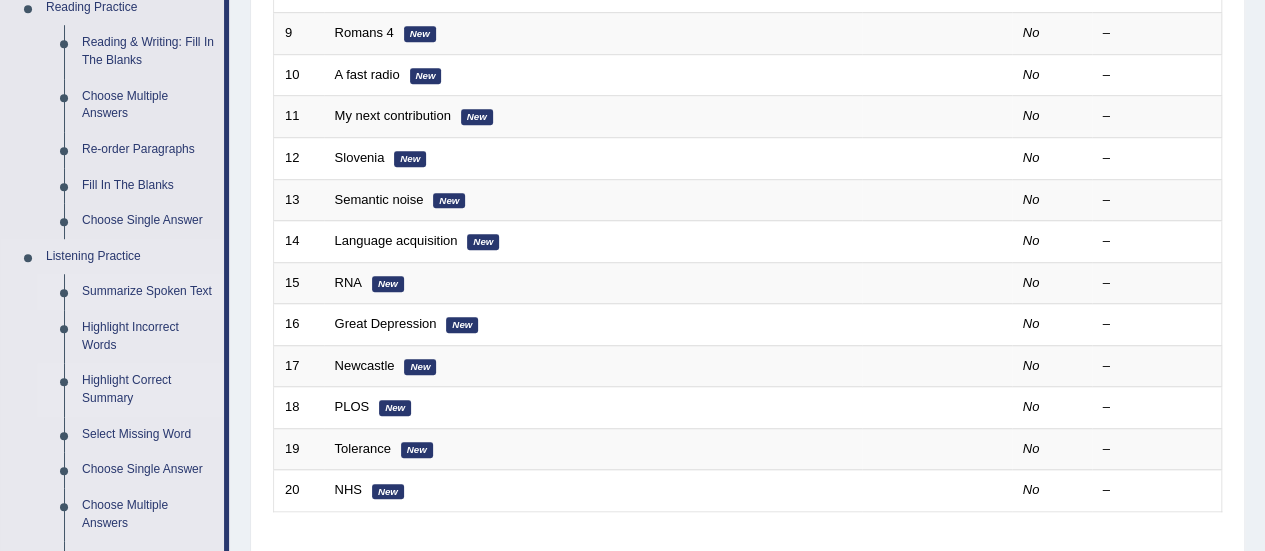 click on "Summarize Spoken Text" at bounding box center (148, 292) 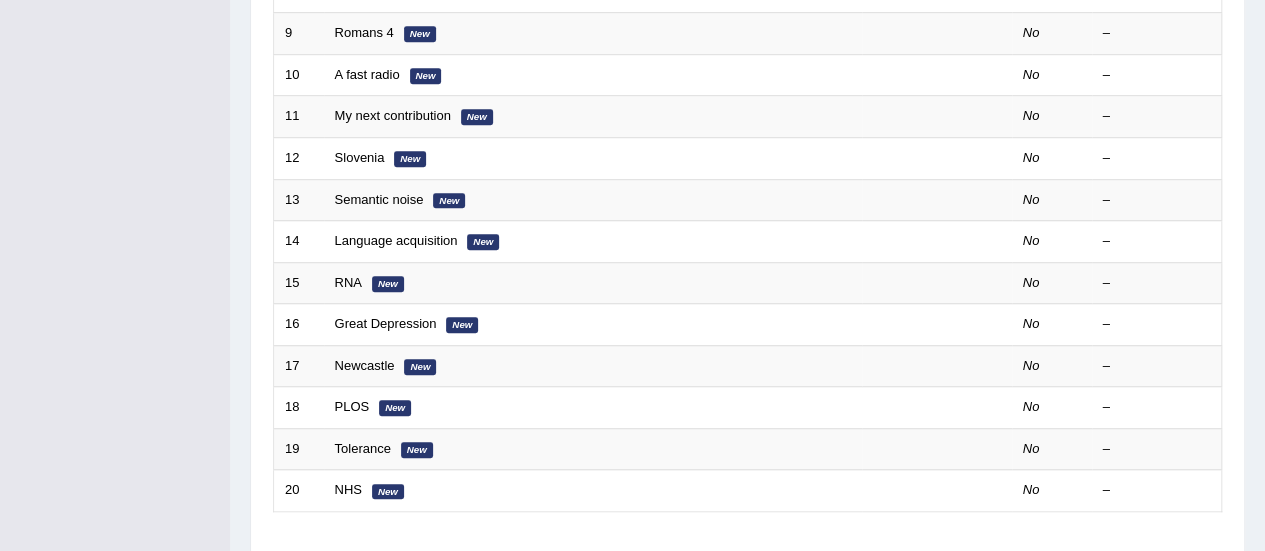 scroll, scrollTop: 274, scrollLeft: 0, axis: vertical 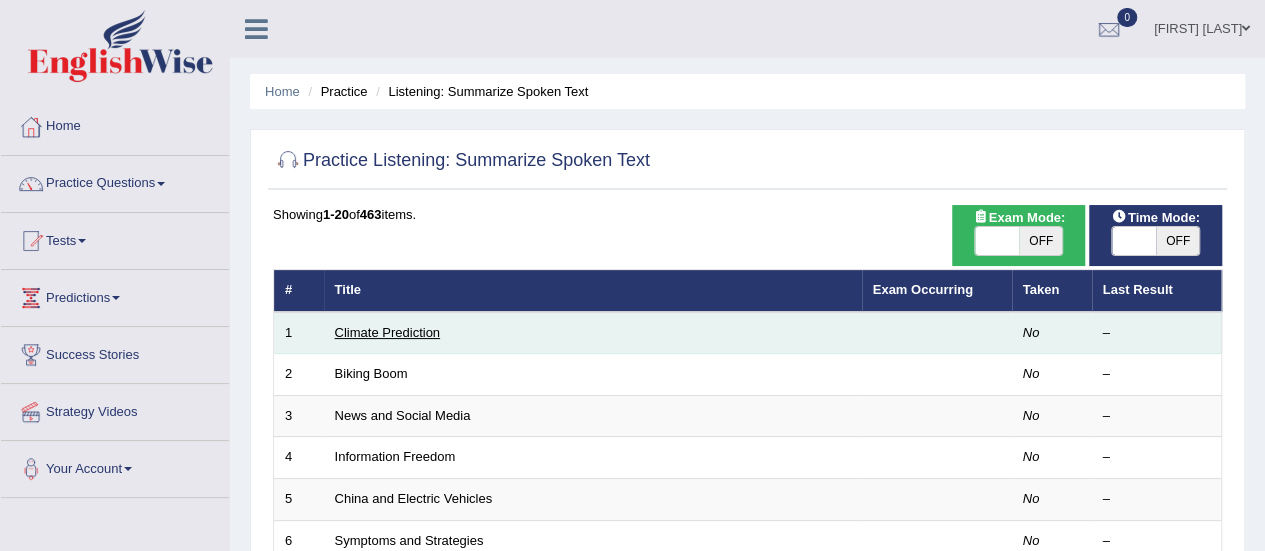 click on "Climate Prediction" at bounding box center [388, 332] 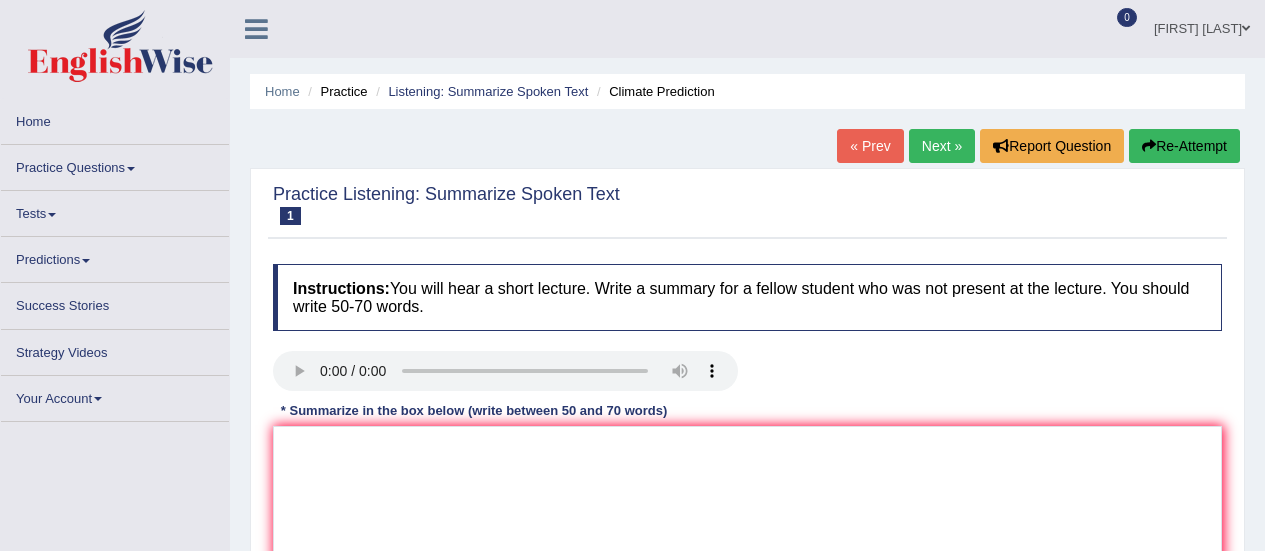 scroll, scrollTop: 0, scrollLeft: 0, axis: both 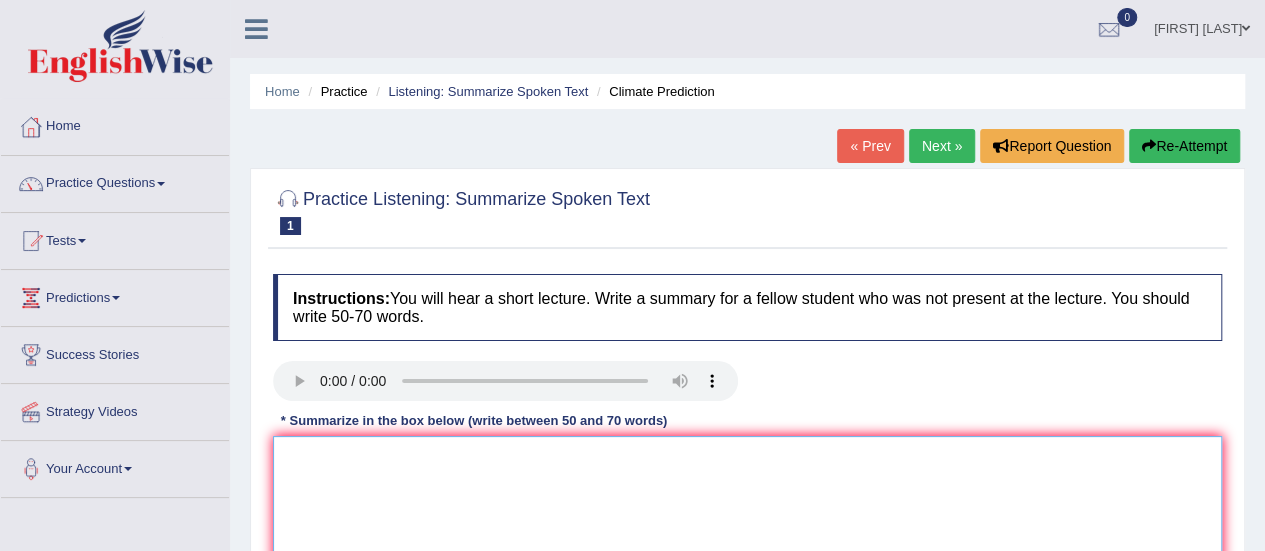 click at bounding box center (747, 533) 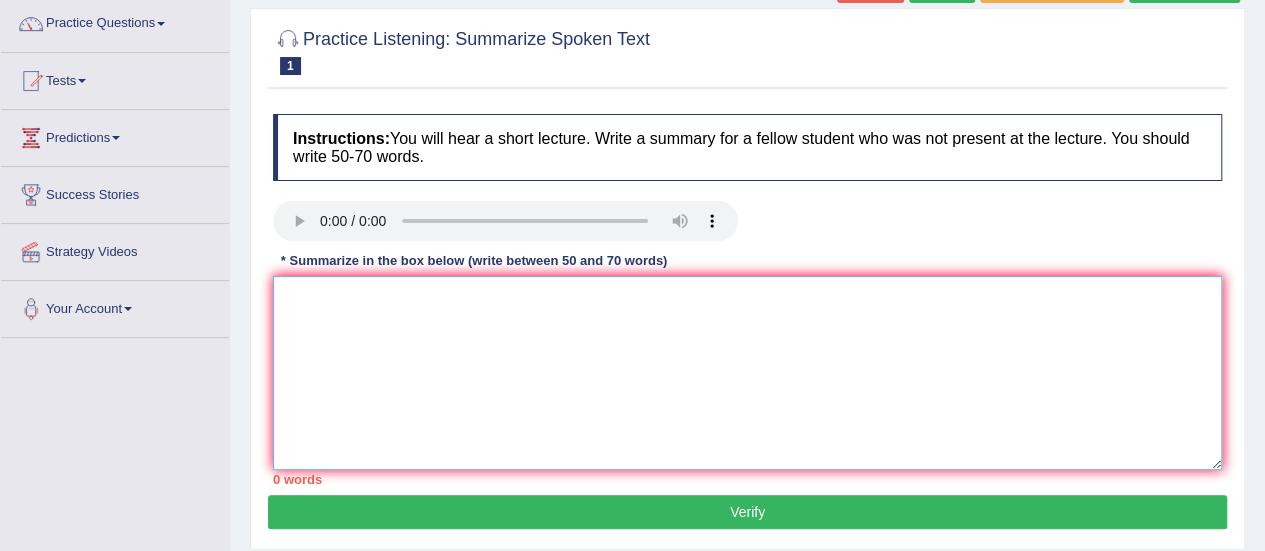 scroll, scrollTop: 200, scrollLeft: 0, axis: vertical 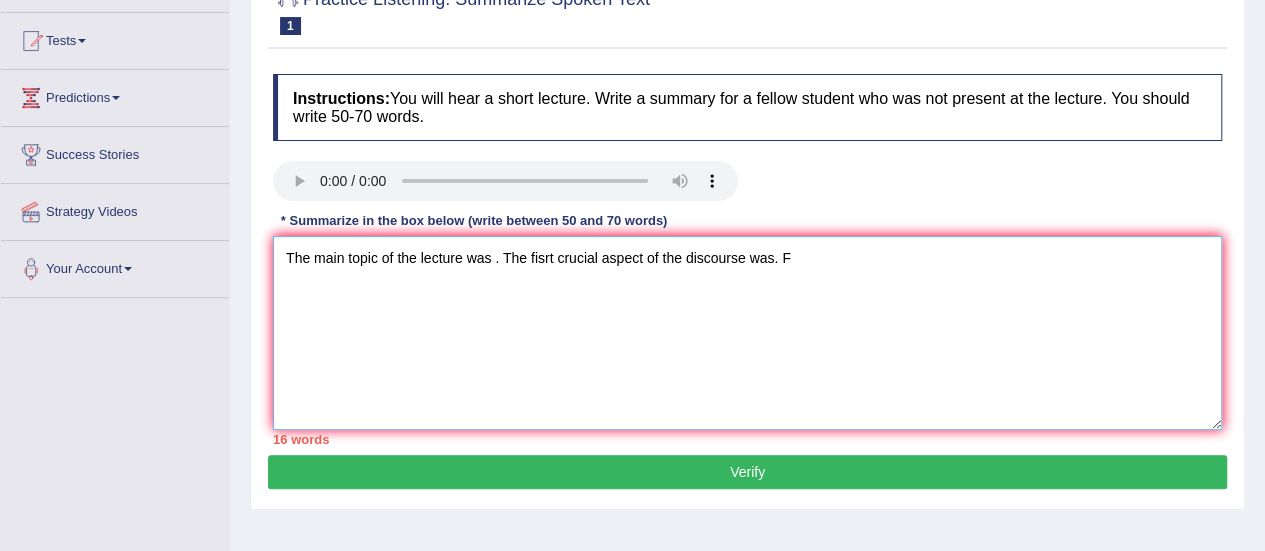 type on "The main topic of the lecture was . The fisrt crucial aspect of the discourse was. F" 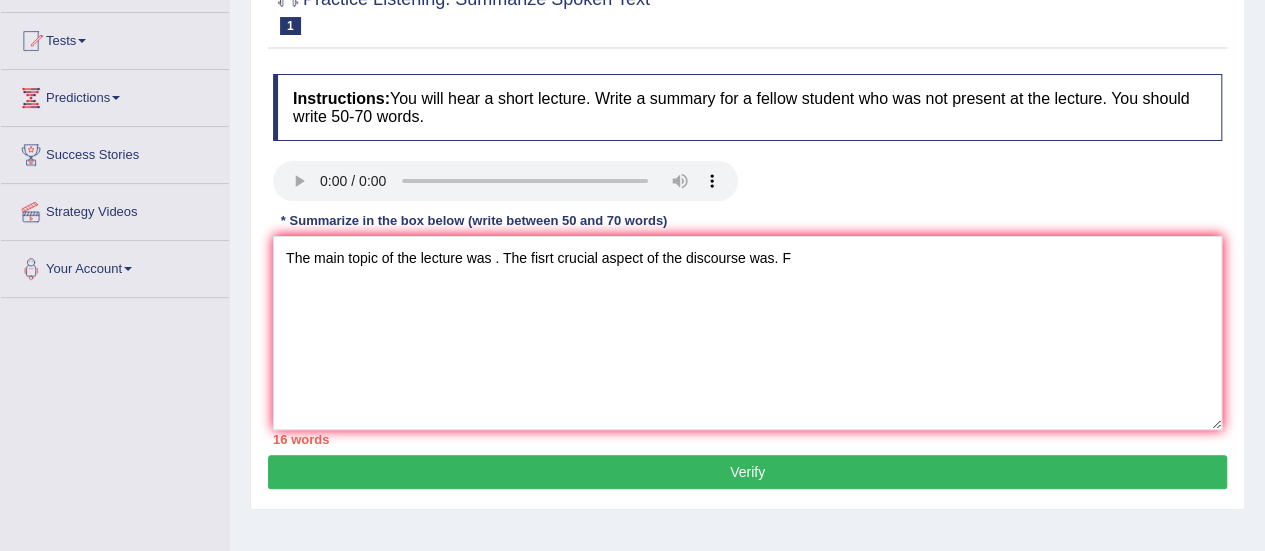 type 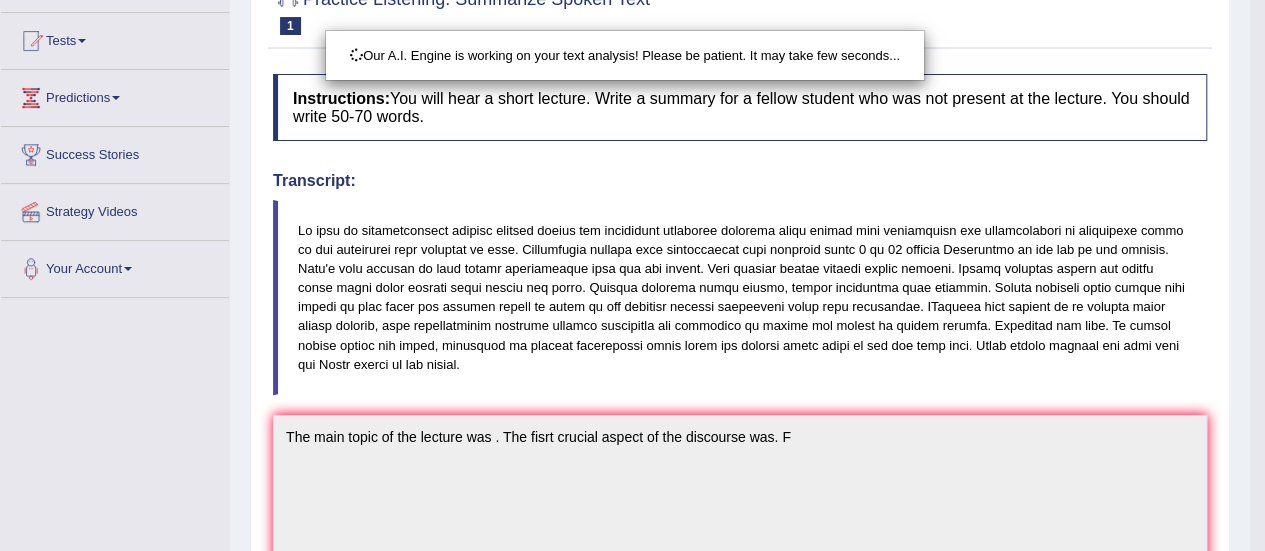 click on "Our A.I. Engine is working on your text analysis! Please be patient. It may take few seconds..." at bounding box center [632, 275] 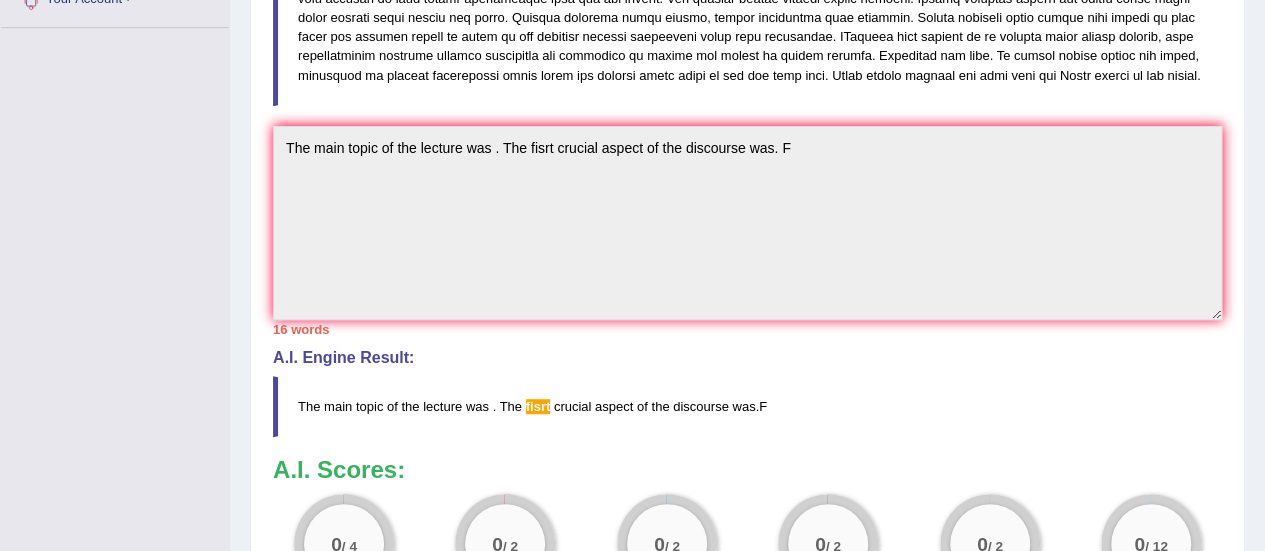 scroll, scrollTop: 504, scrollLeft: 0, axis: vertical 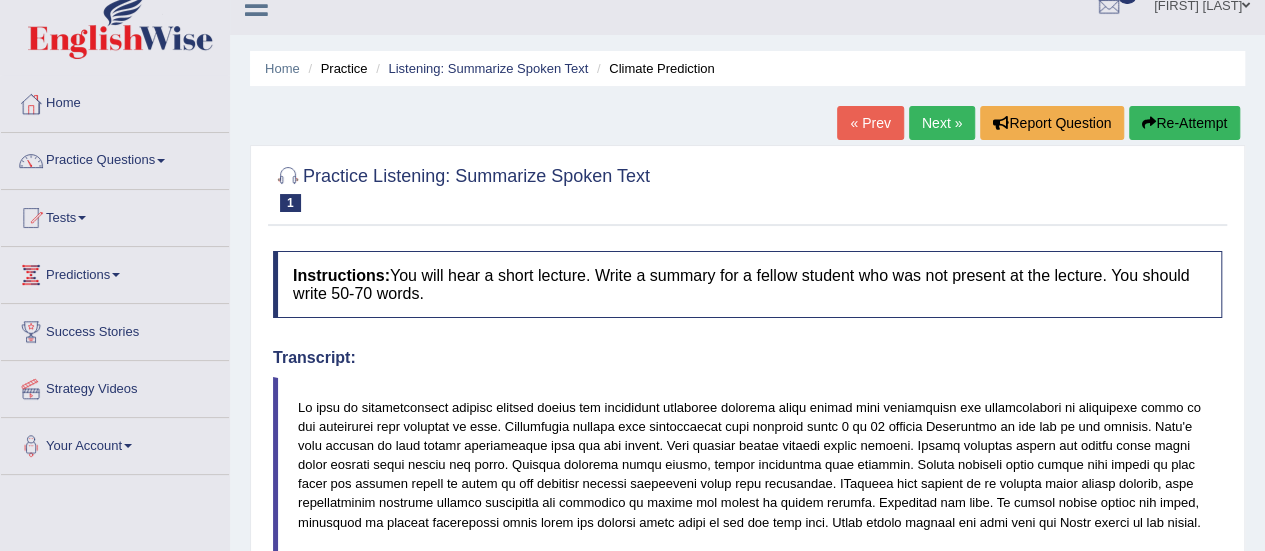 click on "Re-Attempt" at bounding box center [1184, 123] 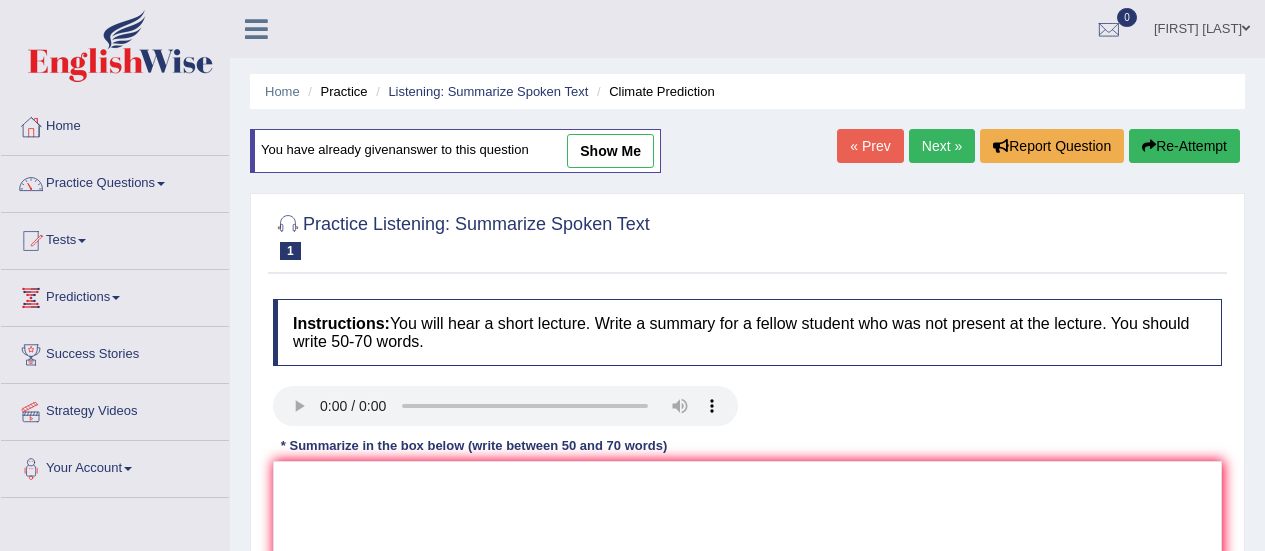scroll, scrollTop: 23, scrollLeft: 0, axis: vertical 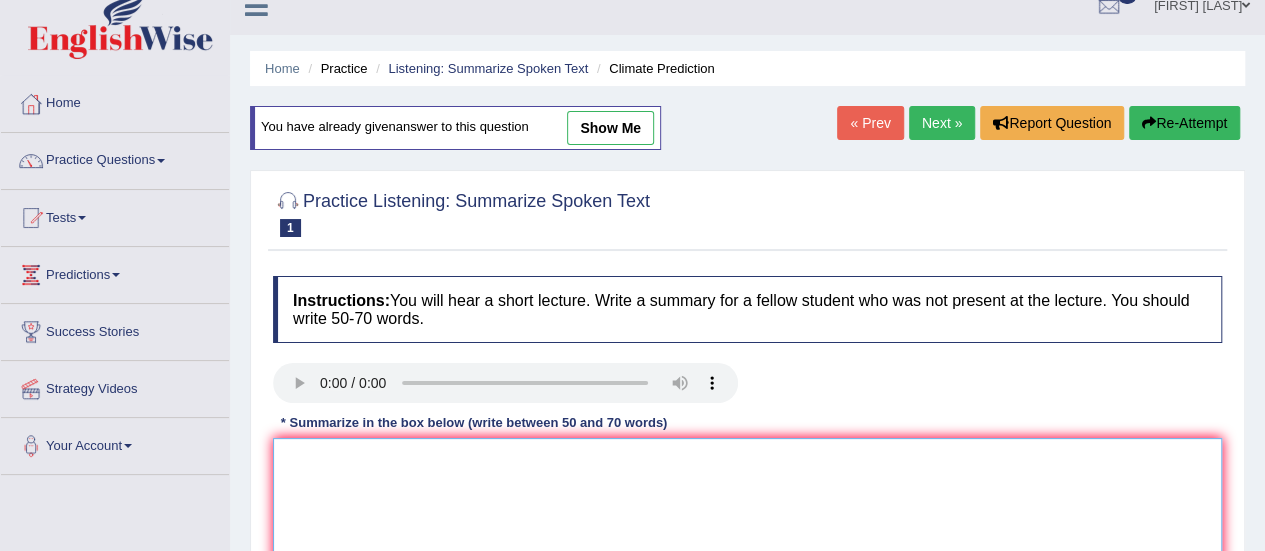 click at bounding box center [747, 535] 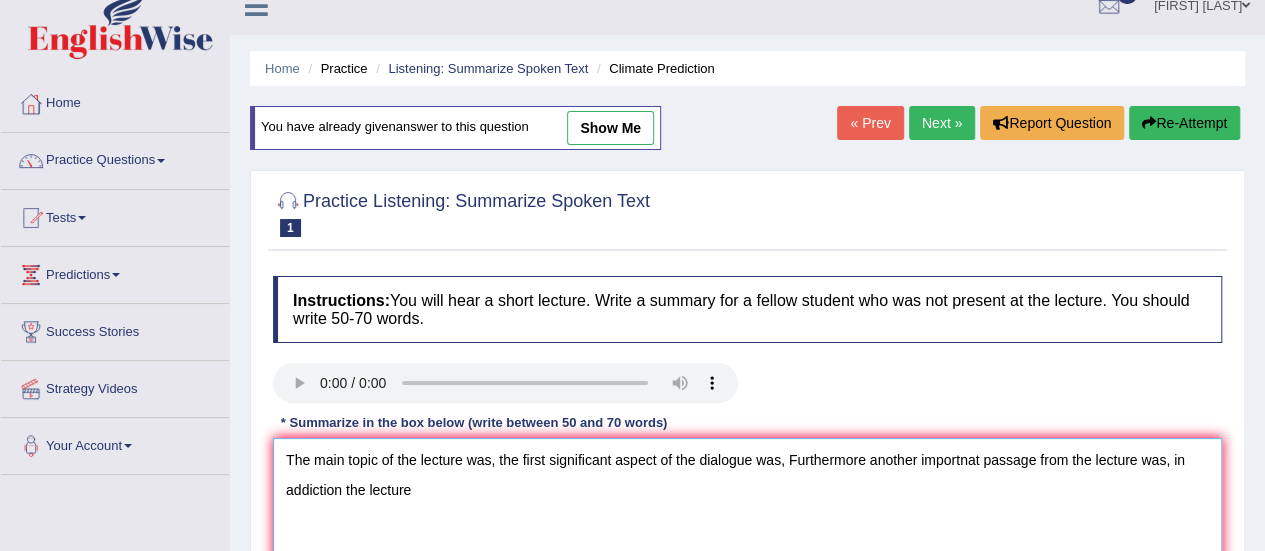 click on "The main topic of the lecture was, the first significant aspect of the dialogue was, Furthermore another importnat passage from the lecture was, in addiction the lecture" at bounding box center (747, 535) 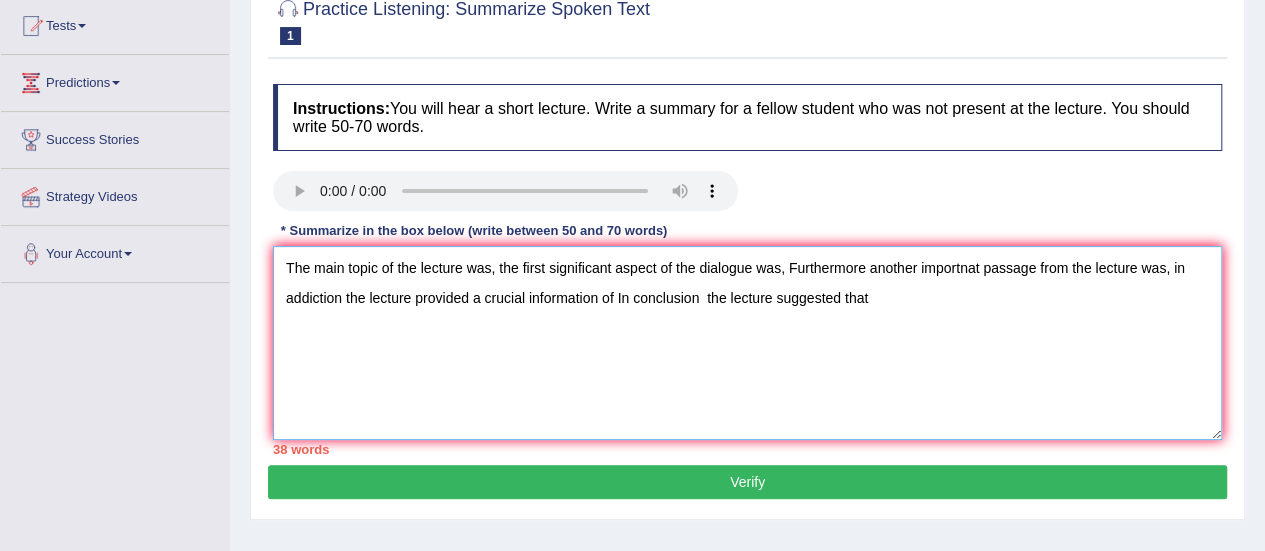 scroll, scrollTop: 106, scrollLeft: 0, axis: vertical 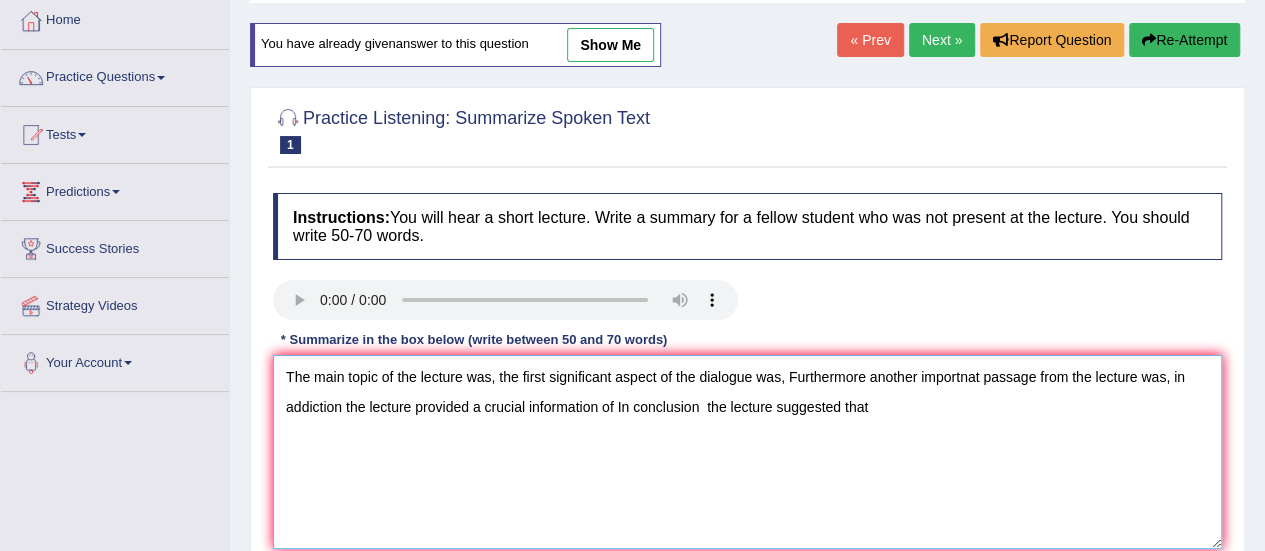 click on "The main topic of the lecture was, the first significant aspect of the dialogue was, Furthermore another importnat passage from the lecture was, in addiction the lecture provided a crucial information of In conclusion  the lecture suggested that" at bounding box center [747, 452] 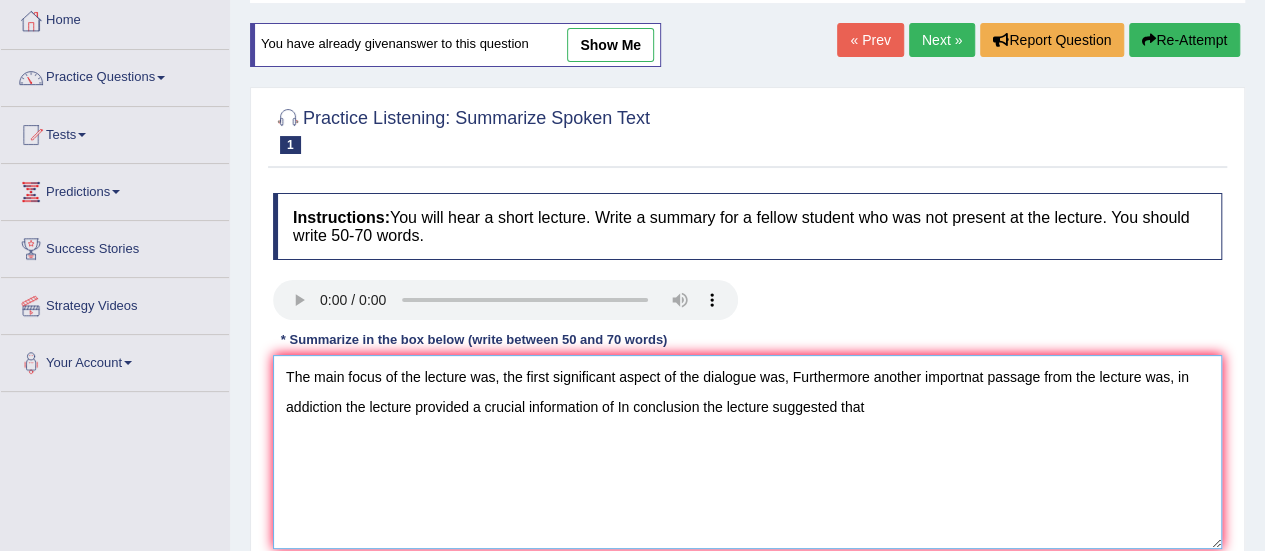 click on "The main focus of the lecture was, the first significant aspect of the dialogue was, Furthermore another importnat passage from the lecture was, in addiction the lecture provided a crucial information of In conclusion the lecture suggested that" at bounding box center [747, 452] 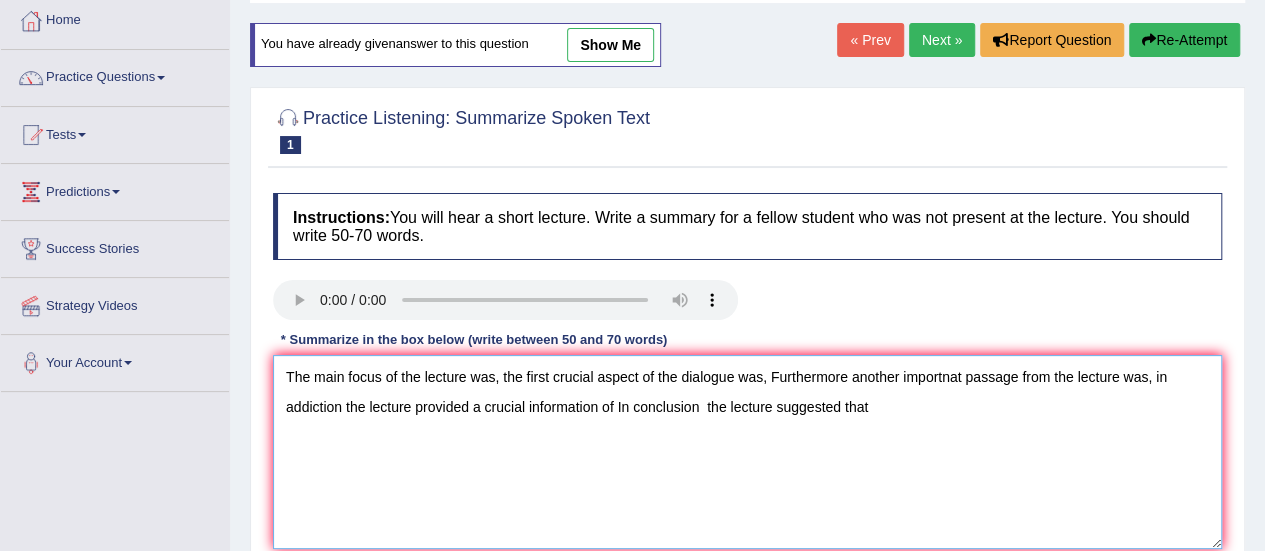click on "The main focus of the lecture was, the first crucial aspect of the dialogue was, Furthermore another importnat passage from the lecture was, in addiction the lecture provided a crucial information of In conclusion  the lecture suggested that" at bounding box center [747, 452] 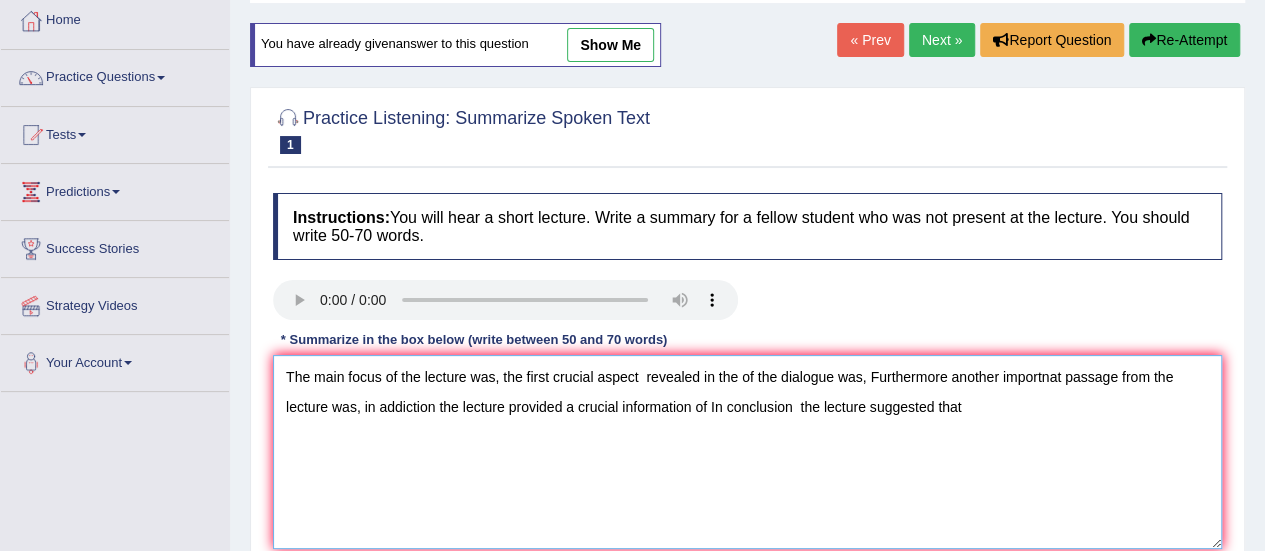 click on "The main focus of the lecture was, the first crucial aspect  revealed in the of the dialogue was, Furthermore another importnat passage from the lecture was, in addiction the lecture provided a crucial information of In conclusion  the lecture suggested that" at bounding box center (747, 452) 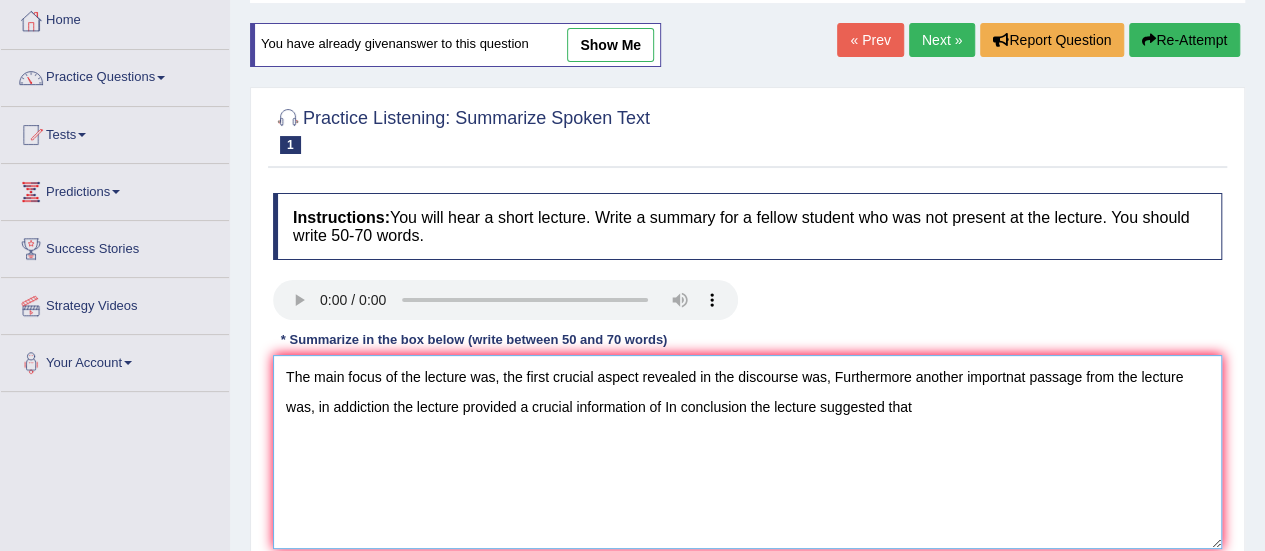 click on "The main focus of the lecture was, the first crucial aspect revealed in the discourse was, Furthermore another importnat passage from the lecture was, in addiction the lecture provided a crucial information of In conclusion the lecture suggested that" at bounding box center (747, 452) 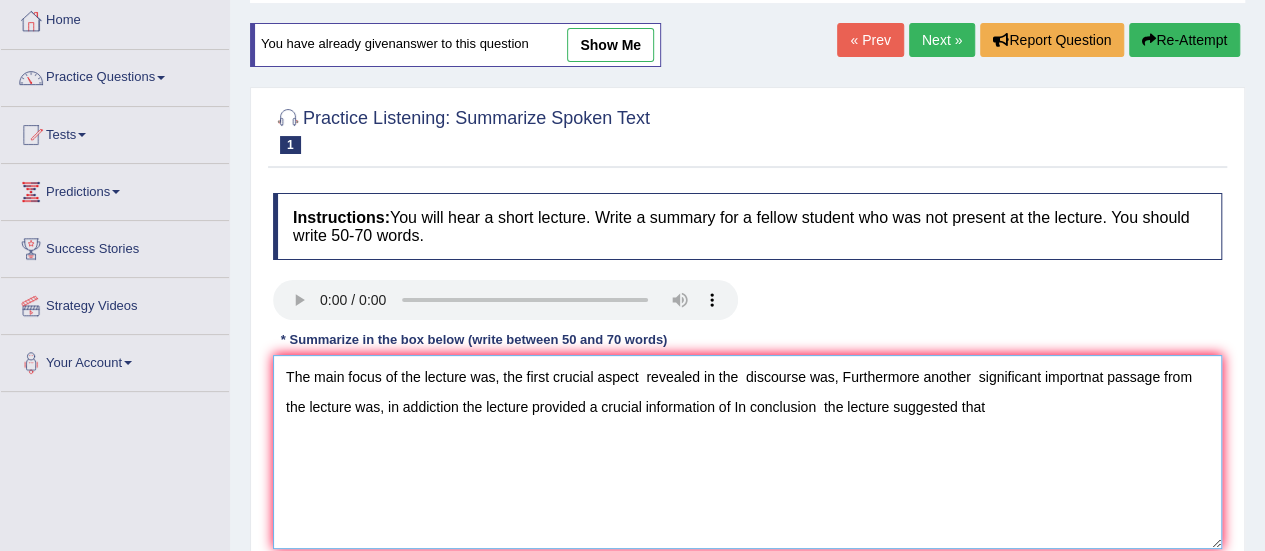 click on "The main focus of the lecture was, the first crucial aspect  revealed in the  discourse was, Furthermore another  significant importnat passage from the lecture was, in addiction the lecture provided a crucial information of In conclusion  the lecture suggested that" at bounding box center [747, 452] 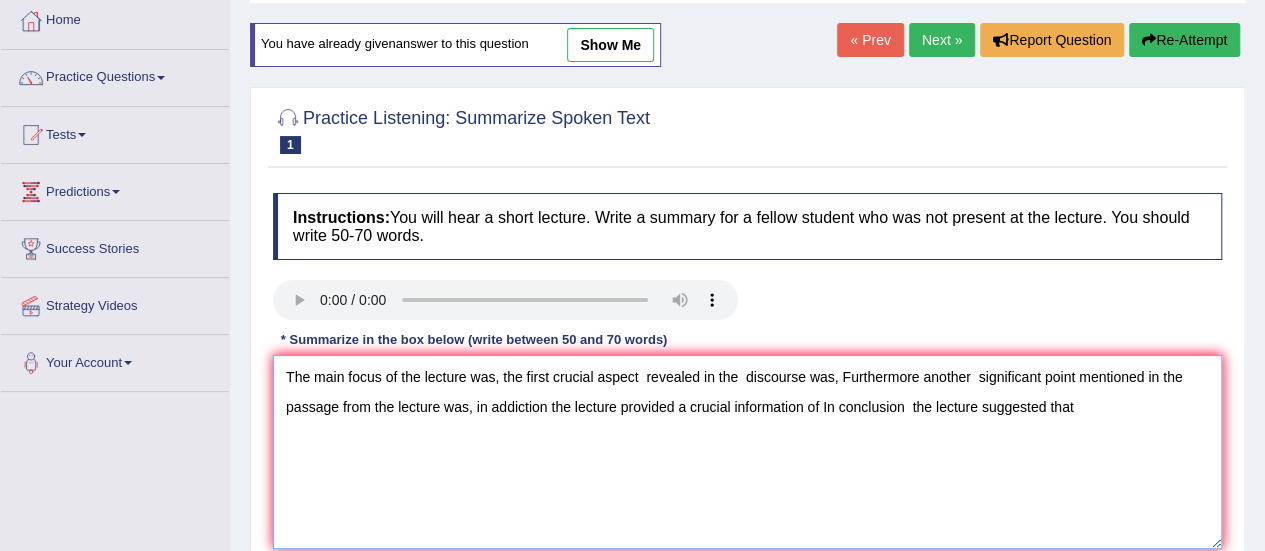click on "The main focus of the lecture was, the first crucial aspect  revealed in the  discourse was, Furthermore another  significant point mentioned in the  passage from the lecture was, in addiction the lecture provided a crucial information of In conclusion  the lecture suggested that" at bounding box center [747, 452] 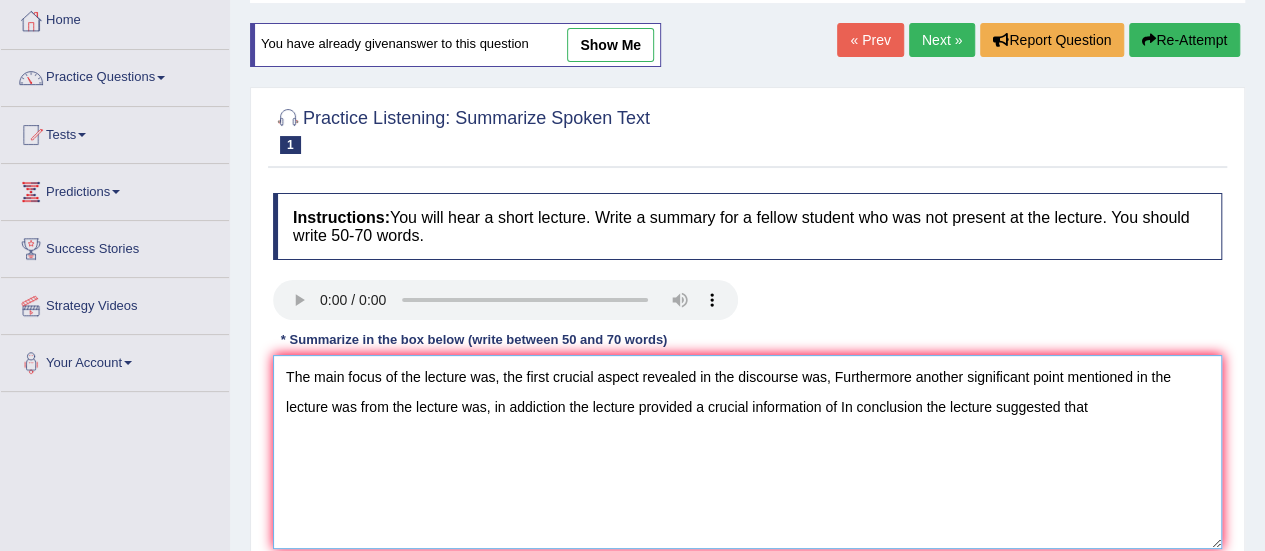 click on "The main focus of the lecture was, the first crucial aspect revealed in the discourse was, Furthermore another significant point mentioned in the lecture was from the lecture was, in addiction the lecture provided a crucial information of In conclusion the lecture suggested that" at bounding box center (747, 452) 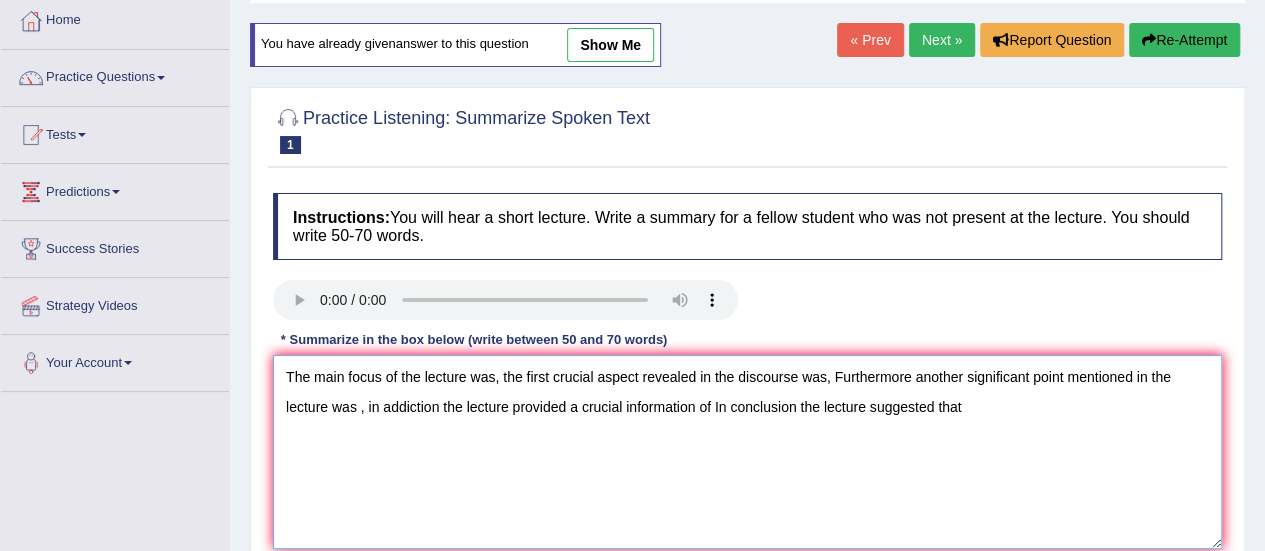click on "The main focus of the lecture was, the first crucial aspect revealed in the discourse was, Furthermore another significant point mentioned in the lecture was , in addiction the lecture provided a crucial information of In conclusion the lecture suggested that" at bounding box center [747, 452] 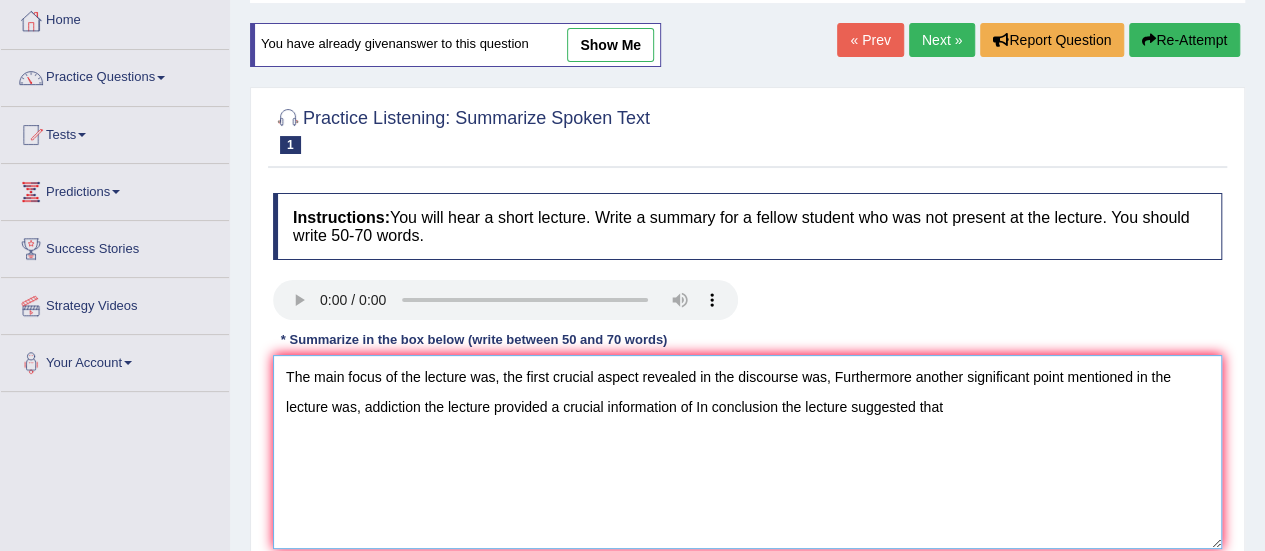 click on "The main focus of the lecture was, the first crucial aspect revealed in the discourse was, Furthermore another significant point mentioned in the lecture was, addiction the lecture provided a crucial information of In conclusion the lecture suggested that" at bounding box center [747, 452] 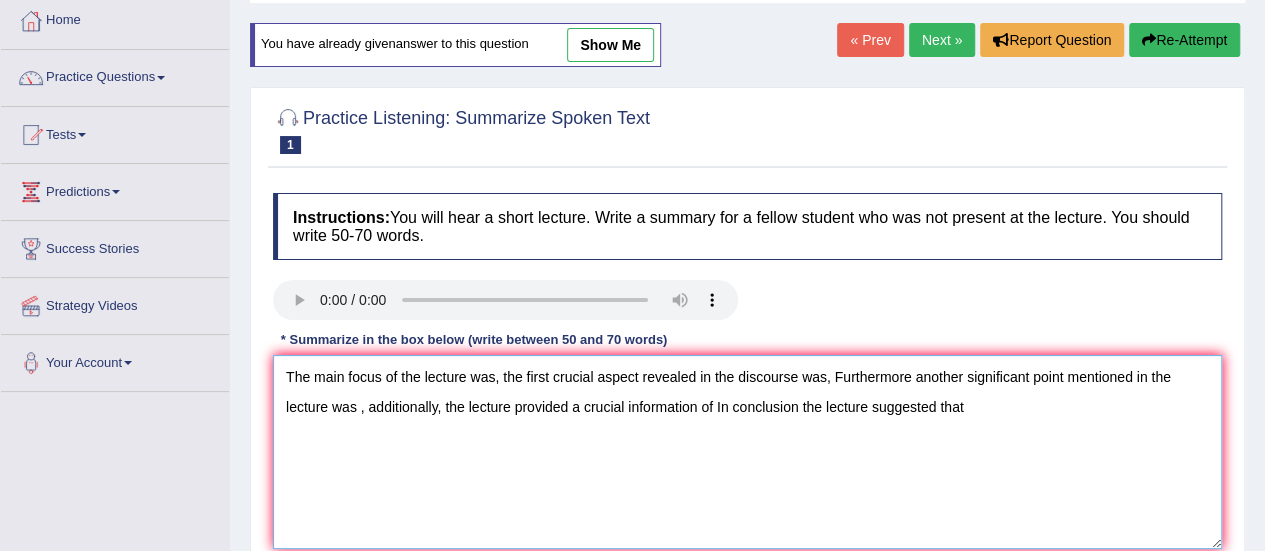 click on "The main focus of the lecture was, the first crucial aspect revealed in the discourse was, Furthermore another significant point mentioned in the lecture was , additionally, the lecture provided a crucial information of In conclusion the lecture suggested that" at bounding box center (747, 452) 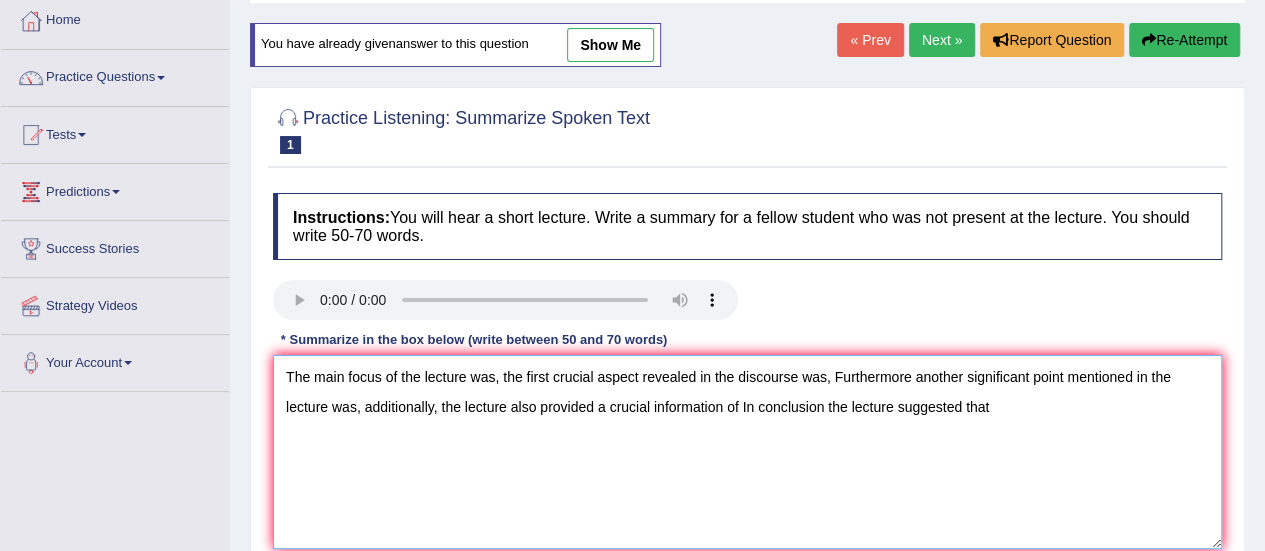 click on "The main focus of the lecture was, the first crucial aspect revealed in the discourse was, Furthermore another significant point mentioned in the lecture was, additionally, the lecture also provided a crucial information of In conclusion the lecture suggested that" at bounding box center [747, 452] 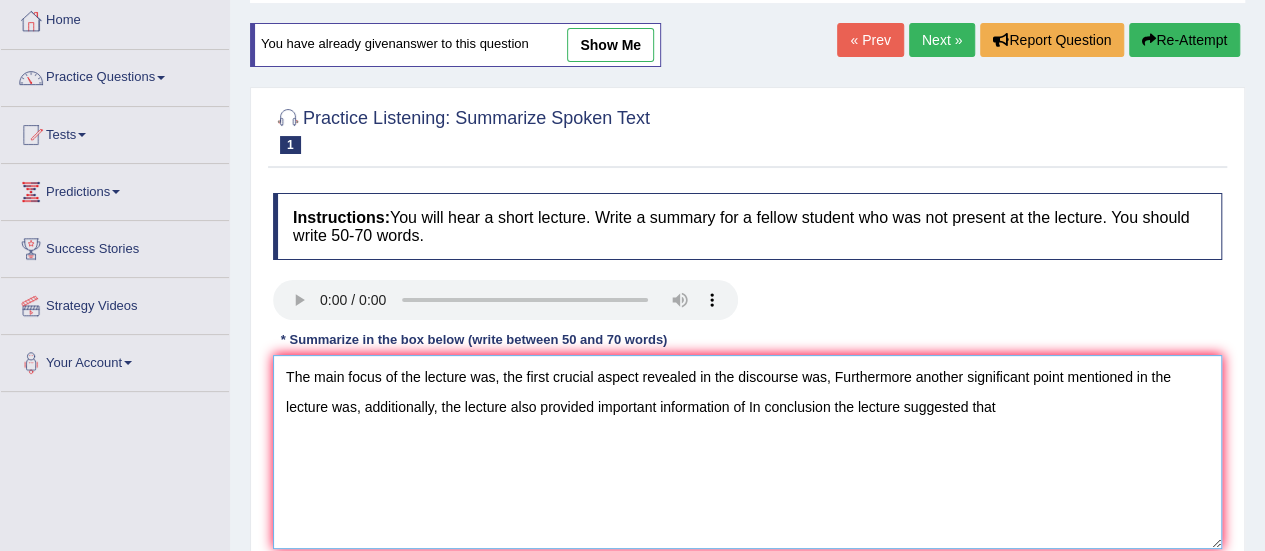 click on "The main focus of the lecture was, the first crucial aspect revealed in the discourse was, Furthermore another significant point mentioned in the lecture was, additionally, the lecture also provided important information of In conclusion the lecture suggested that" at bounding box center (747, 452) 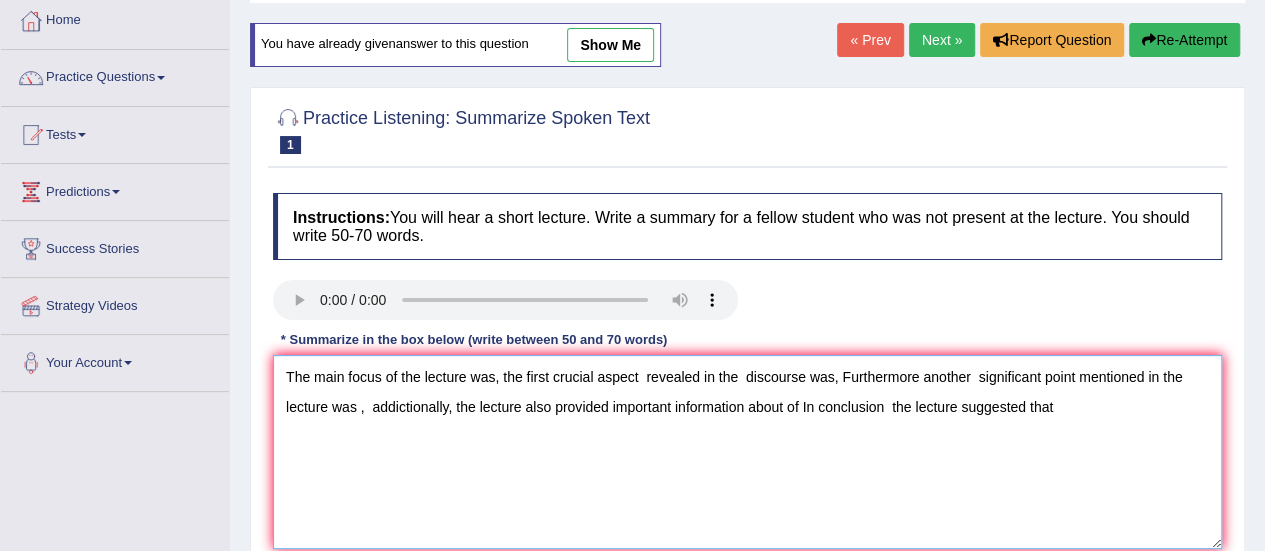 click on "The main focus of the lecture was, the first crucial aspect  revealed in the  discourse was, Furthermore another  significant point mentioned in the lecture was ,  addictionally, the lecture also provided important information about of In conclusion  the lecture suggested that" at bounding box center (747, 452) 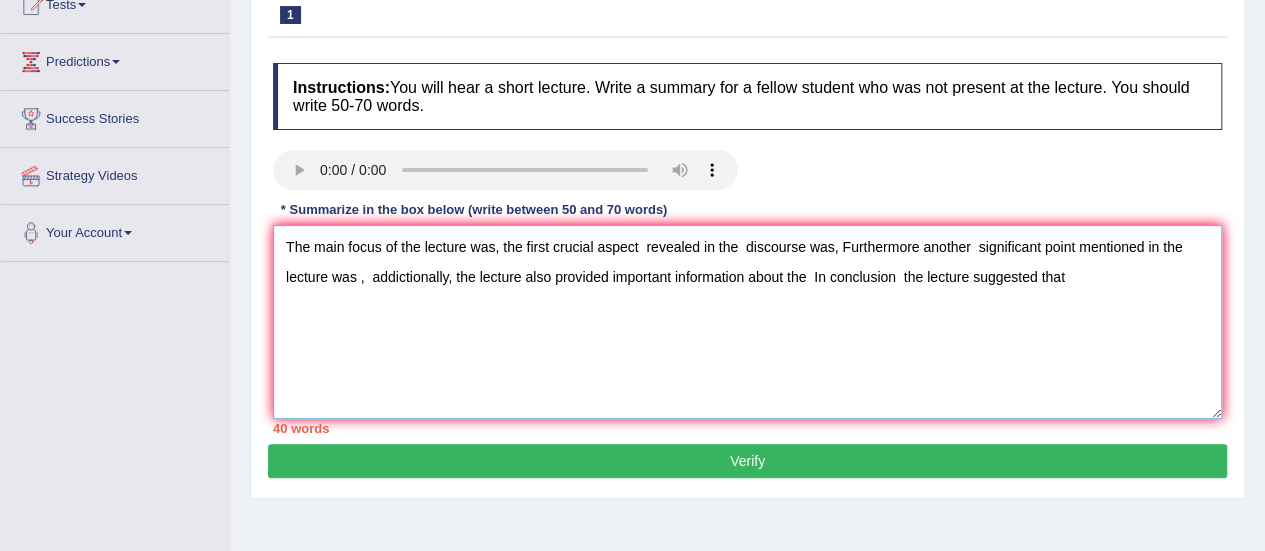 scroll, scrollTop: 253, scrollLeft: 0, axis: vertical 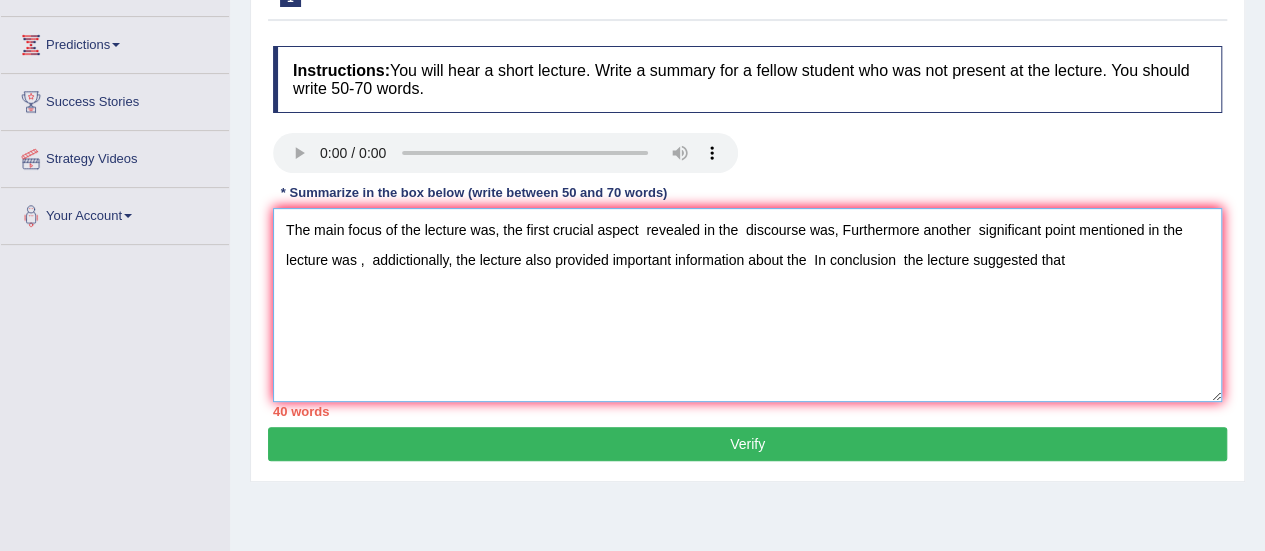 click on "The main focus of the lecture was, the first crucial aspect  revealed in the  discourse was, Furthermore another  significant point mentioned in the lecture was ,  addictionally, the lecture also provided important information about the  In conclusion  the lecture suggested that" at bounding box center [747, 305] 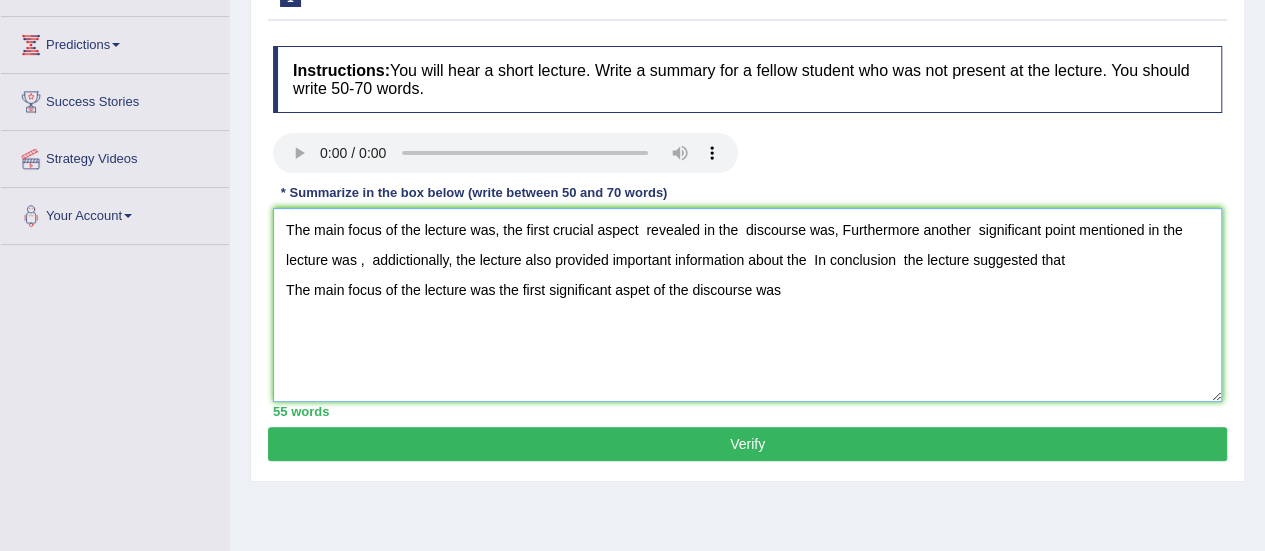 click on "The main focus of the lecture was, the first crucial aspect  revealed in the  discourse was, Furthermore another  significant point mentioned in the lecture was ,  addictionally, the lecture also provided important information about the  In conclusion  the lecture suggested that
The main focus of the lecture was the first significant aspet of the discourse was" at bounding box center (747, 305) 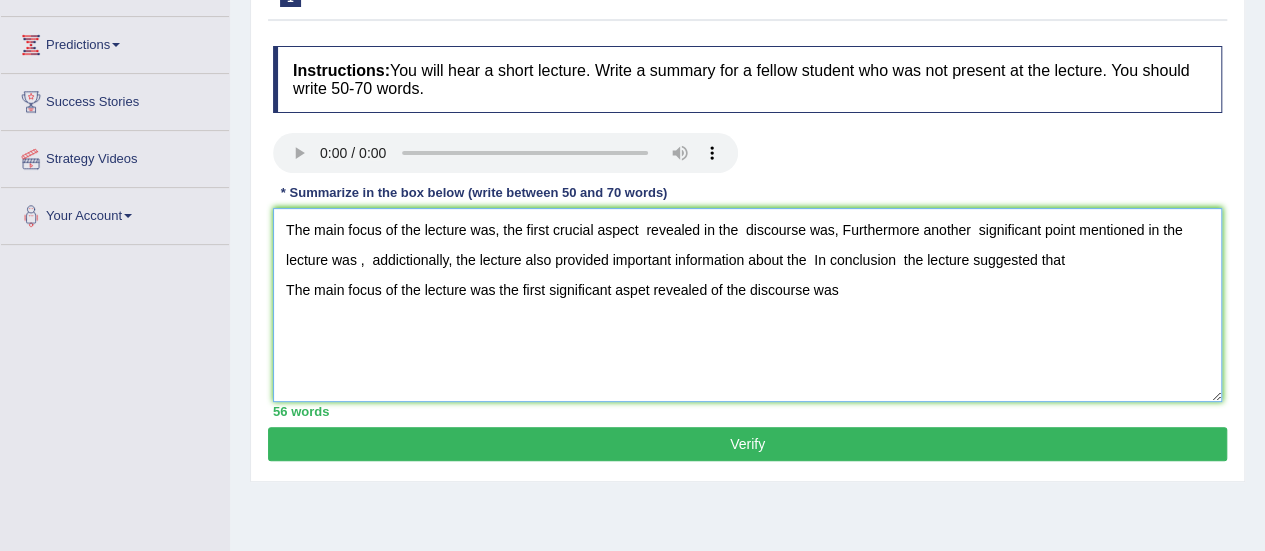 click on "The main focus of the lecture was, the first crucial aspect  revealed in the  discourse was, Furthermore another  significant point mentioned in the lecture was ,  addictionally, the lecture also provided important information about the  In conclusion  the lecture suggested that
The main focus of the lecture was the first significant aspet revealed of the discourse was" at bounding box center (747, 305) 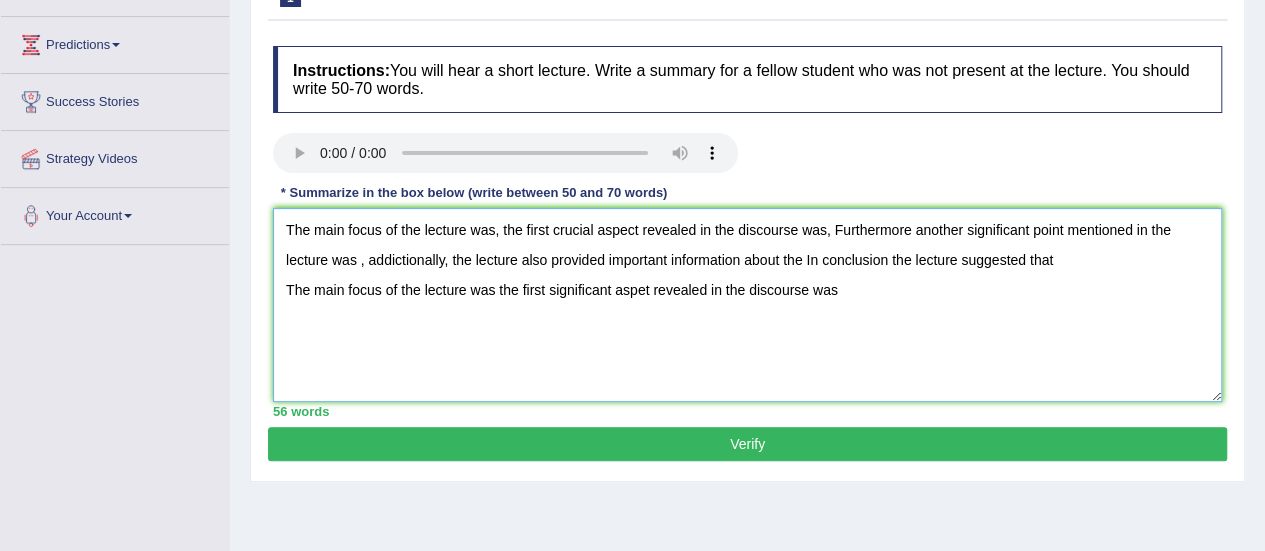 type on "The main focus of the lecture was, the first crucial aspect revealed in the discourse was, Furthermore another significant point mentioned in the lecture was , addictionally, the lecture also provided important information about the In conclusion the lecture suggested that
The main focus of the lecture was the first significant aspet revealed in the discourse was" 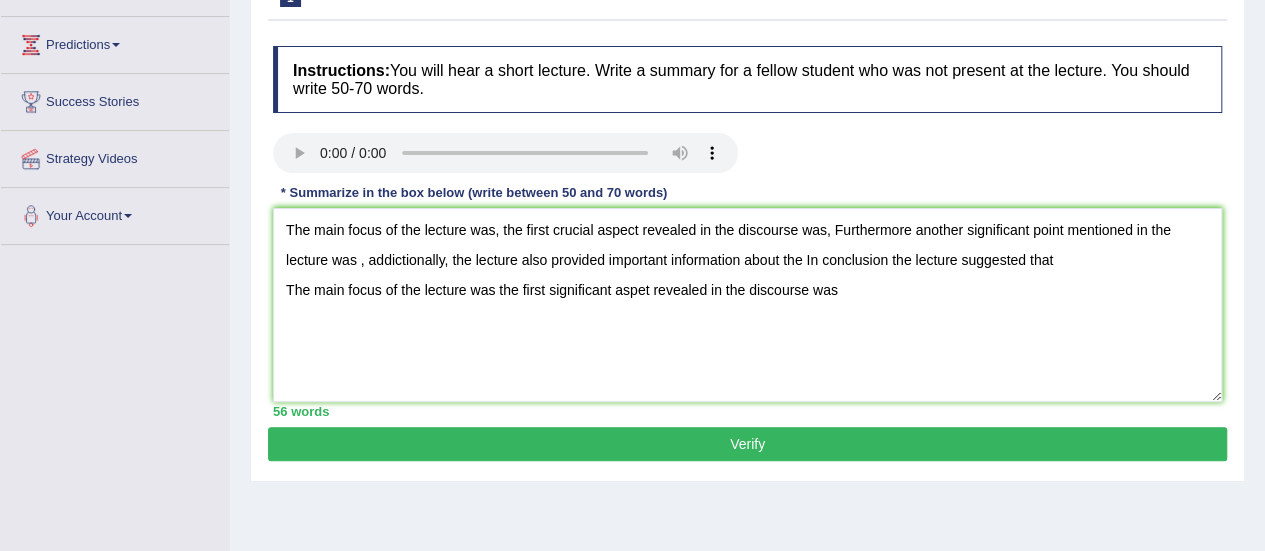 click on "Verify" at bounding box center [747, 444] 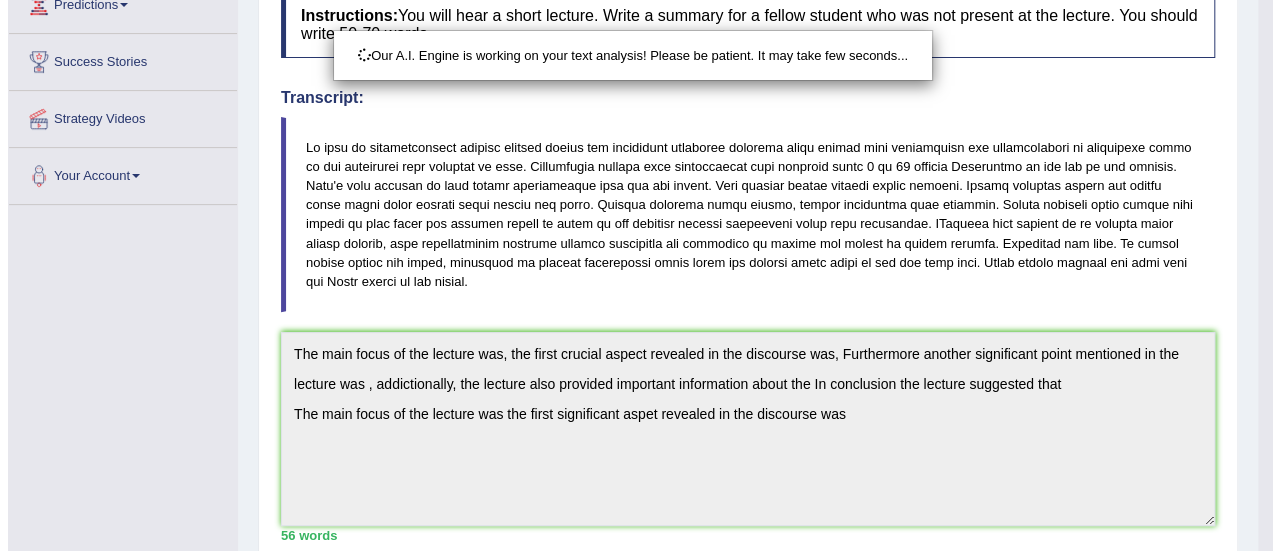 scroll, scrollTop: 333, scrollLeft: 0, axis: vertical 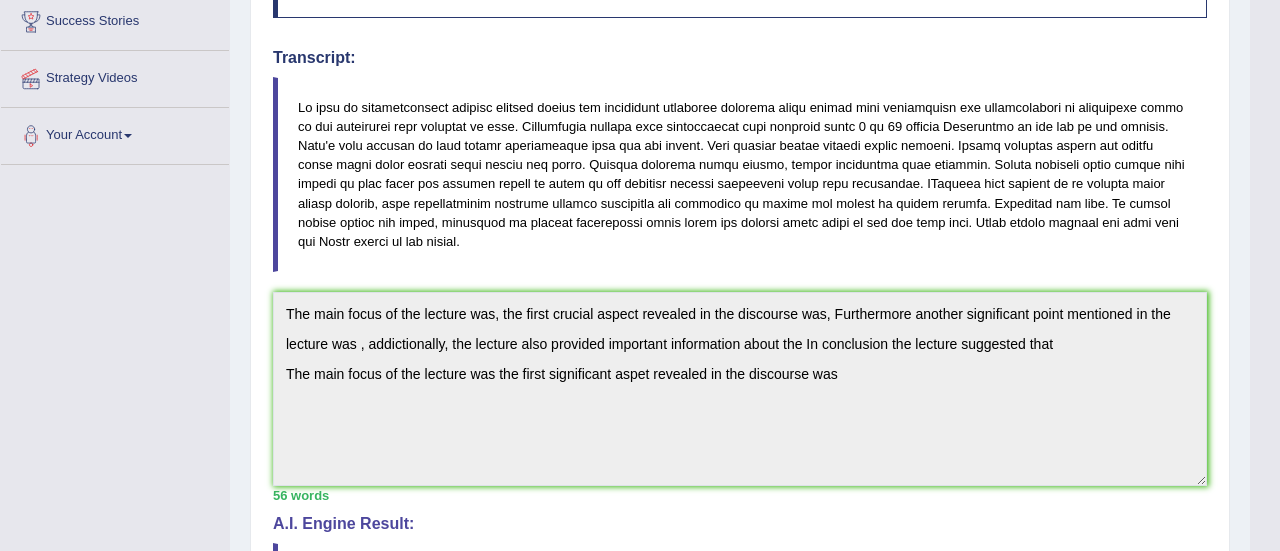 click on "Toggle navigation
Home
Practice Questions   Speaking Practice Read Aloud
Repeat Sentence
Describe Image
Re-tell Lecture
Answer Short Question
Summarize Group Discussion
Respond To A Situation
Writing Practice  Summarize Written Text
Write Essay
Reading Practice  Reading & Writing: Fill In The Blanks
Choose Multiple Answers
Re-order Paragraphs
Fill In The Blanks
Choose Single Answer
Listening Practice  Summarize Spoken Text
Highlight Incorrect Words
Highlight Correct Summary
Select Missing Word
Choose Single Answer
Choose Multiple Answers
Fill In The Blanks
Write From Dictation
Pronunciation
Tests
Take Mock Test" at bounding box center [640, -58] 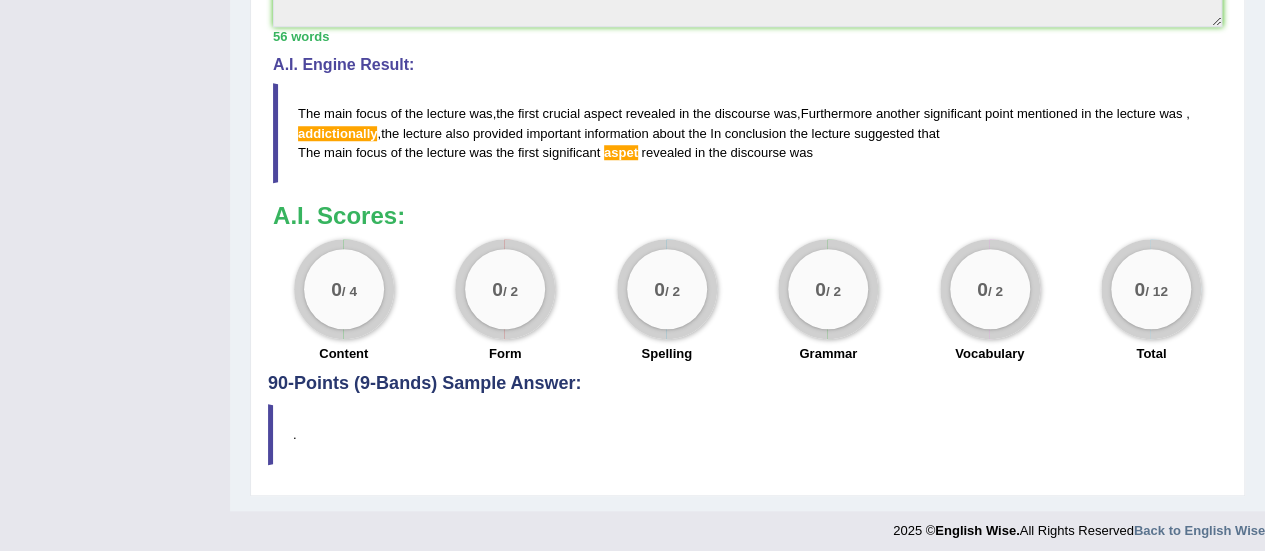 scroll, scrollTop: 798, scrollLeft: 0, axis: vertical 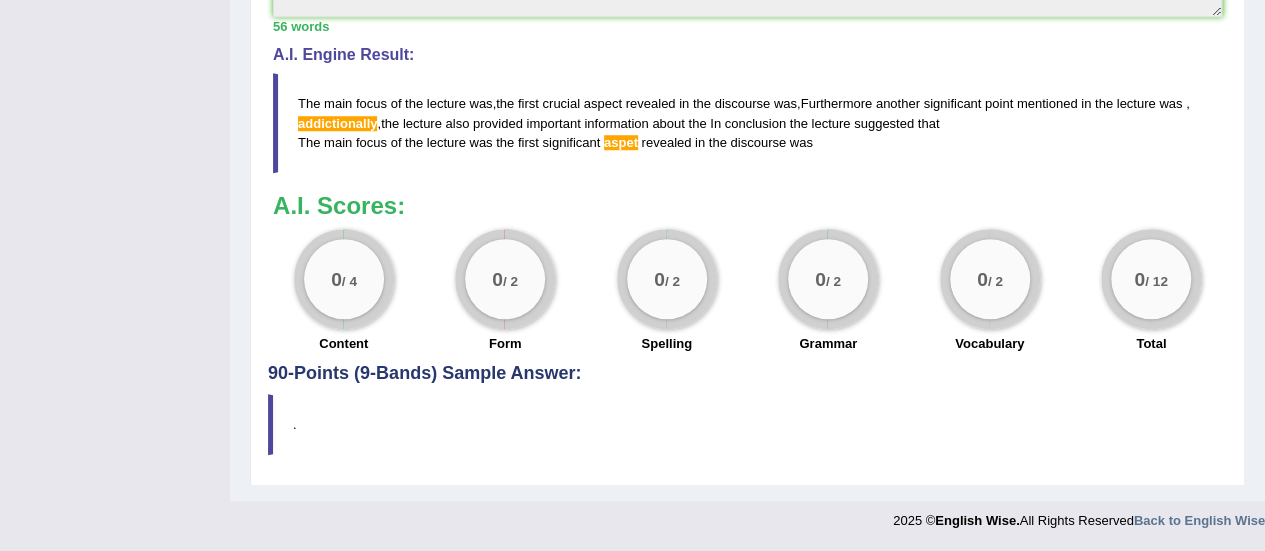 click on "Home
Practice
Listening: Summarize Spoken Text
Climate Prediction
You have already given   answer to this question
« Prev Next »  Report Question  Re-Attempt
Practice Listening: Summarize Spoken Text
1
Climate Prediction
Instructions:  You will hear a short lecture. Write a summary for a fellow student who was not present at the lecture. You should write 50-70 words.
Transcript: Recorded Answer: * Summarize in the box below (write between 50 and 70 words) 56 words Written Keywords: — A.I. Engine Result: The   main   focus   of   the   lecture   was ,  the   first   crucial   aspect     revealed   in   the     discourse   was ,  Furthermore   another     significant   point   mentioned   in   the   lecture   was   ,     addictionally ,  the   lecture   also   provided   important" at bounding box center (747, -141) 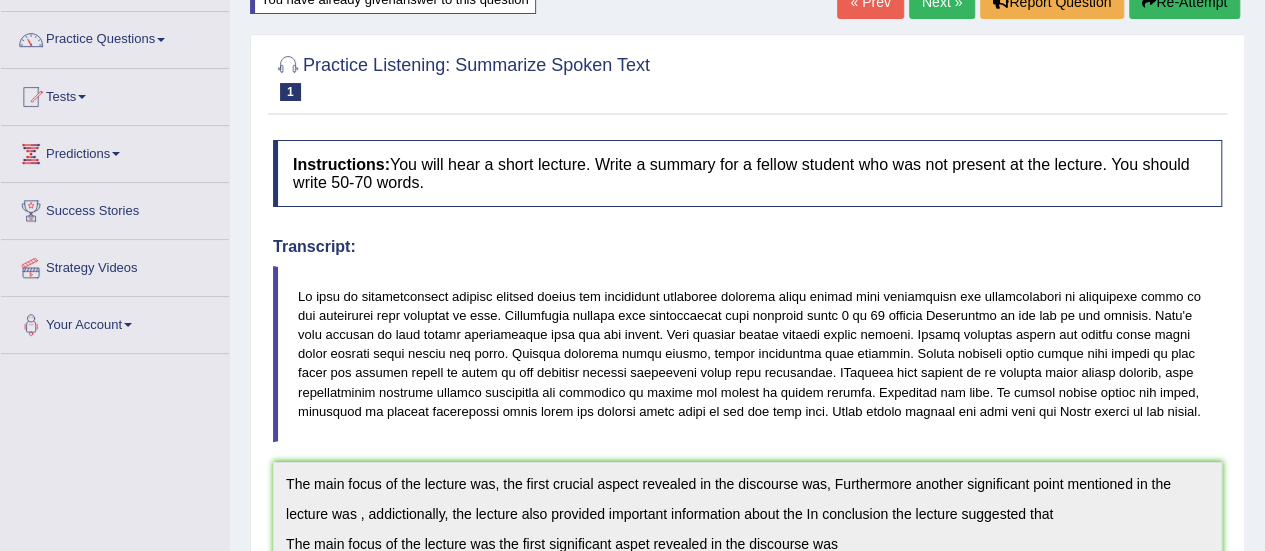 scroll, scrollTop: 51, scrollLeft: 0, axis: vertical 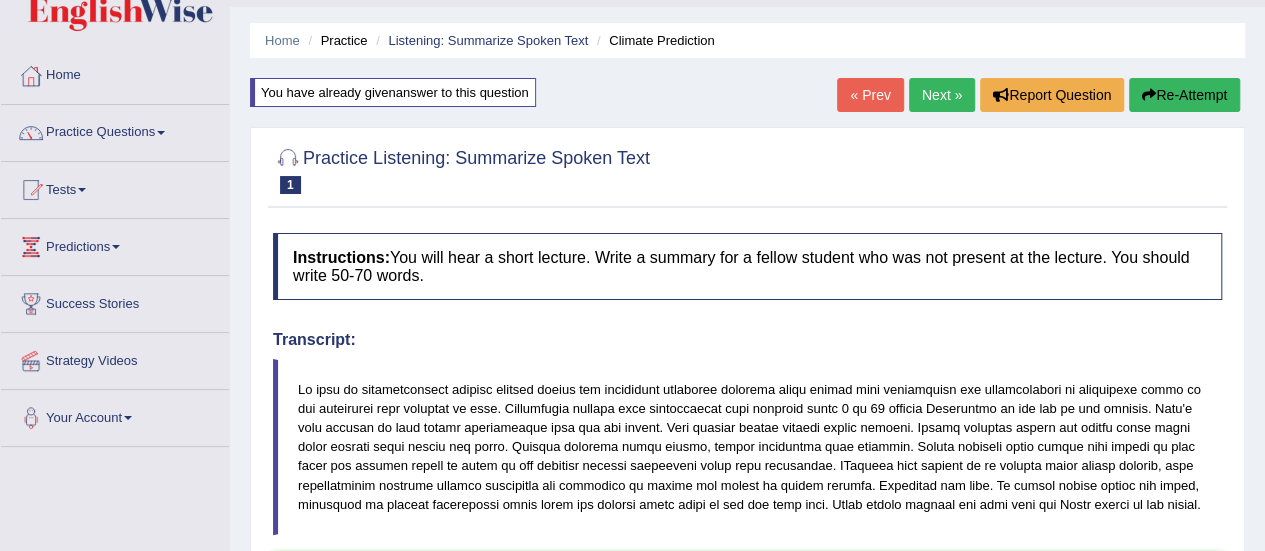 click on "Next »" at bounding box center (942, 95) 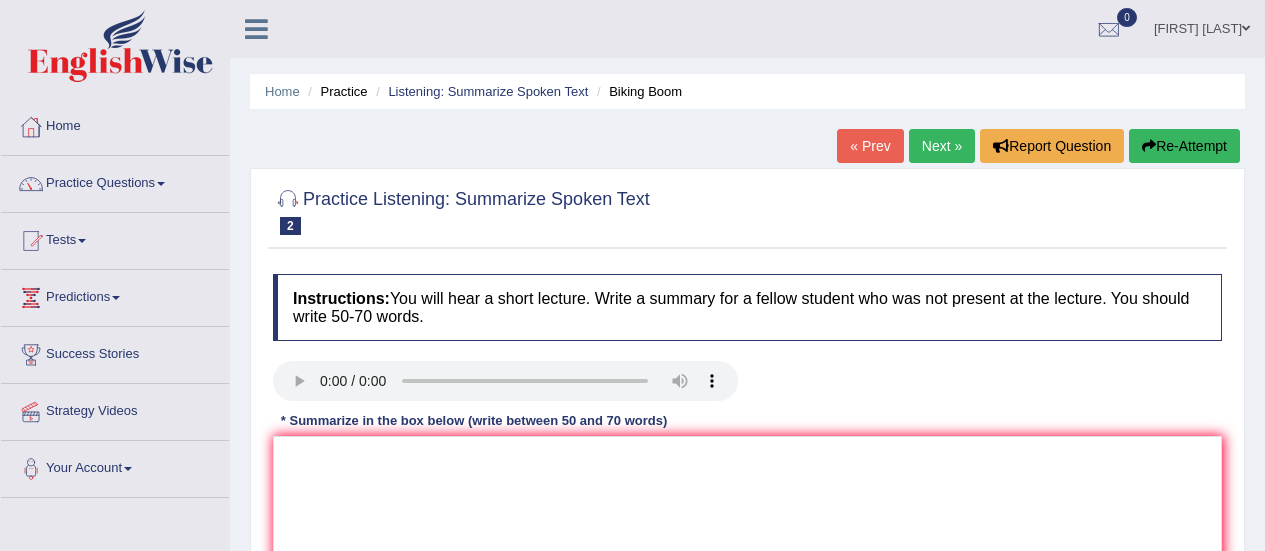 scroll, scrollTop: 0, scrollLeft: 0, axis: both 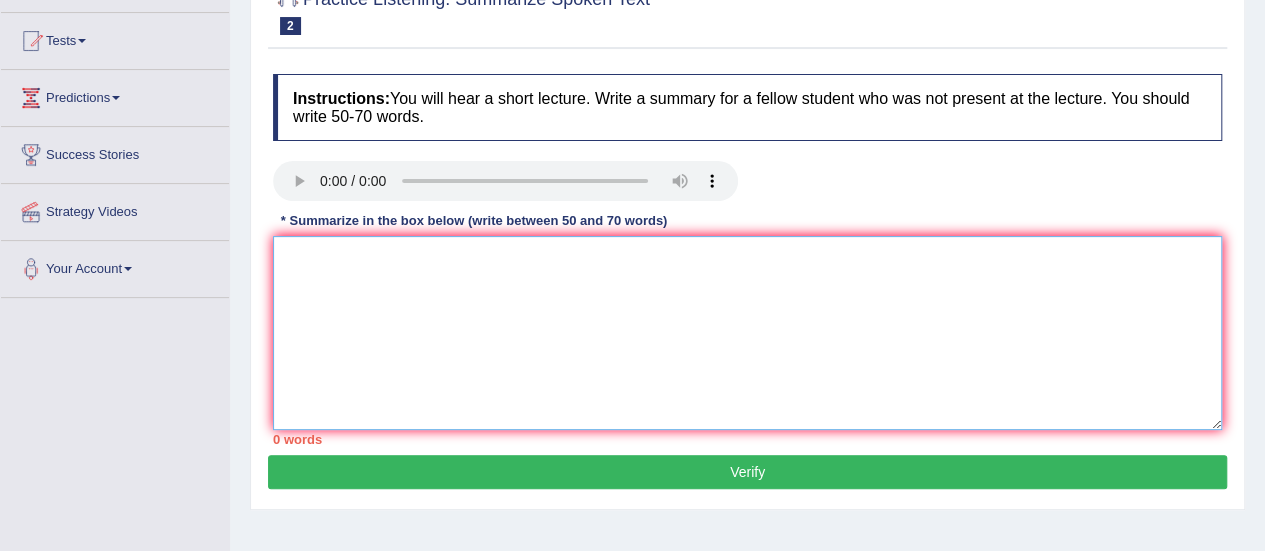 click at bounding box center [747, 333] 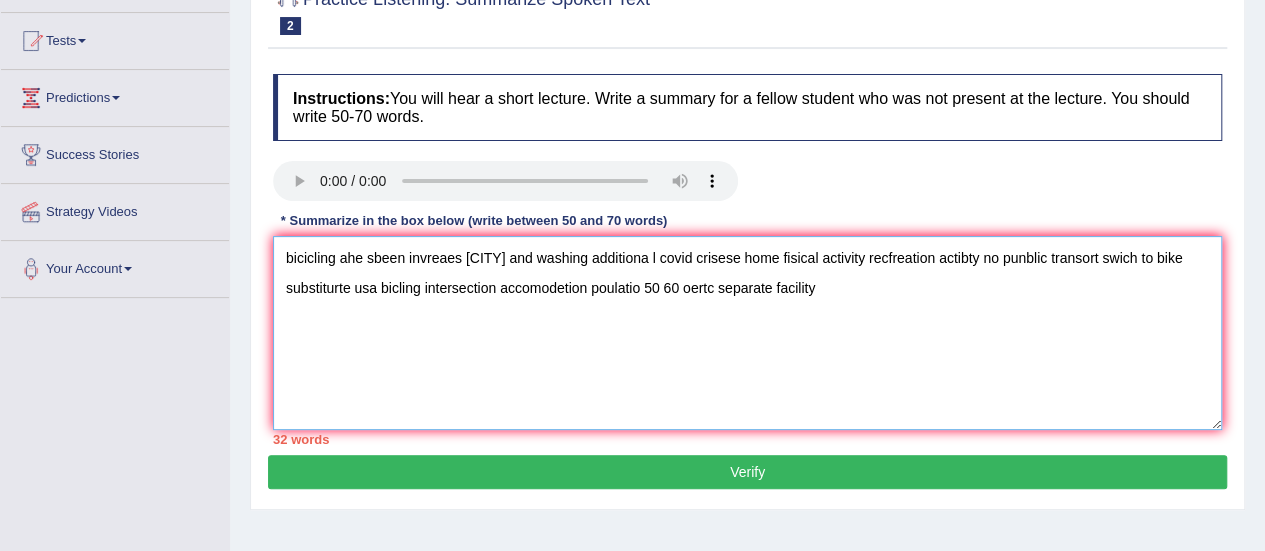 click on "bicicling ahe sbeen invreaes portaldnd washing additiona l covid crisese home fisical activity recfreation actibty no punblic transort swich to bike substiturte usa bicling intersection accomodetion poulatio 50 60 oertc separate facility" at bounding box center [747, 333] 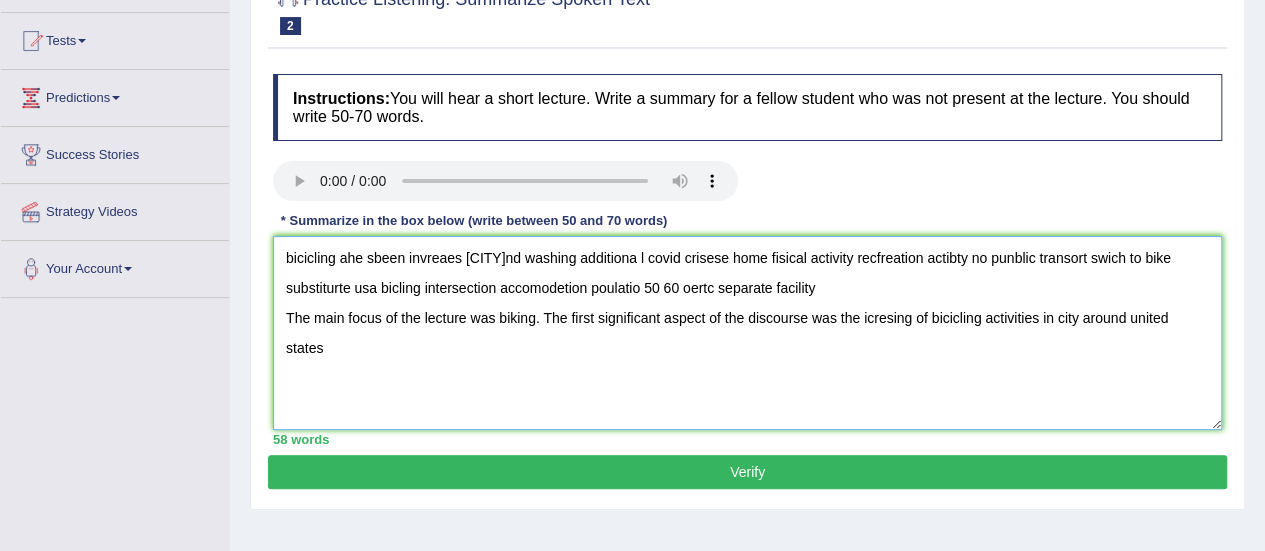click on "bicicling ahe sbeen invreaes portaldnd washing additiona l covid crisese home fisical activity recfreation actibty no punblic transort swich to bike substiturte usa bicling intersection accomodetion poulatio 50 60 oertc separate facility
The main focus of the lecture was biking. The first significant aspect of the discourse was the icresing of bicicling activities in city around united states" at bounding box center [747, 333] 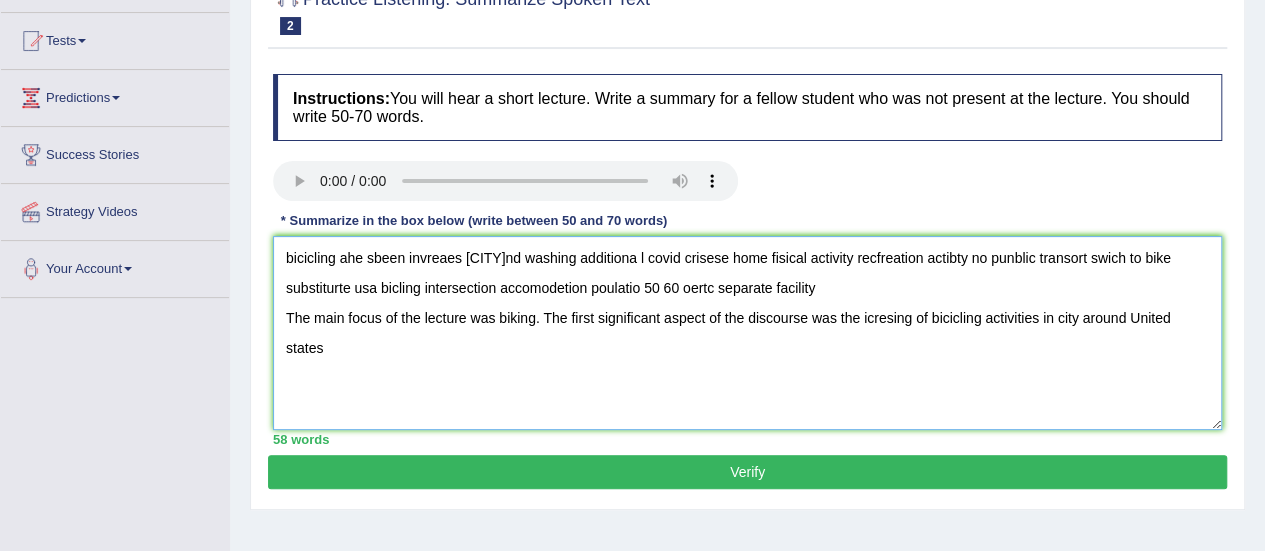 click on "bicicling ahe sbeen invreaes portaldnd washing additiona l covid crisese home fisical activity recfreation actibty no punblic transort swich to bike substiturte usa bicling intersection accomodetion poulatio 50 60 oertc separate facility
The main focus of the lecture was biking. The first significant aspect of the discourse was the icresing of bicicling activities in city around United states" at bounding box center (747, 333) 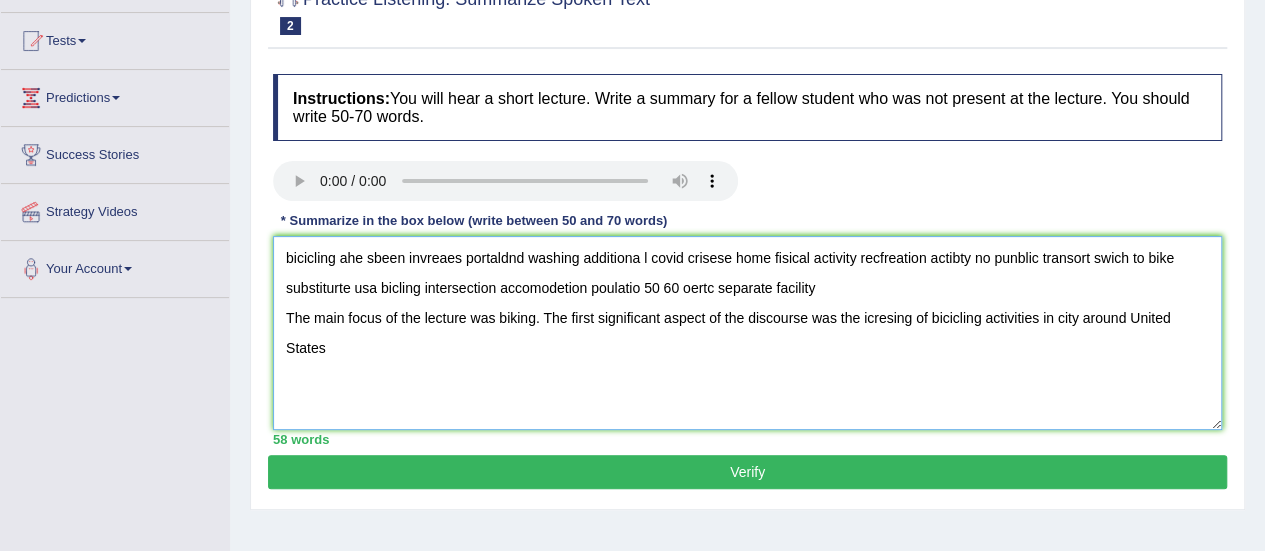 click on "bicicling ahe sbeen invreaes portaldnd washing additiona l covid crisese home fisical activity recfreation actibty no punblic transort swich to bike substiturte usa bicling intersection accomodetion poulatio 50 60 oertc separate facility
The main focus of the lecture was biking. The first significant aspect of the discourse was the icresing of bicicling activities in city around United States" at bounding box center [747, 333] 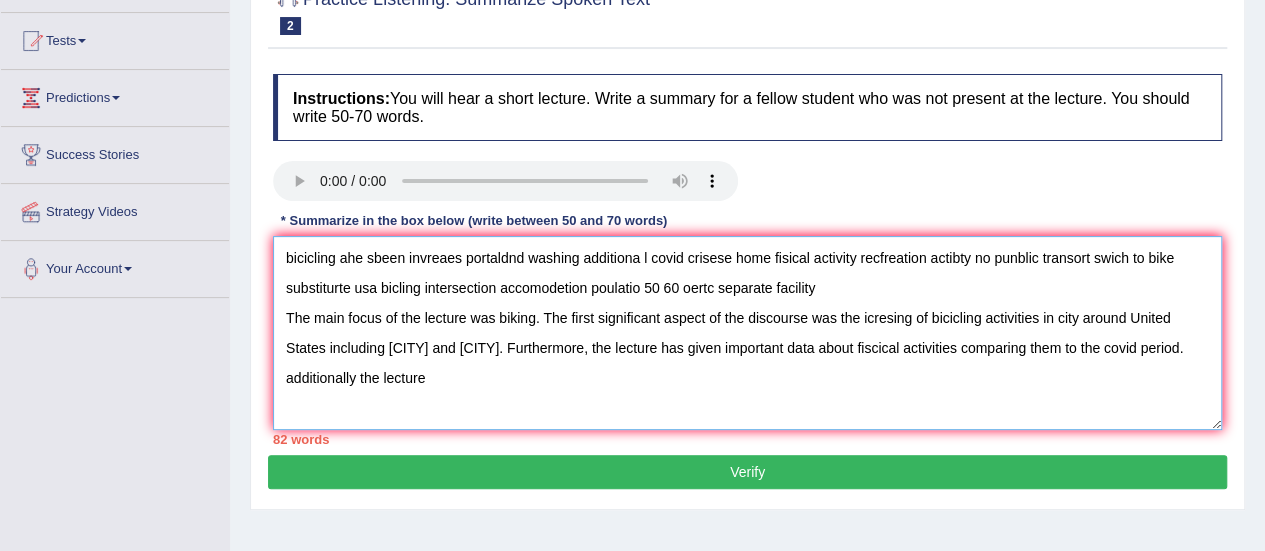 click on "bicicling ahe sbeen invreaes portaldnd washing additiona l covid crisese home fisical activity recfreation actibty no punblic transort swich to bike substiturte usa bicling intersection accomodetion poulatio 50 60 oertc separate facility
The main focus of the lecture was biking. The first significant aspect of the discourse was the icresing of bicicling activities in city around United States including Portland and San Francisco. Furthermore, the lecture has given important data about fiscical activities comparing them to the covid period. additionally the lecture" at bounding box center [747, 333] 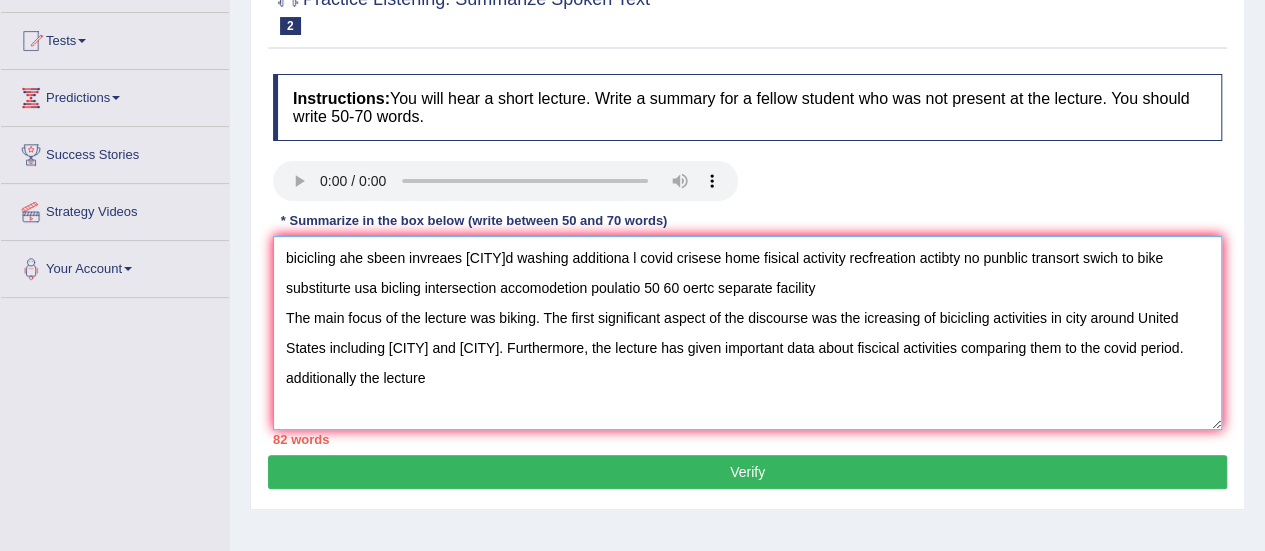 click on "bicicling ahe sbeen invreaes portaldnd washing additiona l covid crisese home fisical activity recfreation actibty no punblic transort swich to bike substiturte usa bicling intersection accomodetion poulatio 50 60 oertc separate facility
The main focus of the lecture was biking. The first significant aspect of the discourse was the icreasing of bicicling activities in city around United States including Portland and San Francisco. Furthermore, the lecture has given important data about fiscical activities comparing them to the covid period. additionally the lecture" at bounding box center [747, 333] 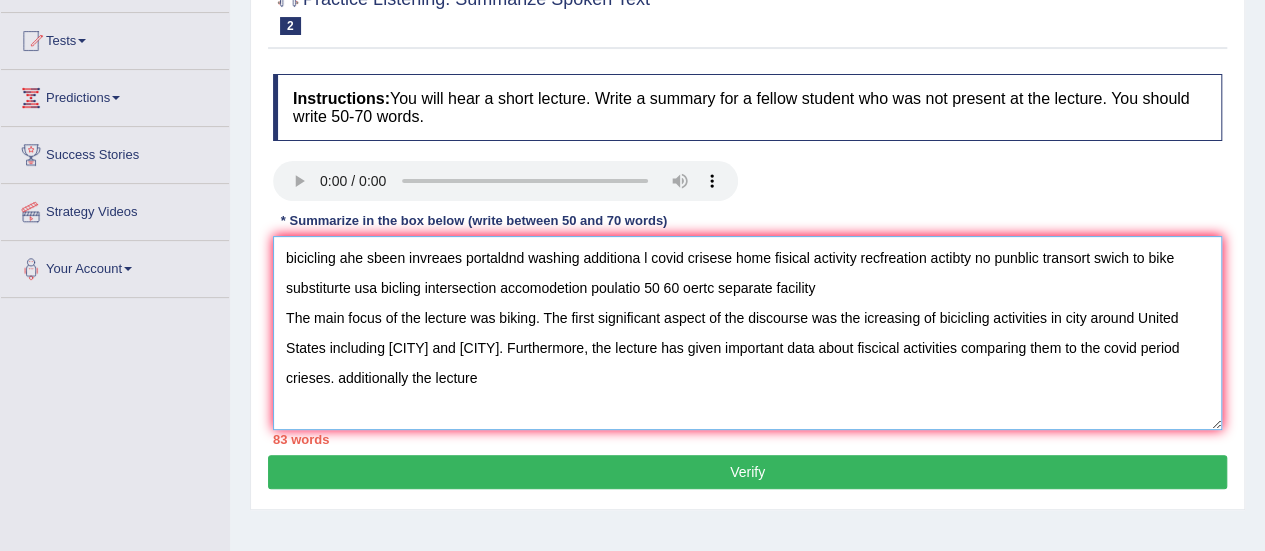click on "bicicling ahe sbeen invreaes portaldnd washing additiona l covid crisese home fisical activity recfreation actibty no punblic transort swich to bike substiturte usa bicling intersection accomodetion poulatio 50 60 oertc separate facility
The main focus of the lecture was biking. The first significant aspect of the discourse was the icreasing of bicicling activities in city around United States including Portland and San Francisco. Furthermore, the lecture has given important data about fiscical activities comparing them to the covid period crieses. additionally the lecture" at bounding box center [747, 333] 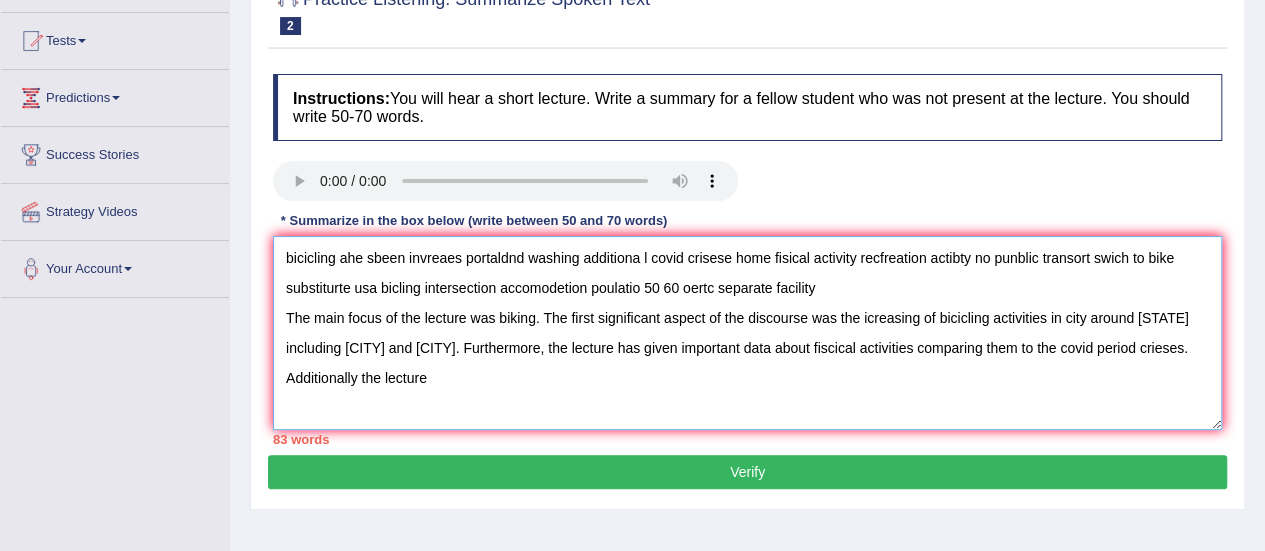 click on "bicicling ahe sbeen invreaes portaldnd washing additiona l covid crisese home fisical activity recfreation actibty no punblic transort swich to bike substiturte usa bicling intersection accomodetion poulatio 50 60 oertc separate facility
The main focus of the lecture was biking. The first significant aspect of the discourse was the icreasing of bicicling activities in city around United States including Portland and San Francisco. Furthermore, the lecture has given important data about fiscical activities comparing them to the covid period crieses. Additionally the lecture" at bounding box center [747, 333] 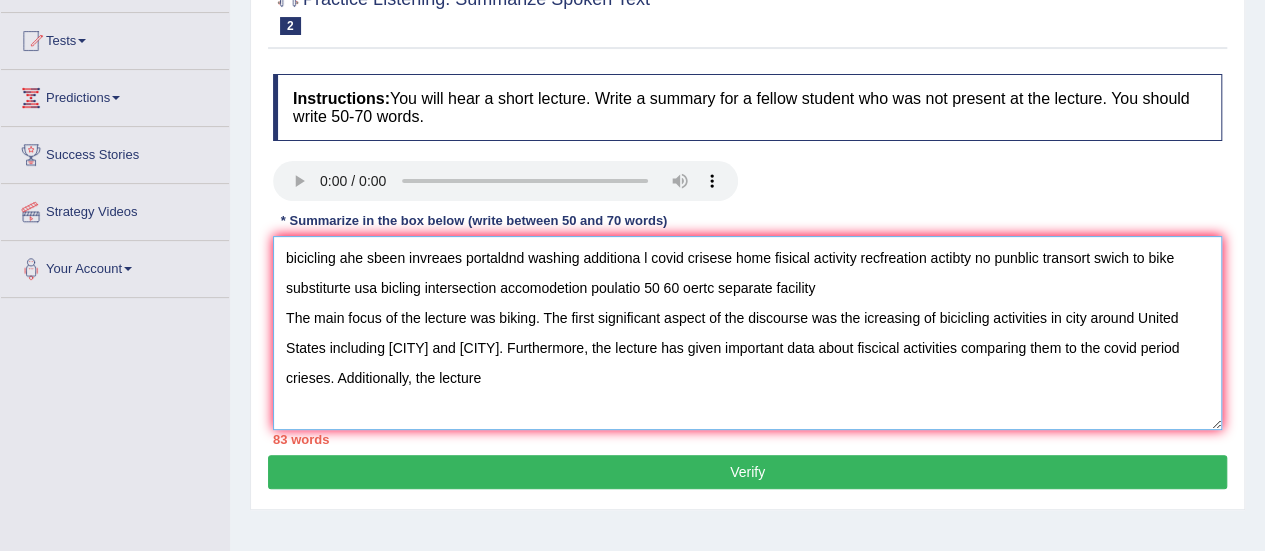click on "bicicling ahe sbeen invreaes portaldnd washing additiona l covid crisese home fisical activity recfreation actibty no punblic transort swich to bike substiturte usa bicling intersection accomodetion poulatio 50 60 oertc separate facility
The main focus of the lecture was biking. The first significant aspect of the discourse was the icreasing of bicicling activities in city around United States including Portland and San Francisco. Furthermore, the lecture has given important data about fiscical activities comparing them to the covid period crieses. Additionally, the lecture" at bounding box center (747, 333) 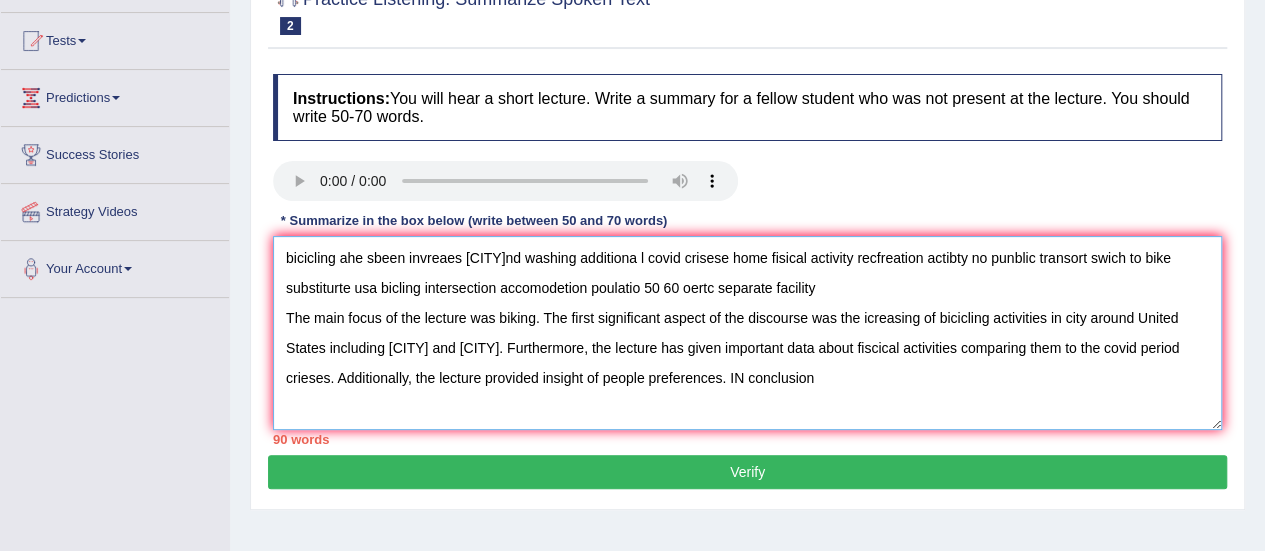 click on "bicicling ahe sbeen invreaes portaldnd washing additiona l covid crisese home fisical activity recfreation actibty no punblic transort swich to bike substiturte usa bicling intersection accomodetion poulatio 50 60 oertc separate facility
The main focus of the lecture was biking. The first significant aspect of the discourse was the icreasing of bicicling activities in city around United States including Portland and San Francisco. Furthermore, the lecture has given important data about fiscical activities comparing them to the covid period crieses. Additionally, the lecture provided insight of people preferences. IN conclusion" at bounding box center (747, 333) 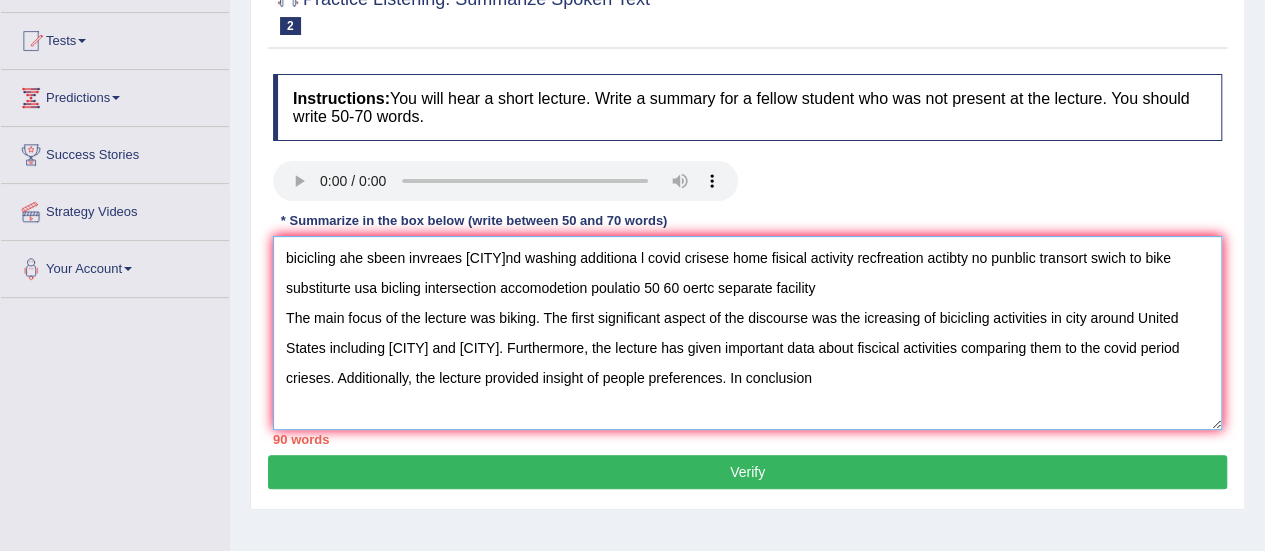 click on "bicicling ahe sbeen invreaes portaldnd washing additiona l covid crisese home fisical activity recfreation actibty no punblic transort swich to bike substiturte usa bicling intersection accomodetion poulatio 50 60 oertc separate facility
The main focus of the lecture was biking. The first significant aspect of the discourse was the icreasing of bicicling activities in city around United States including Portland and San Francisco. Furthermore, the lecture has given important data about fiscical activities comparing them to the covid period crieses. Additionally, the lecture provided insight of people preferences. In conclusion" at bounding box center [747, 333] 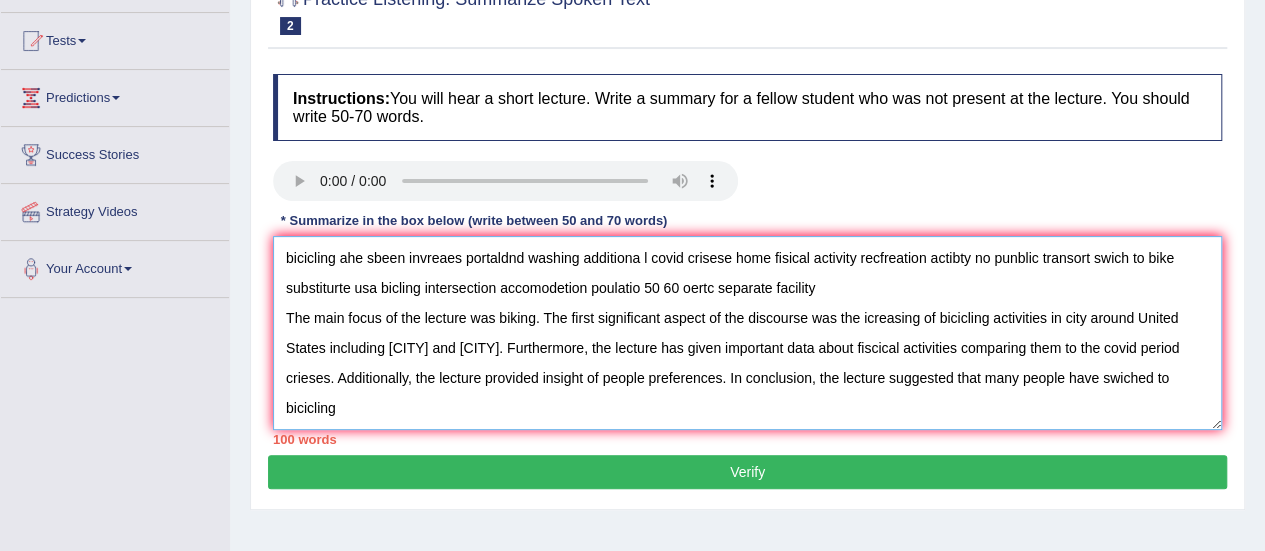 click on "bicicling ahe sbeen invreaes portaldnd washing additiona l covid crisese home fisical activity recfreation actibty no punblic transort swich to bike substiturte usa bicling intersection accomodetion poulatio 50 60 oertc separate facility
The main focus of the lecture was biking. The first significant aspect of the discourse was the icreasing of bicicling activities in city around United States including Portland and San Francisco. Furthermore, the lecture has given important data about fiscical activities comparing them to the covid period crieses. Additionally, the lecture provided insight of people preferences. In conclusion, the lecture suggested that many people have swiched to bicicling" at bounding box center [747, 333] 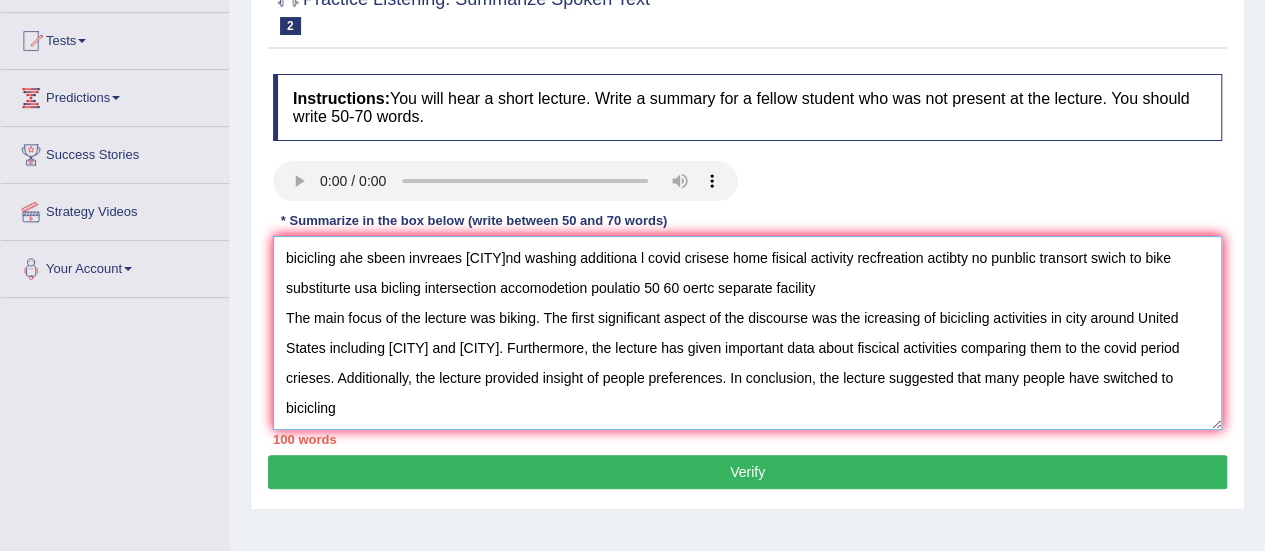 click on "bicicling ahe sbeen invreaes portaldnd washing additiona l covid crisese home fisical activity recfreation actibty no punblic transort swich to bike substiturte usa bicling intersection accomodetion poulatio 50 60 oertc separate facility
The main focus of the lecture was biking. The first significant aspect of the discourse was the icreasing of bicicling activities in city around United States including Portland and San Francisco. Furthermore, the lecture has given important data about fiscical activities comparing them to the covid period crieses. Additionally, the lecture provided insight of people preferences. In conclusion, the lecture suggested that many people have switched to bicicling" at bounding box center (747, 333) 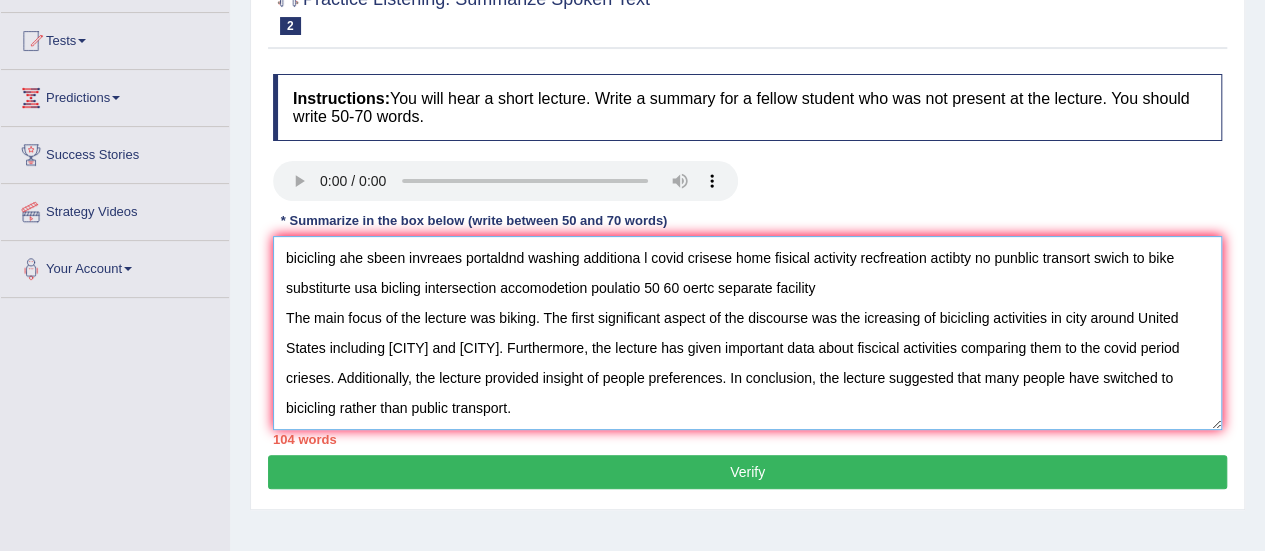 drag, startPoint x: 846, startPoint y: 293, endPoint x: 269, endPoint y: 239, distance: 579.52136 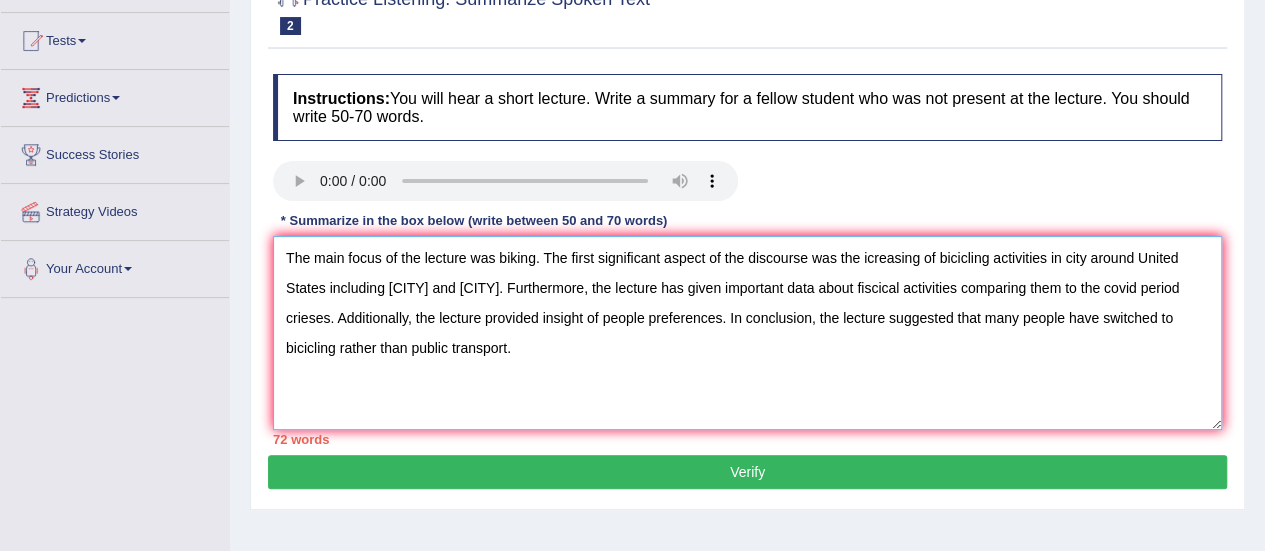 click on "The main focus of the lecture was biking. The first significant aspect of the discourse was the icreasing of bicicling activities in city around United States including Portland and San Francisco. Furthermore, the lecture has given important data about fiscical activities comparing them to the covid period crieses. Additionally, the lecture provided insight of people preferences. In conclusion, the lecture suggested that many people have switched to bicicling rather than public transport." at bounding box center [747, 333] 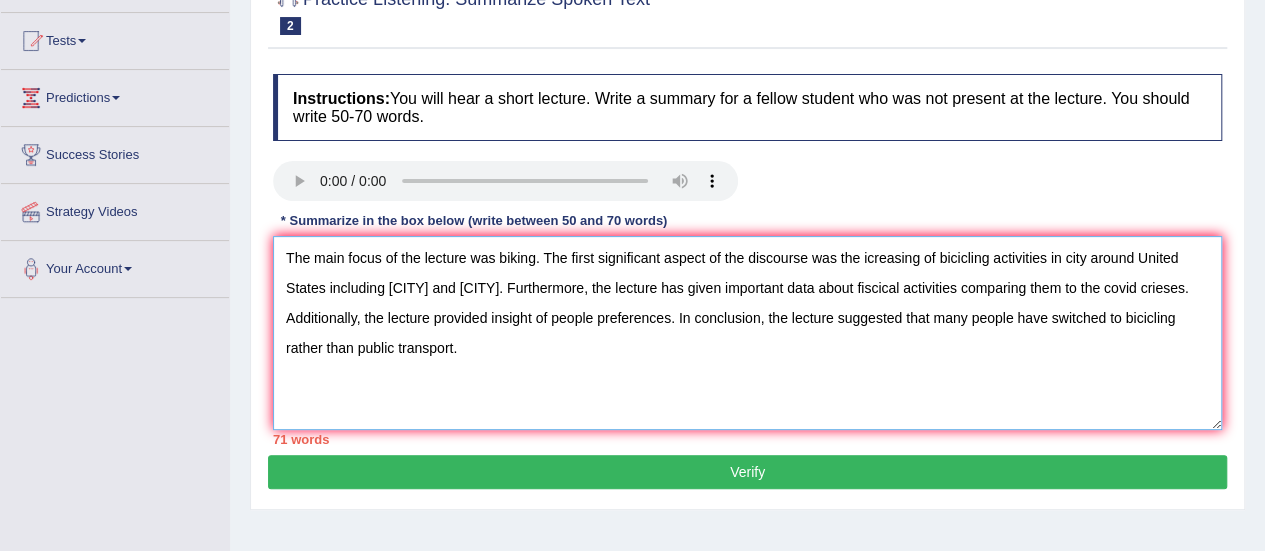 click on "The main focus of the lecture was biking. The first significant aspect of the discourse was the icreasing of bicicling activities in city around United States including Portland and San Francisco. Furthermore, the lecture has given important data about fiscical activities comparing them to the covid crieses. Additionally, the lecture provided insight of people preferences. In conclusion, the lecture suggested that many people have switched to bicicling rather than public transport." at bounding box center (747, 333) 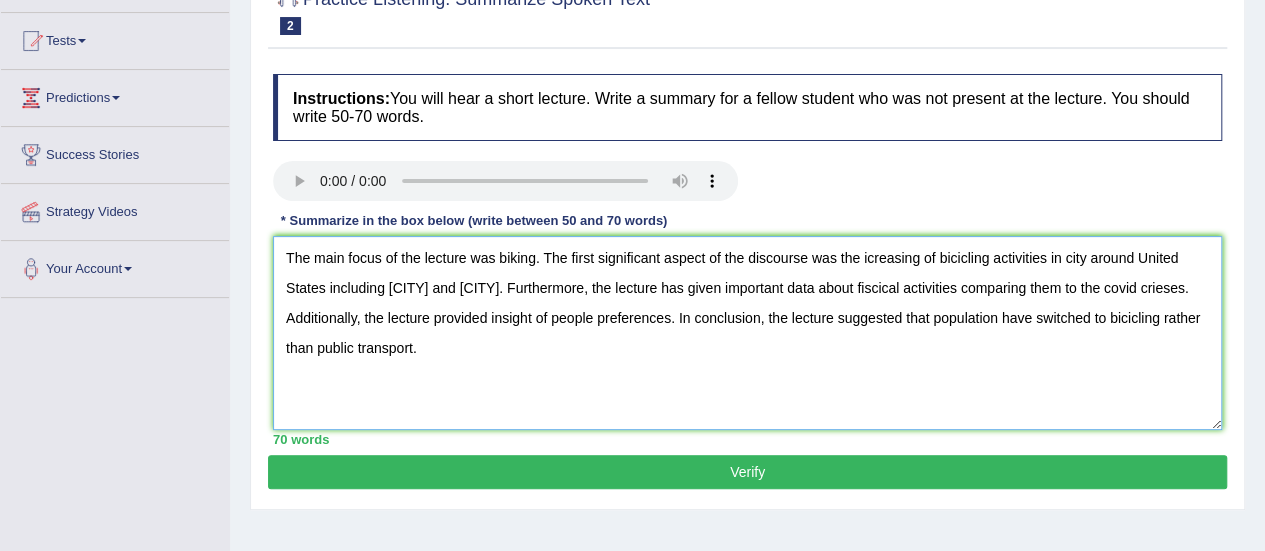 click on "The main focus of the lecture was biking. The first significant aspect of the discourse was the icreasing of bicicling activities in city around United States including Portland and San Francisco. Furthermore, the lecture has given important data about fiscical activities comparing them to the covid crieses. Additionally, the lecture provided insight of people preferences. In conclusion, the lecture suggested that population have switched to bicicling rather than public transport." at bounding box center [747, 333] 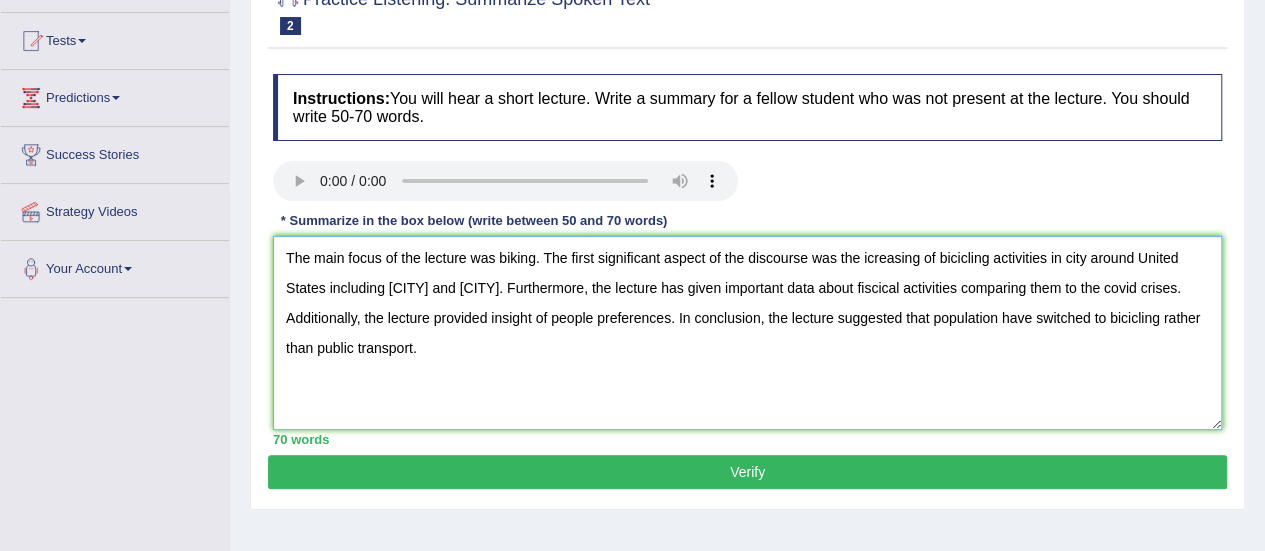 type on "The main focus of the lecture was biking. The first significant aspect of the discourse was the icreasing of bicicling activities in city around United States including Portland and San Francisco. Furthermore, the lecture has given important data about fiscical activities comparing them to the covid crises. Additionally, the lecture provided insight of people preferences. In conclusion, the lecture suggested that population have switched to bicicling rather than public transport." 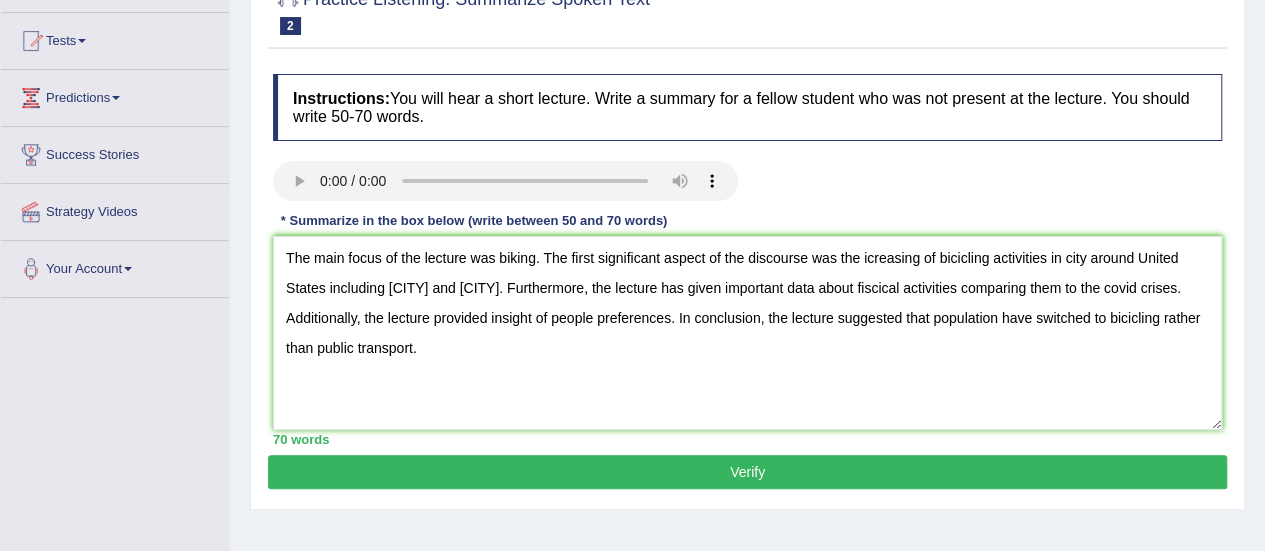 click on "Verify" at bounding box center (747, 472) 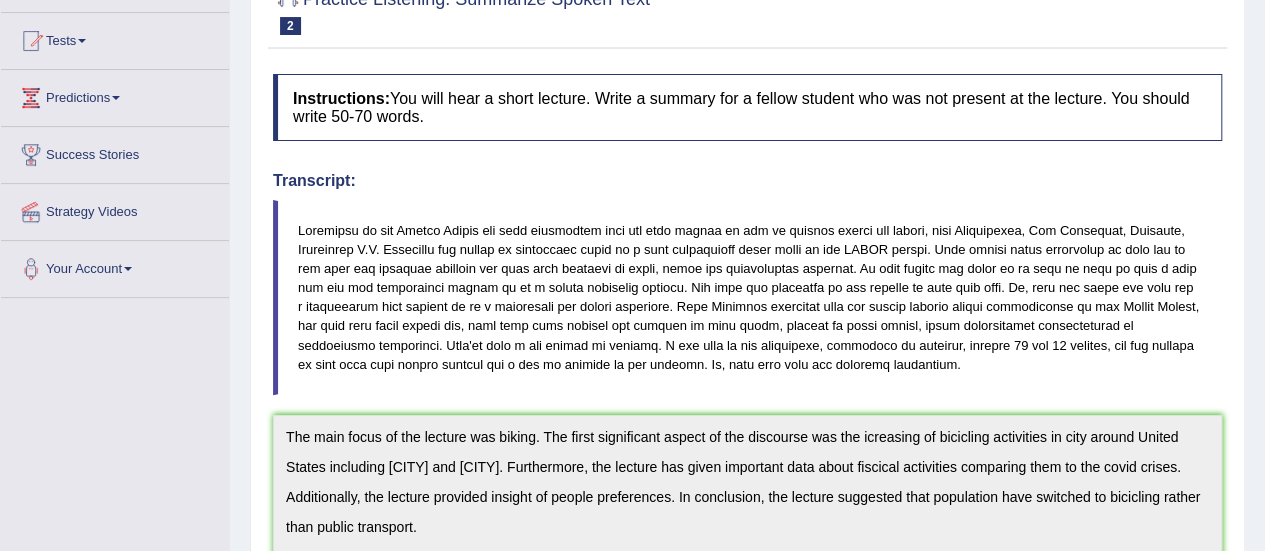 click on "Home
Practice
Listening: Summarize Spoken Text
Biking Boom
« Prev Next »  Report Question  Re-Attempt
Practice Listening: Summarize Spoken Text
2
Biking Boom
Instructions:  You will hear a short lecture. Write a summary for a fellow student who was not present at the lecture. You should write 50-70 words.
Transcript: Recorded Answer: * Summarize in the box below (write between 50 and 70 words) 70 words Written Keywords: — A.I. Engine Result: The   main   focus   of   the   lecture   was   biking .  The   first   significant   aspect   of   the   discourse   was   the   icreasing   of   bicicling   activities   in   city   around   United   States   including   Portland   and   San   Francisco .  Furthermore ,  the   lecture   has   given   important   data   about   fiscical   activities   comparing   them   to" at bounding box center [747, 456] 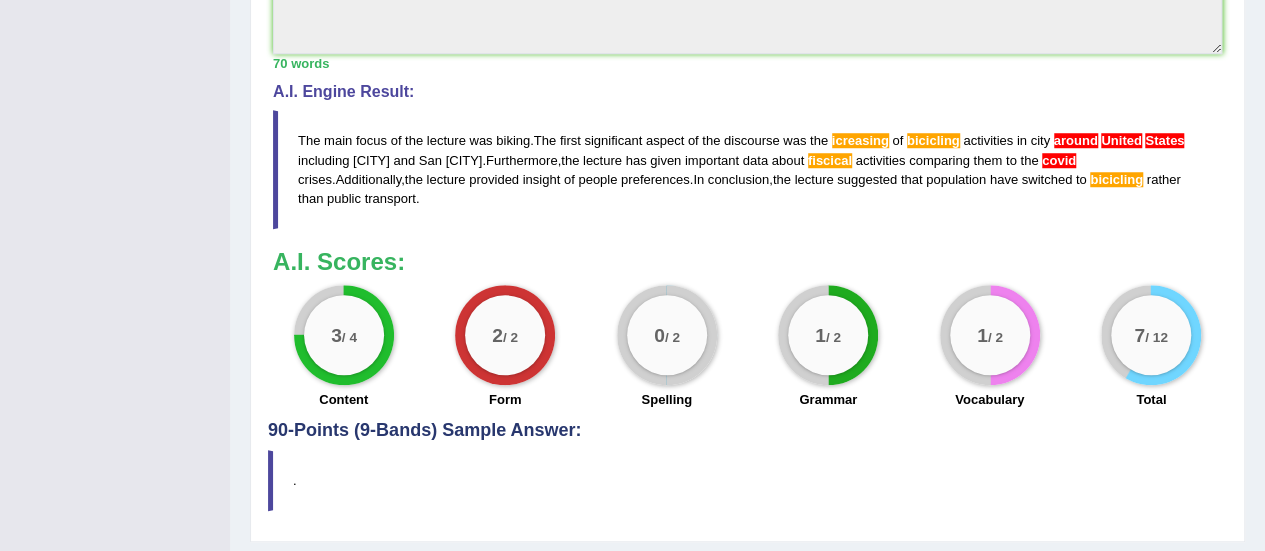scroll, scrollTop: 760, scrollLeft: 0, axis: vertical 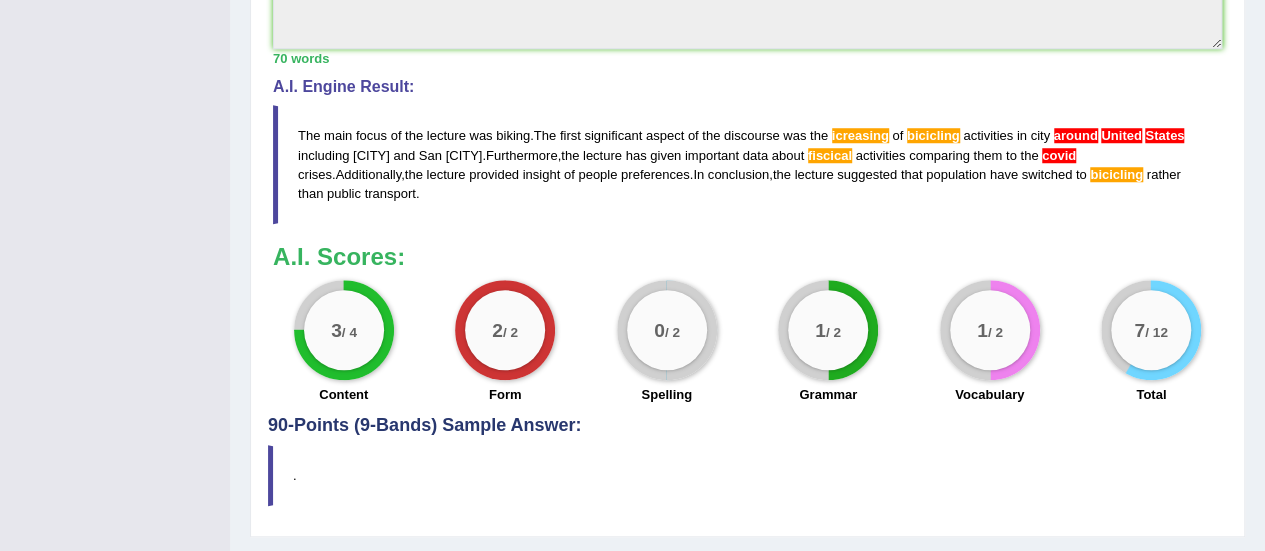 click on "The   main   focus   of   the   lecture   was   biking .  The   first   significant   aspect   of   the   discourse   was   the   icreasing   of   bicicling   activities   in   city   around   United   States   including   Portland   and   San   Francisco .  Furthermore ,  the   lecture   has   given   important   data   about   fiscical   activities   comparing   them   to   the   covid   crises .  Additionally ,  the   lecture   provided   insight   of   people   preferences .  In   conclusion ,  the   lecture   suggested   that   population   have   switched   to   bicicling   rather   than   public   transport ." at bounding box center [747, 164] 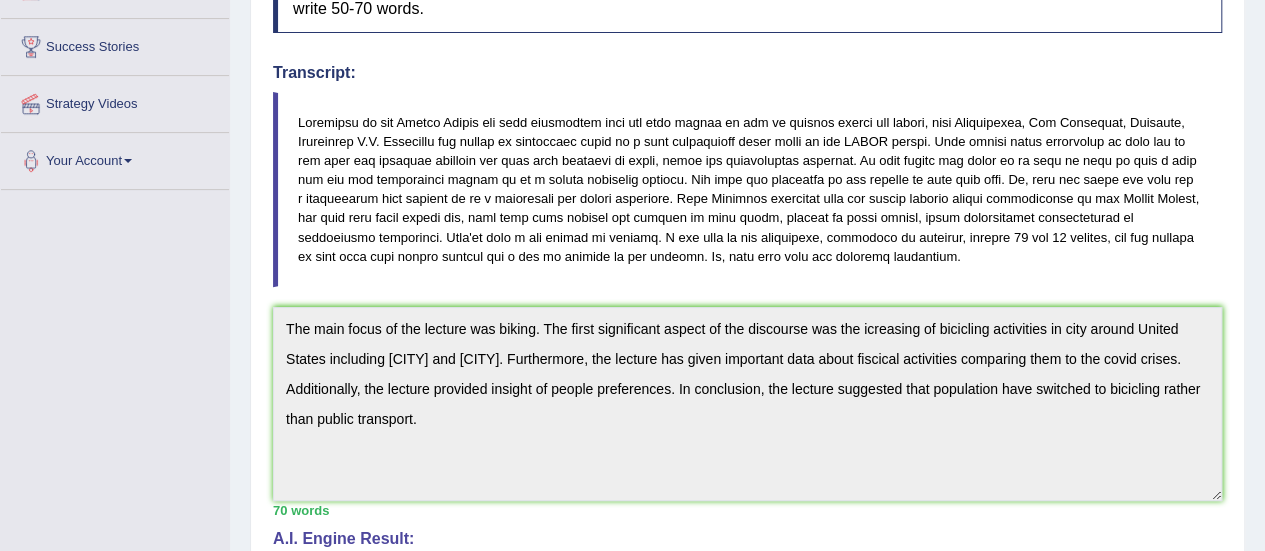 scroll, scrollTop: 306, scrollLeft: 0, axis: vertical 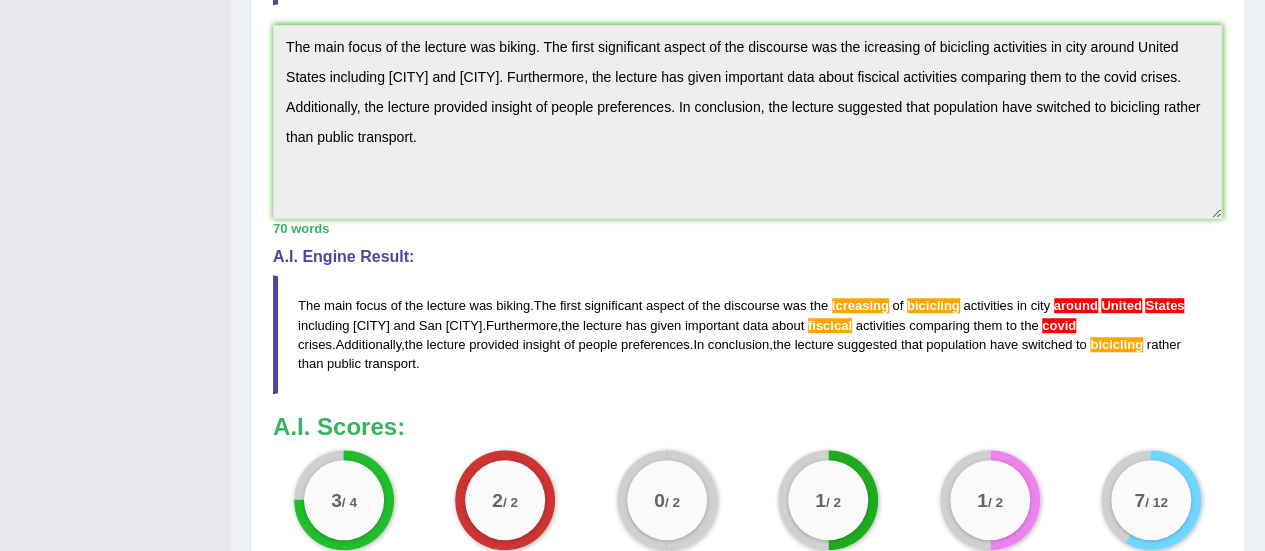 click on "Home
Practice
Listening: Summarize Spoken Text
Biking Boom
« Prev Next »  Report Question  Re-Attempt
Practice Listening: Summarize Spoken Text
2
Biking Boom
Instructions:  You will hear a short lecture. Write a summary for a fellow student who was not present at the lecture. You should write 50-70 words.
Transcript: Recorded Answer: * Summarize in the box below (write between 50 and 70 words) 70 words Written Keywords: — A.I. Engine Result: The   main   focus   of   the   lecture   was   biking .  The   first   significant   aspect   of   the   discourse   was   the   icreasing   of   bicicling   activities   in   city   around   United   States   including   Portland   and   San   Francisco .  Furthermore ,  the   lecture   has   given   important   data   about   fiscical   activities   comparing   them   to" at bounding box center [747, 66] 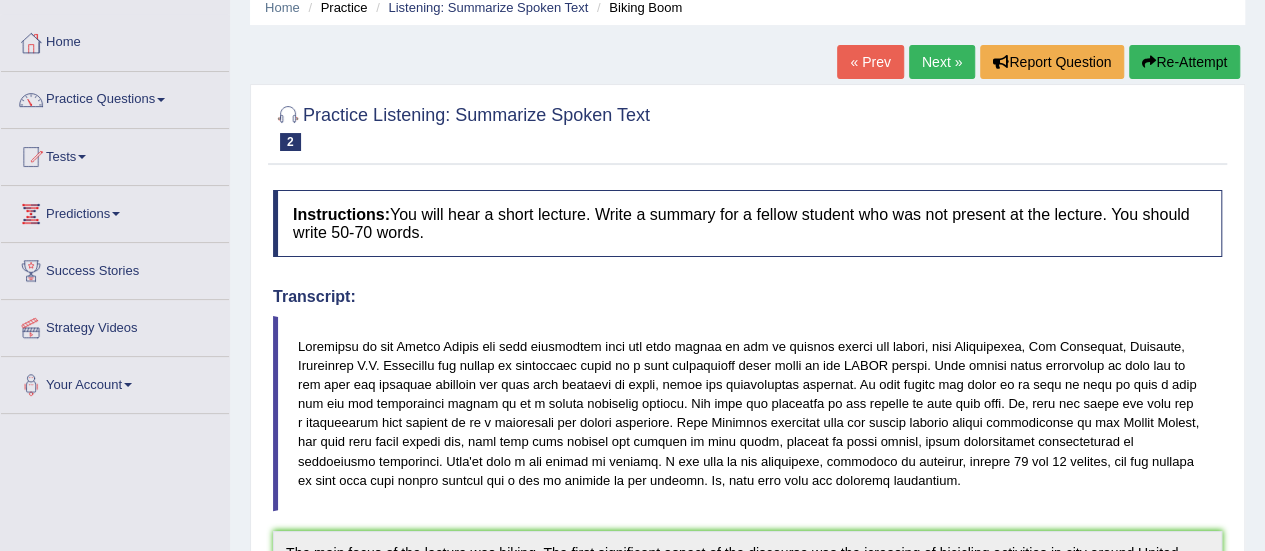 scroll, scrollTop: 0, scrollLeft: 0, axis: both 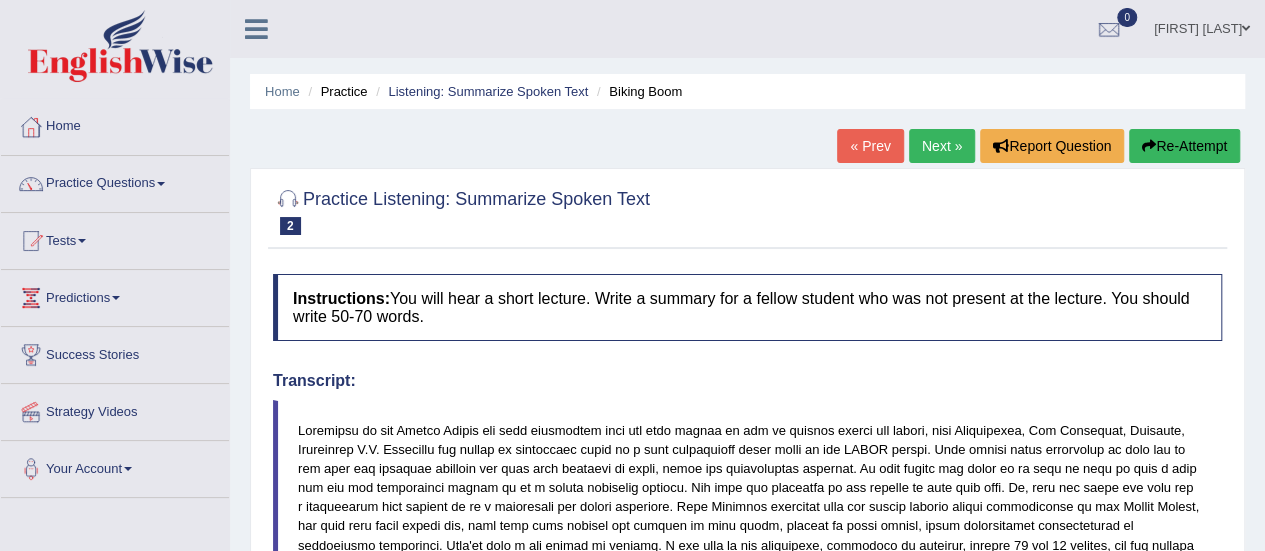 click on "Re-Attempt" at bounding box center [1184, 146] 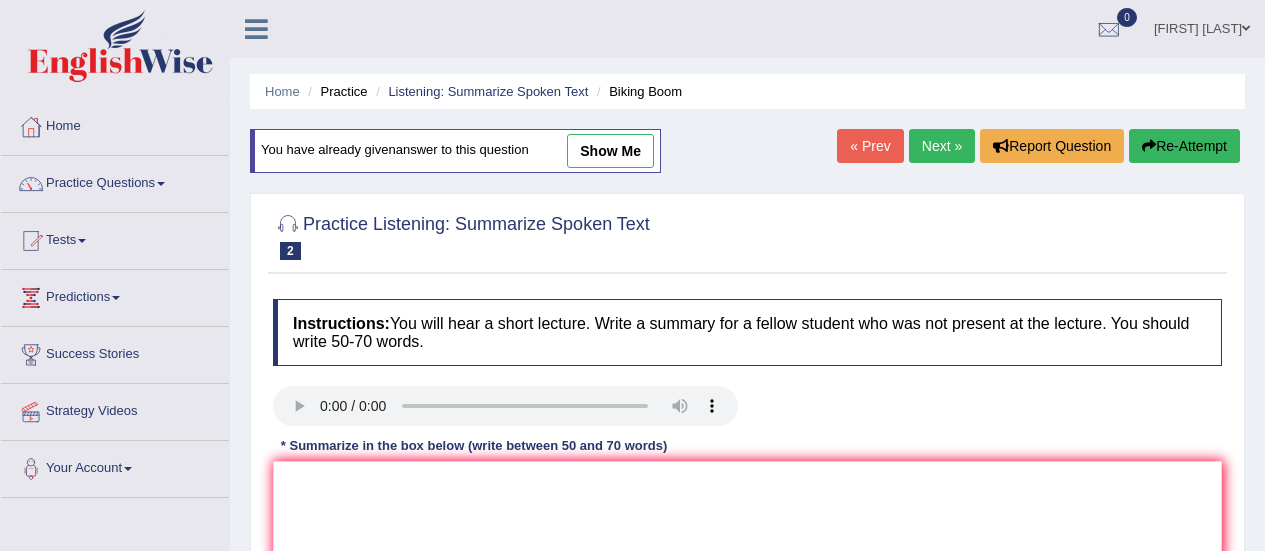 scroll, scrollTop: 0, scrollLeft: 0, axis: both 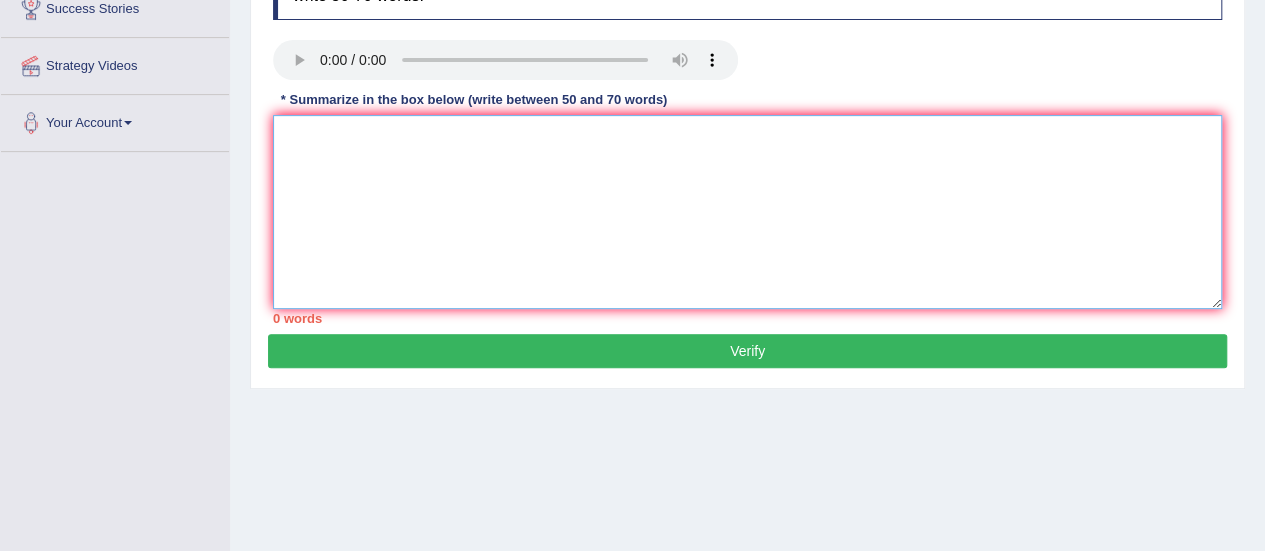 click at bounding box center (747, 212) 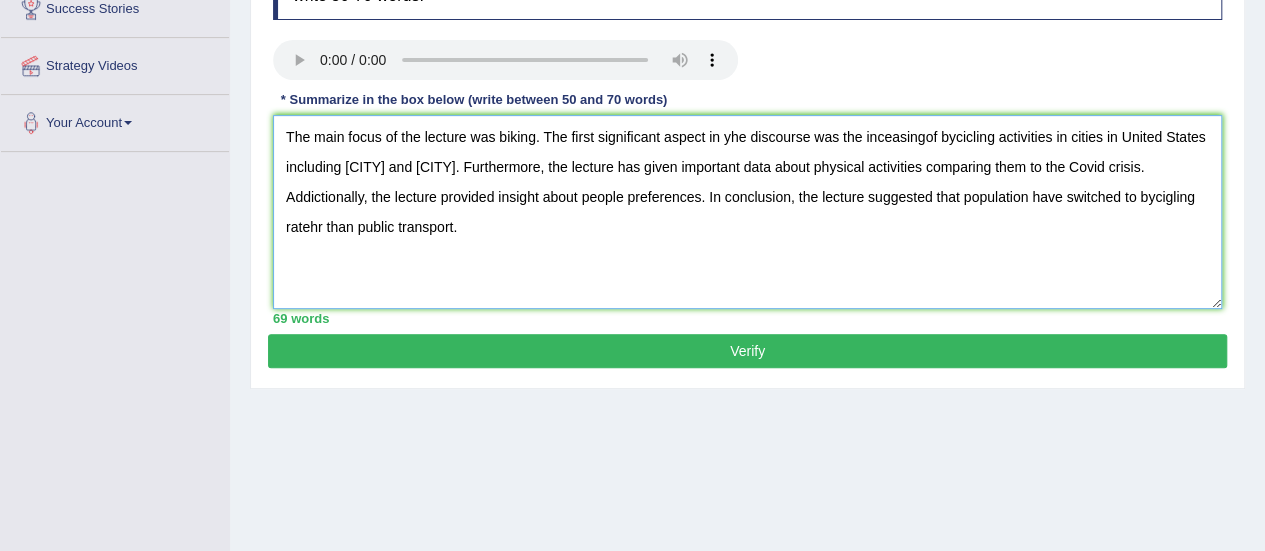 click on "The main focus of the lecture was biking. The first significant aspect in yhe discourse was the inceasingof bycicling activities in cities in United States including San Francisco and Portland. Furthermore, the lecture has given important data about physical activities comparing them to the Covid crisis.
Addictionally, the lecture provided insight about people preferences. In conclusion, the lecture suggested that population have switched to bycigling ratehr than public transport." at bounding box center [747, 212] 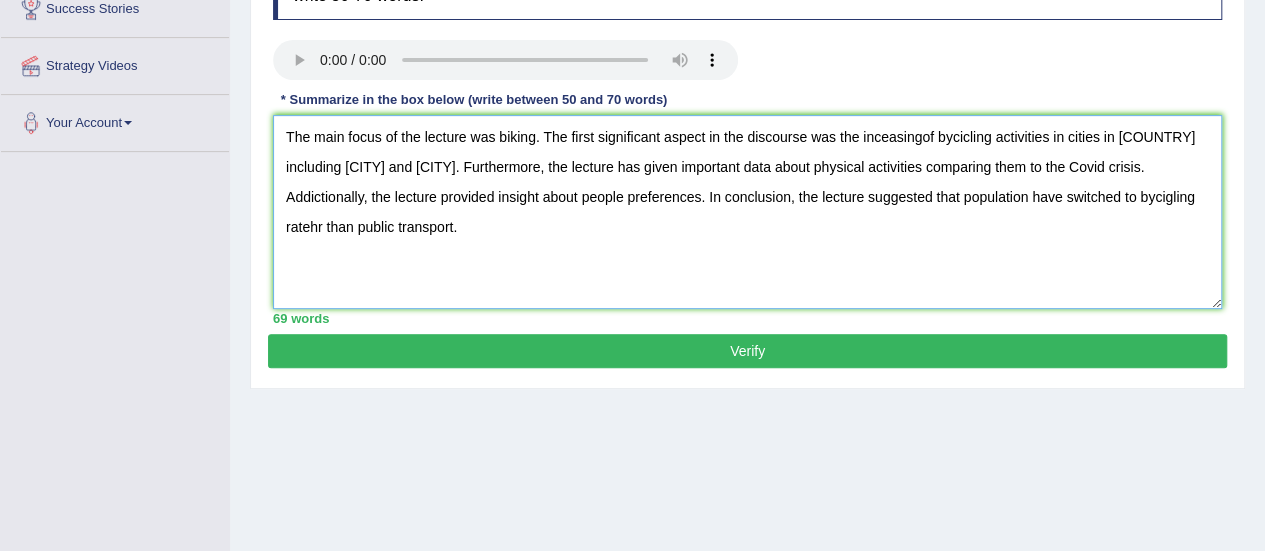 click on "The main focus of the lecture was biking. The first significant aspect in the discourse was the inceasingof bycicling activities in cities in United States including San Francisco and Portland. Furthermore, the lecture has given important data about physical activities comparing them to the Covid crisis.
Addictionally, the lecture provided insight about people preferences. In conclusion, the lecture suggested that population have switched to bycigling ratehr than public transport." at bounding box center [747, 212] 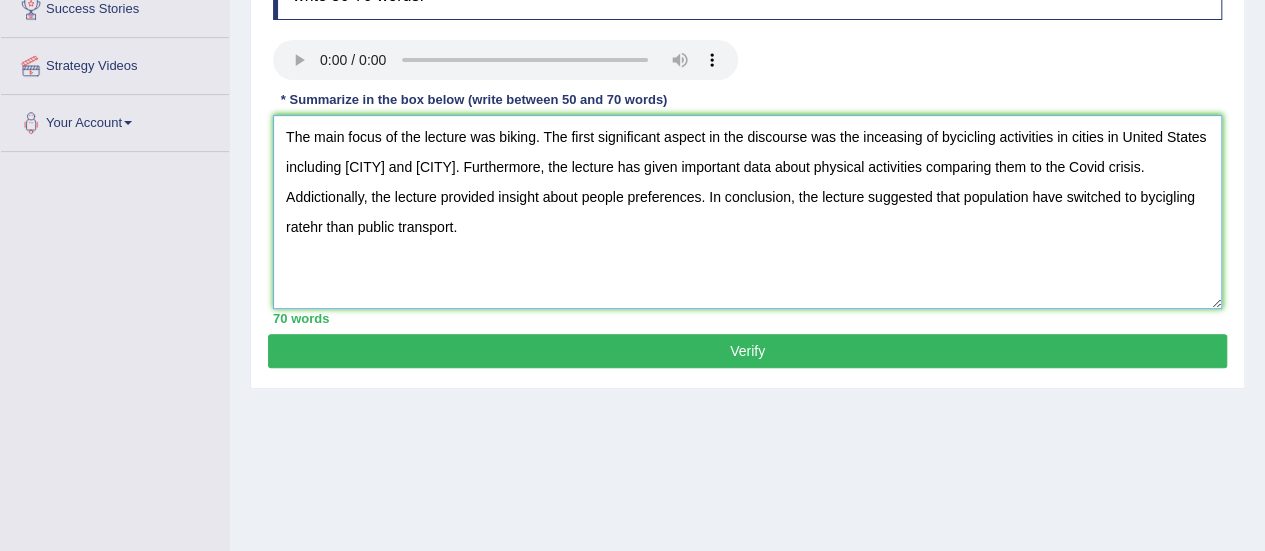 click on "The main focus of the lecture was biking. The first significant aspect in the discourse was the inceasing of bycicling activities in cities in United States including San Francisco and Portland. Furthermore, the lecture has given important data about physical activities comparing them to the Covid crisis.
Addictionally, the lecture provided insight about people preferences. In conclusion, the lecture suggested that population have switched to bycigling ratehr than public transport." at bounding box center [747, 212] 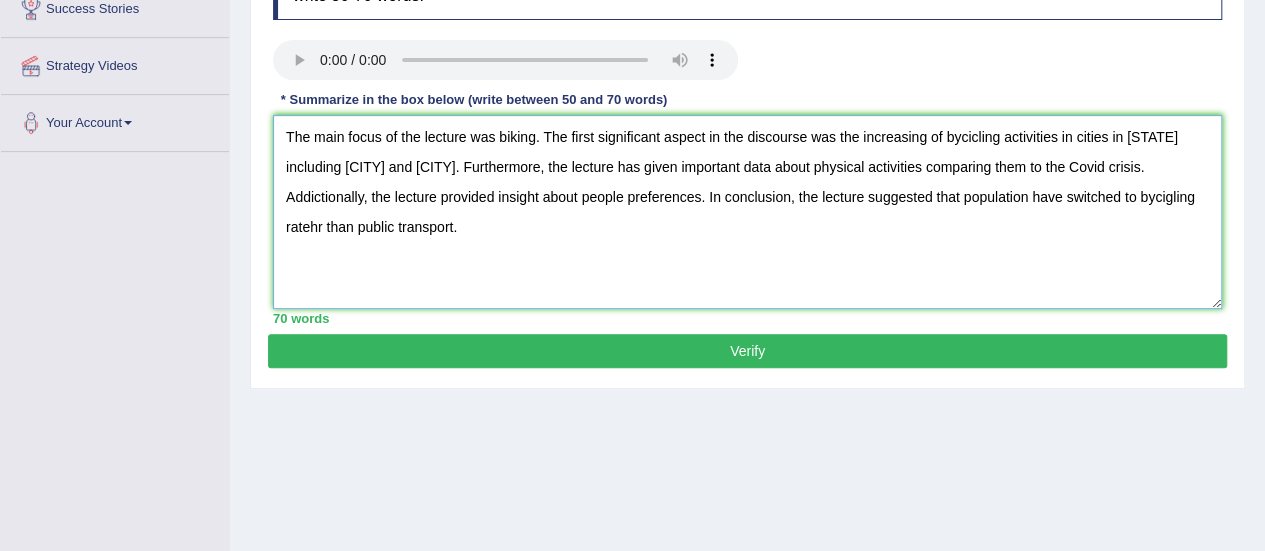 click on "The main focus of the lecture was biking. The first significant aspect in the discourse was the increasing of bycicling activities in cities in United States including San Francisco and Portland. Furthermore, the lecture has given important data about physical activities comparing them to the Covid crisis.
Addictionally, the lecture provided insight about people preferences. In conclusion, the lecture suggested that population have switched to bycigling ratehr than public transport." at bounding box center (747, 212) 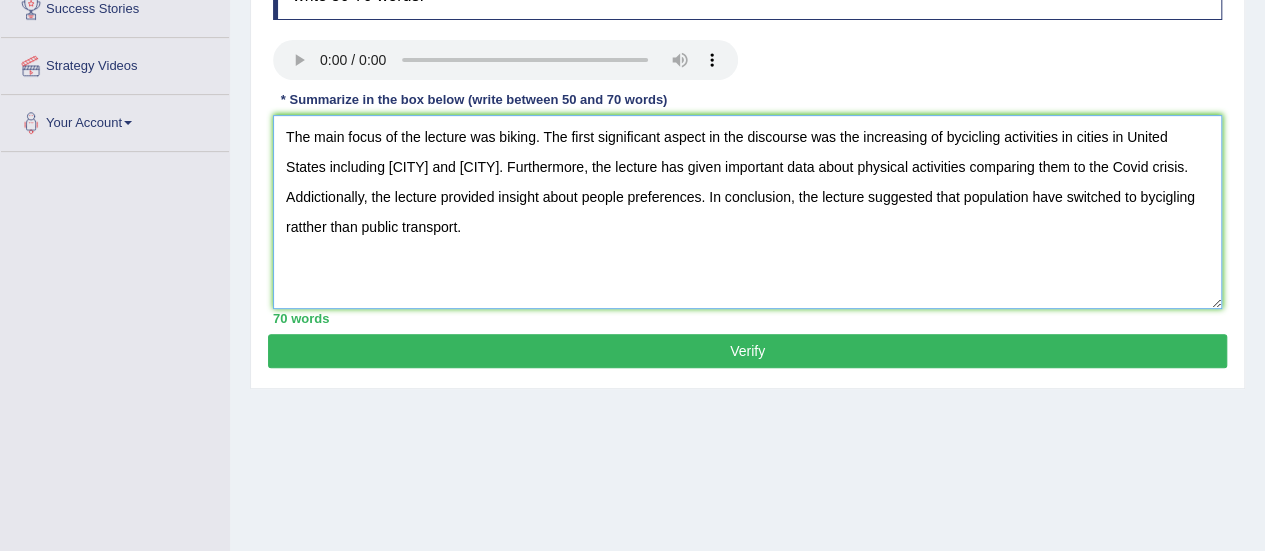 click on "The main focus of the lecture was biking. The first significant aspect in the discourse was the increasing of bycicling activities in cities in United States including San Francisco and Portland. Furthermore, the lecture has given important data about physical activities comparing them to the Covid crisis.
Addictionally, the lecture provided insight about people preferences. In conclusion, the lecture suggested that population have switched to bycigling ratther than public transport." at bounding box center (747, 212) 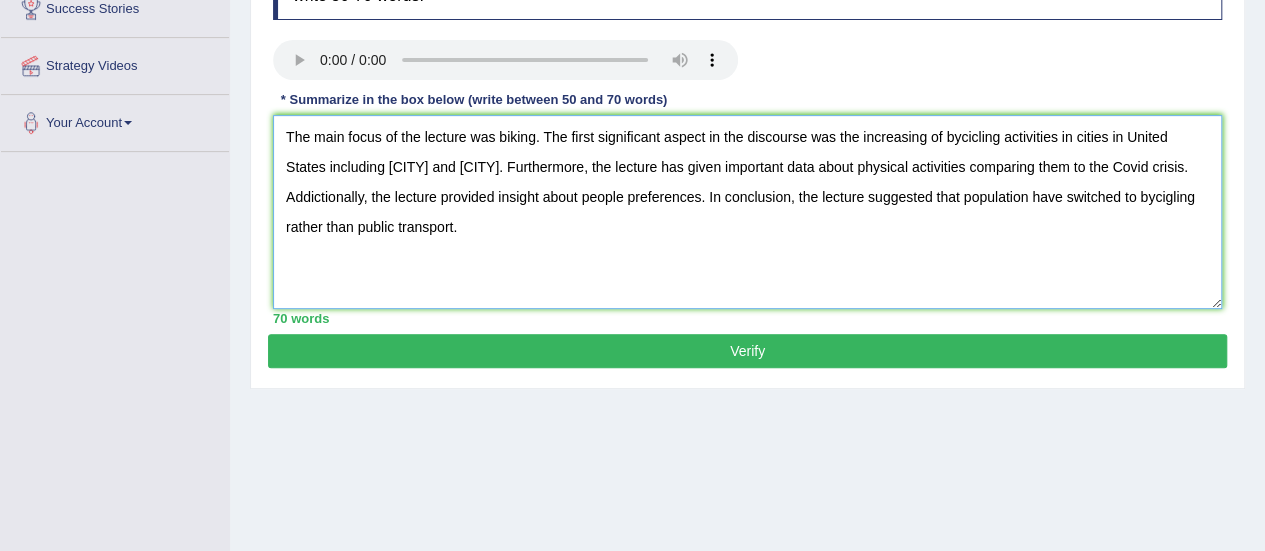 type on "The main focus of the lecture was biking. The first significant aspect in the discourse was the increasing of bycicling activities in cities in United States including San Francisco and Portland. Furthermore, the lecture has given important data about physical activities comparing them to the Covid crisis.
Addictionally, the lecture provided insight about people preferences. In conclusion, the lecture suggested that population have switched to bycigling rather than public transport." 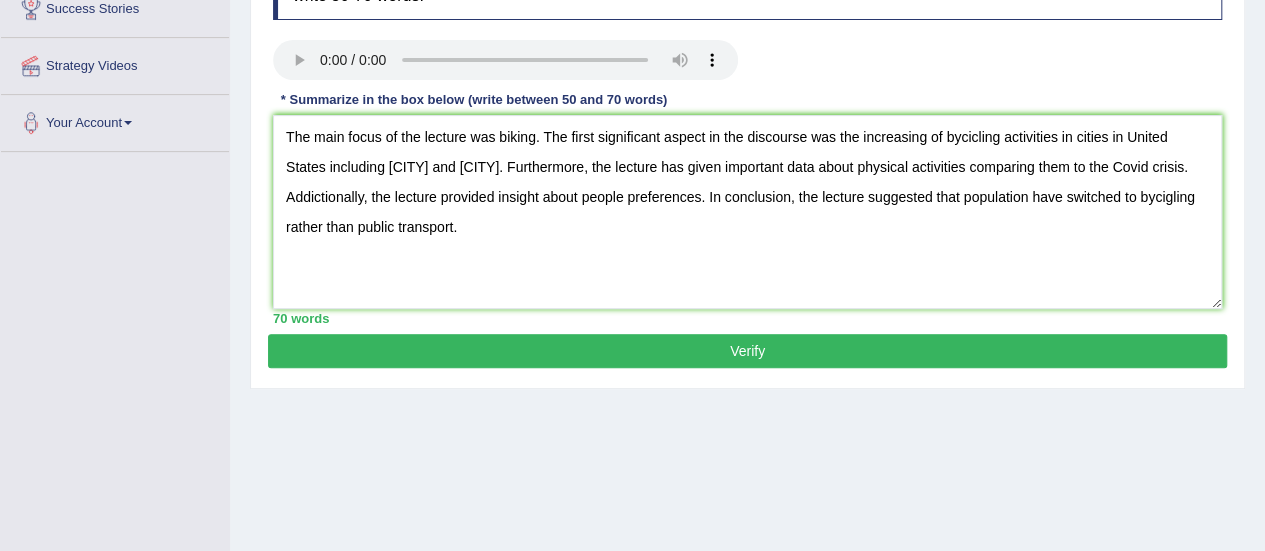 click on "Instructions:  You will hear a short lecture. Write a summary for a fellow student who was not present at the lecture. You should write 50-70 words.
Transcript: Recorded Answer: * Summarize in the box below (write between 50 and 70 words) The main focus of the lecture was biking. The first significant aspect in the discourse was the increasing of bycicling activities in cities in United States including San Francisco and Portland. Furthermore, the lecture has given important data about physical activities comparing them to the Covid crisis.
Addictionally, the lecture provided insight about people preferences. In conclusion, the lecture suggested that population have switched to bycigling rather than public transport. 70 words Written Keywords: A.I. Engine Result: Processing... A.I. Scores:
3  / 4              Content
2  / 2              Form
0  / 2              Spelling
1  / 2 1 7" at bounding box center [747, 138] 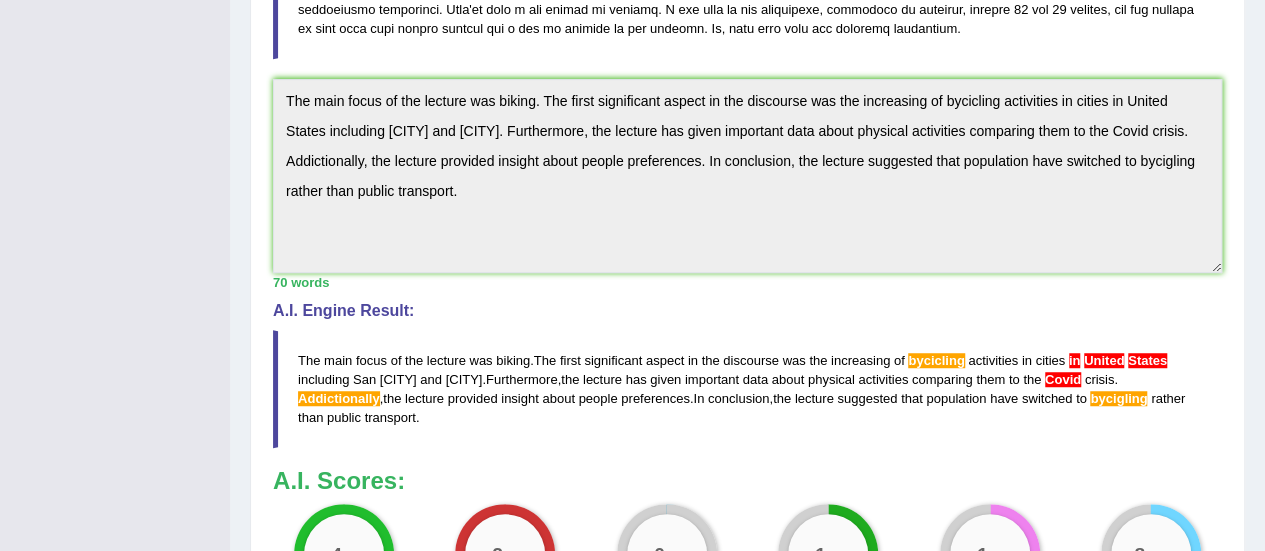 scroll, scrollTop: 546, scrollLeft: 0, axis: vertical 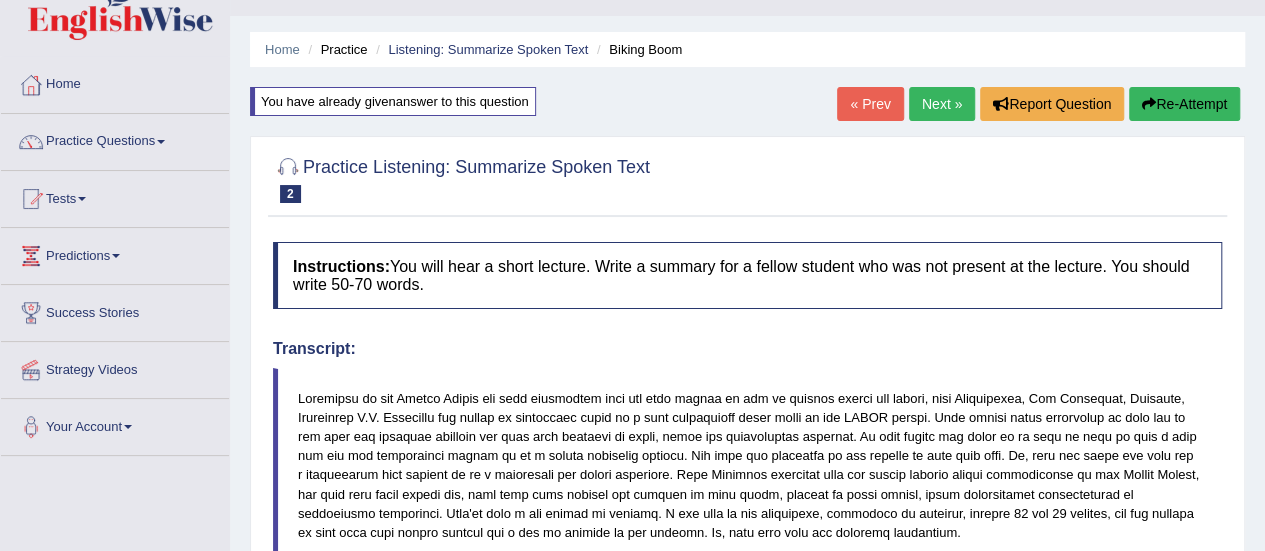 click on "Re-Attempt" at bounding box center [1184, 104] 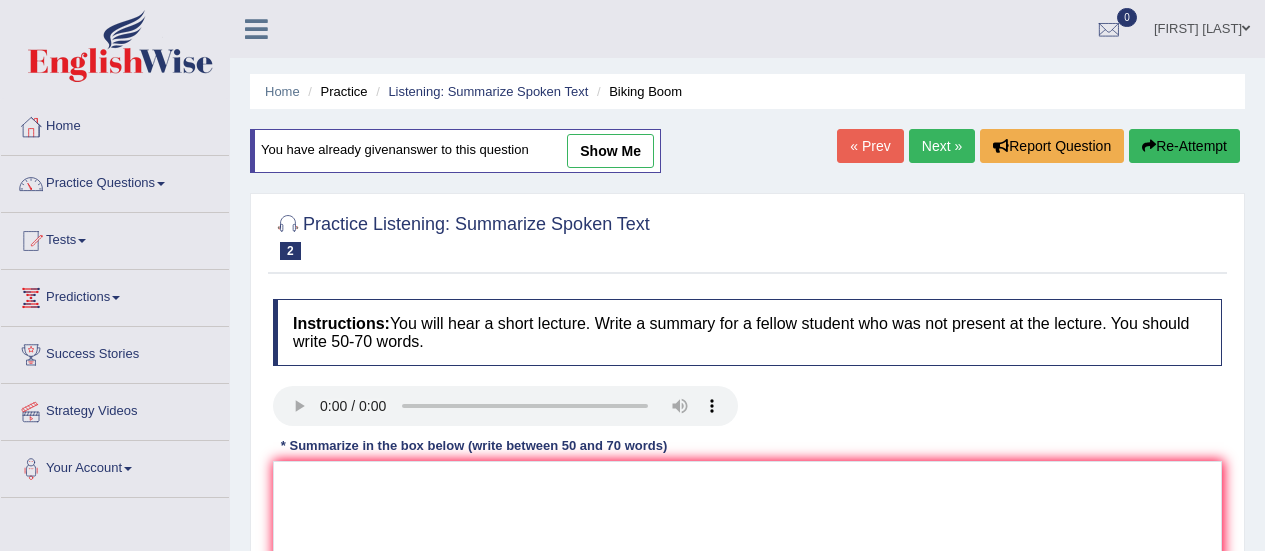 scroll, scrollTop: 42, scrollLeft: 0, axis: vertical 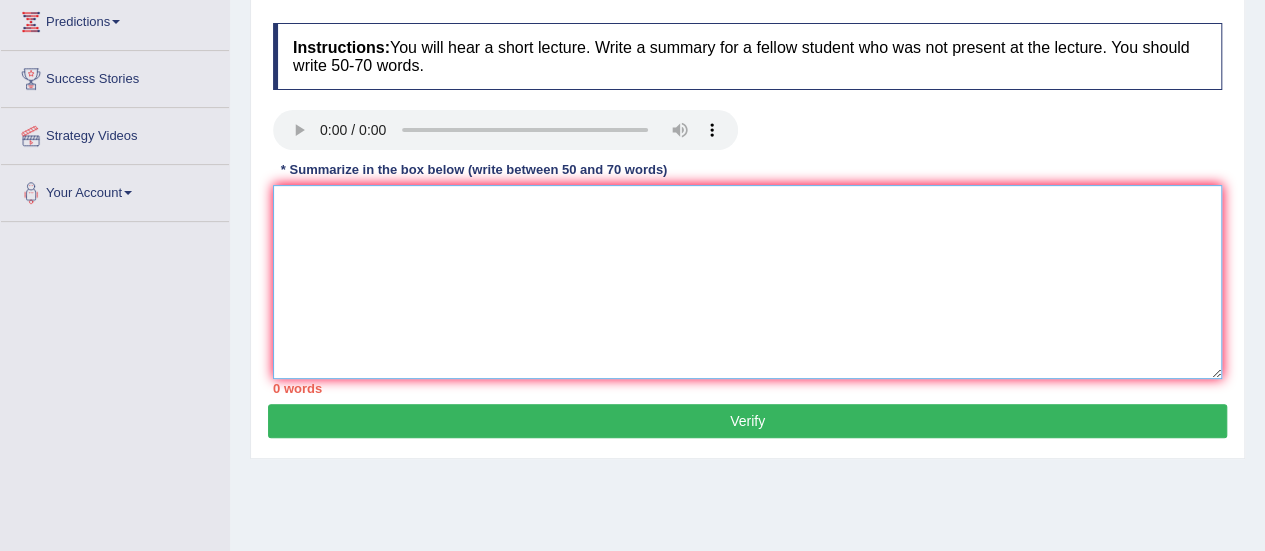 click at bounding box center (747, 282) 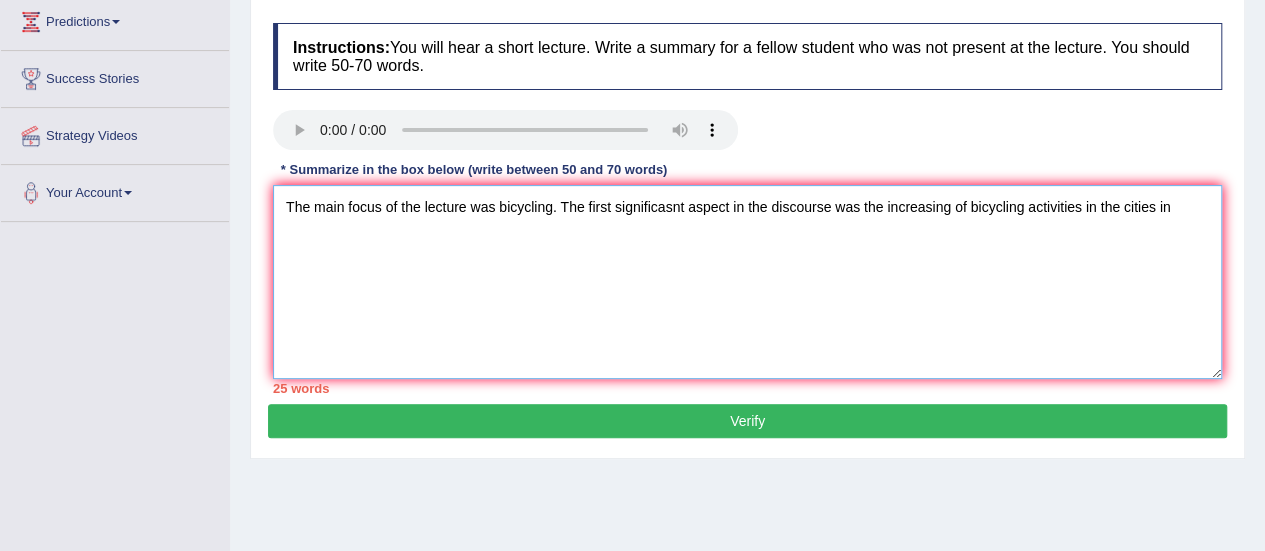 click on "The main focus of the lecture was bicycling. The first significasnt aspect in the discourse was the increasing of bicycling activities in the cities in" at bounding box center [747, 282] 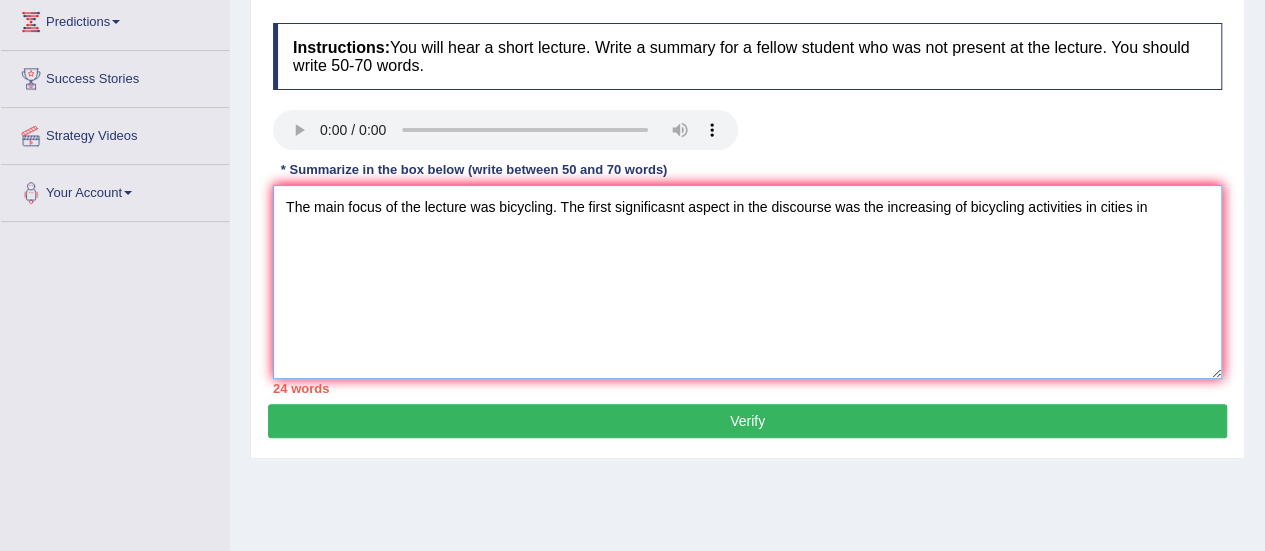 click on "The main focus of the lecture was bicycling. The first significasnt aspect in the discourse was the increasing of bicycling activities in cities in" at bounding box center (747, 282) 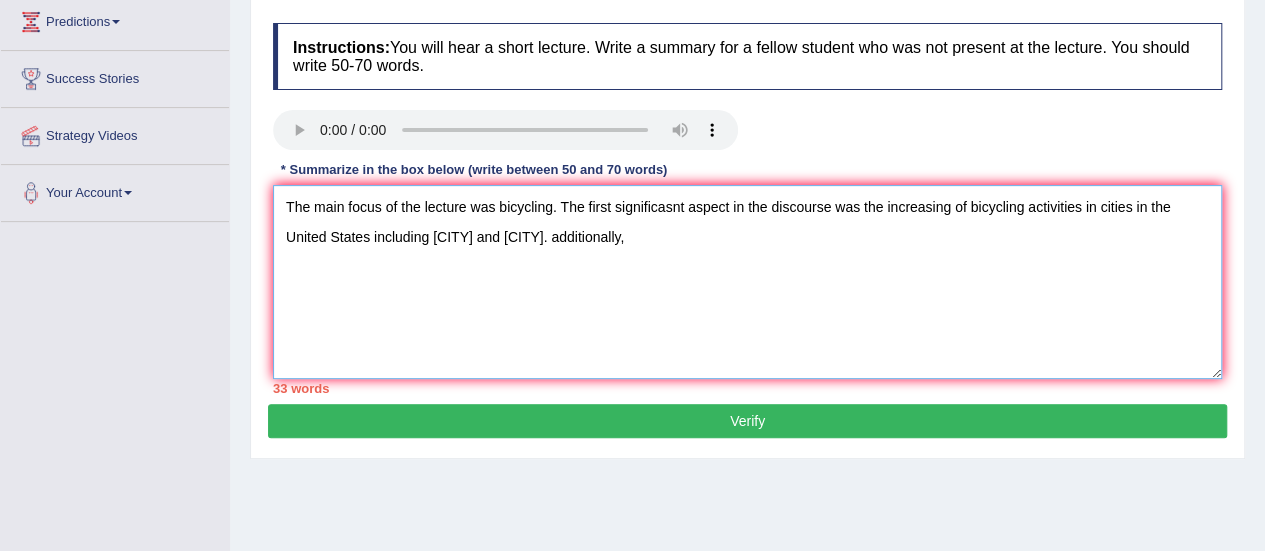 click on "The main focus of the lecture was bicycling. The first significasnt aspect in the discourse was the increasing of bicycling activities in cities in the United States including [CITY] and [CITY]. additionally," at bounding box center (747, 282) 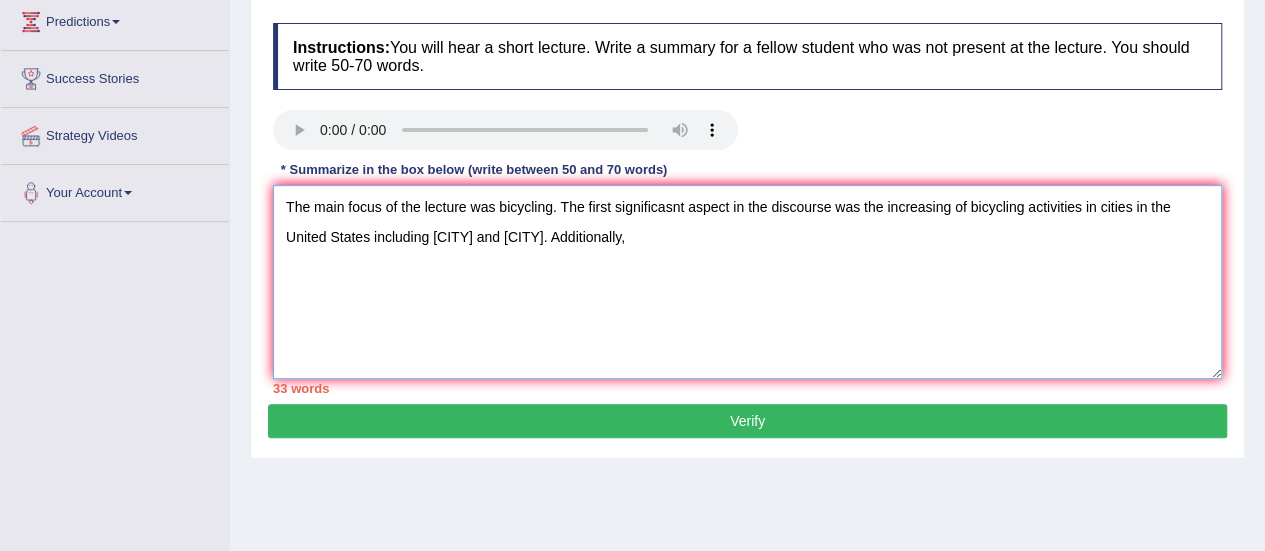 click on "The main focus of the lecture was bicycling. The first significasnt aspect in the discourse was the increasing of bicycling activities in cities in the United States including [CITY] and [CITY]. Additionally," at bounding box center [747, 282] 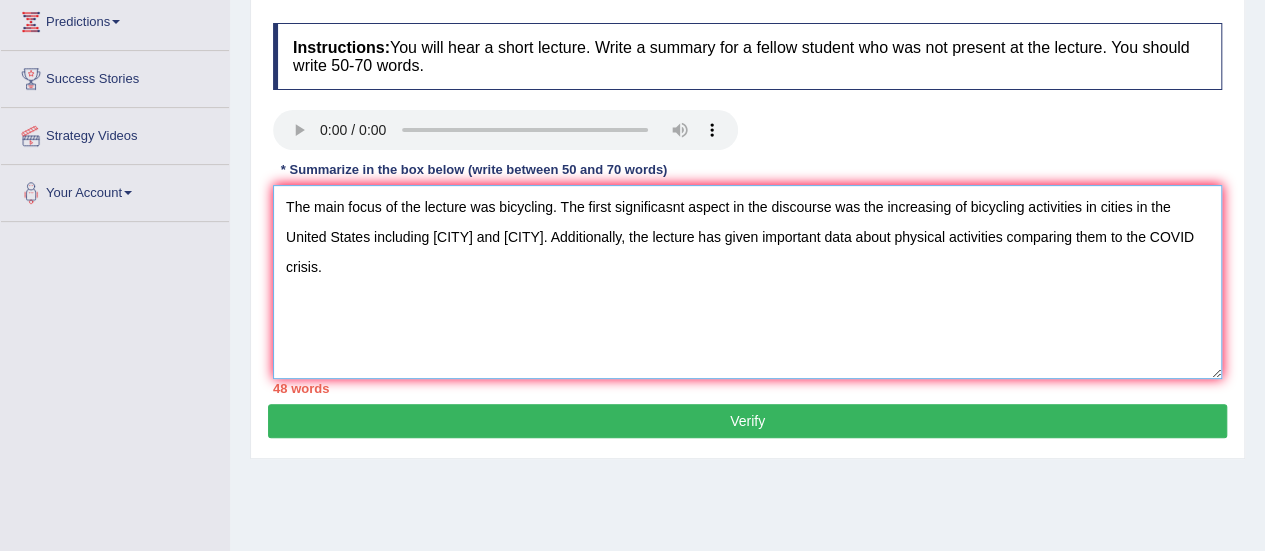 click on "The main focus of the lecture was bicycling. The first significasnt aspect in the discourse was the increasing of bicycling activities in cities in the United States including San Francisco and Portland. Additionally, the lecture has given important data about physical activities comparing them to the COVID crisis." at bounding box center (747, 282) 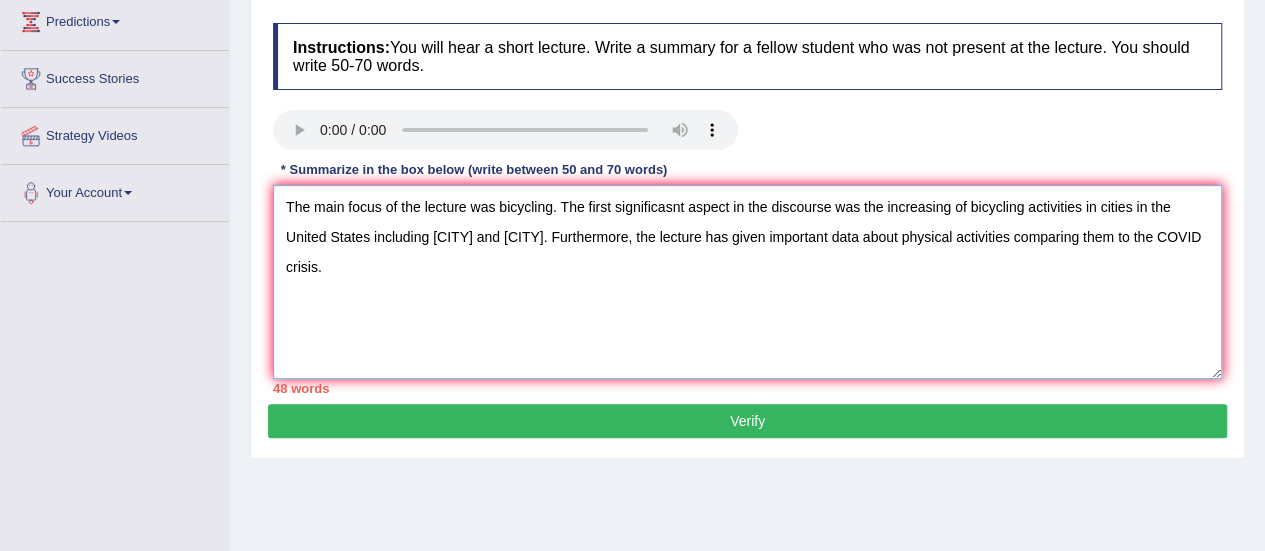 click on "The main focus of the lecture was bicycling. The first significasnt aspect in the discourse was the increasing of bicycling activities in cities in the United States including San Francisco and Portland. Furthermore, the lecture has given important data about physical activities comparing them to the COVID crisis." at bounding box center [747, 282] 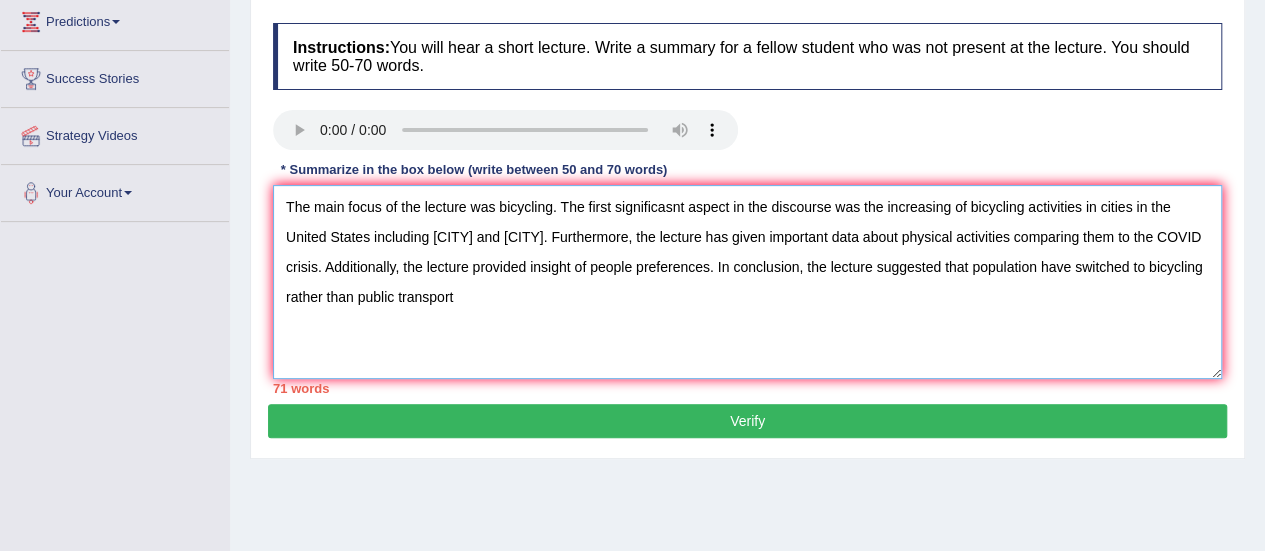 click on "The main focus of the lecture was bicycling. The first significasnt aspect in the discourse was the increasing of bicycling activities in cities in the United States including San Francisco and Portland. Furthermore, the lecture has given important data about physical activities comparing them to the COVID crisis. Additionally, the lecture provided insight of people preferences. In conclusion, the lecture suggested that population have switched to bicycling rather than public transport" at bounding box center [747, 282] 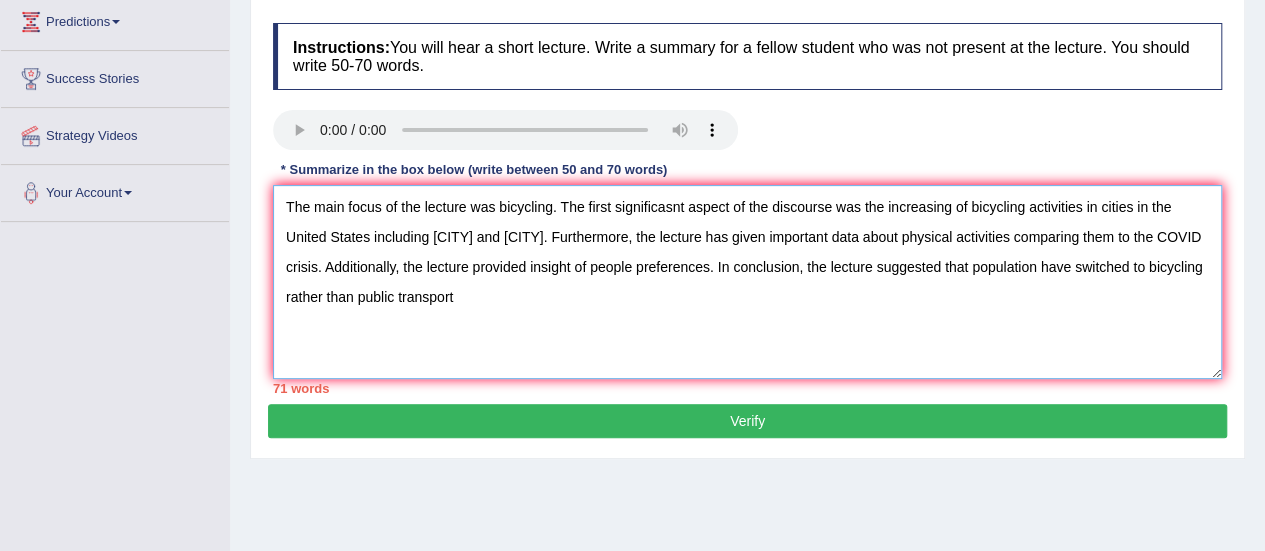 click on "The main focus of the lecture was bicycling. The first significasnt aspect of the discourse was the increasing of bicycling activities in cities in the United States including San Francisco and Portland. Furthermore, the lecture has given important data about physical activities comparing them to the COVID crisis. Additionally, the lecture provided insight of people preferences. In conclusion, the lecture suggested that population have switched to bicycling rather than public transport" at bounding box center (747, 282) 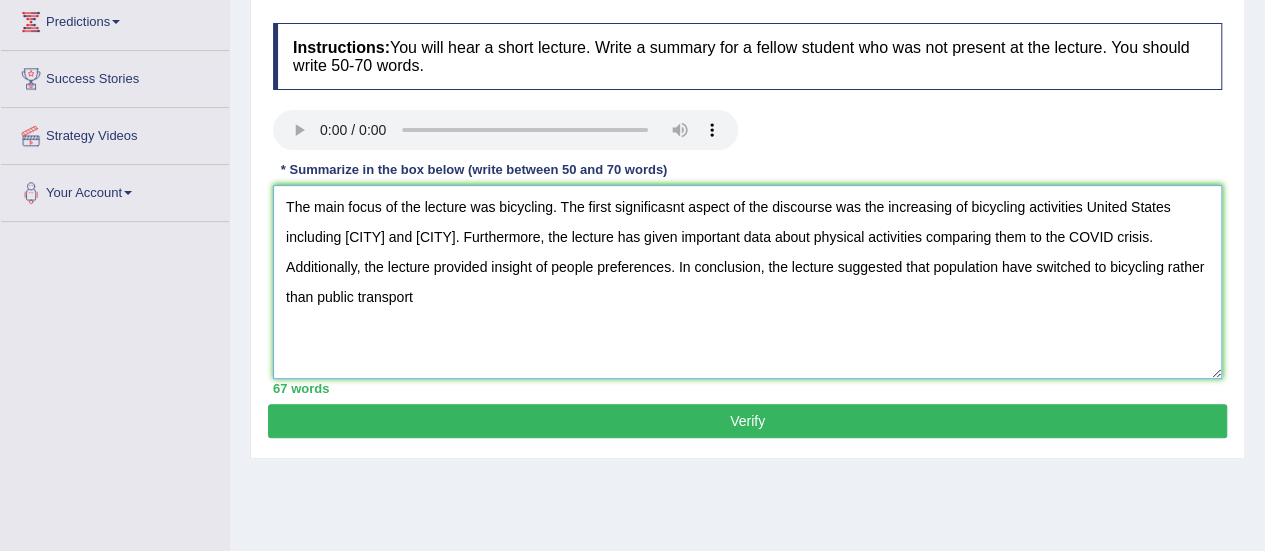 click on "The main focus of the lecture was bicycling. The first significasnt aspect of the discourse was the increasing of bicycling activities United States including San Francisco and Portland. Furthermore, the lecture has given important data about physical activities comparing them to the COVID crisis. Additionally, the lecture provided insight of people preferences. In conclusion, the lecture suggested that population have switched to bicycling rather than public transport" at bounding box center (747, 282) 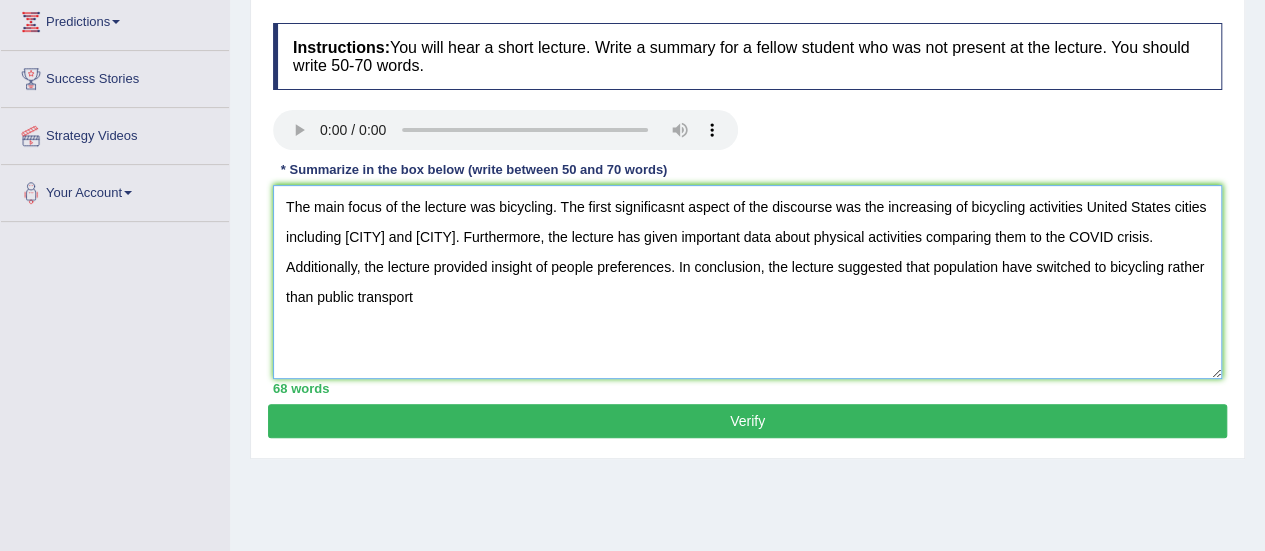 click on "The main focus of the lecture was bicycling. The first significasnt aspect of the discourse was the increasing of bicycling activities United States cities including San Francisco and Portland. Furthermore, the lecture has given important data about physical activities comparing them to the COVID crisis. Additionally, the lecture provided insight of people preferences. In conclusion, the lecture suggested that population have switched to bicycling rather than public transport" at bounding box center [747, 282] 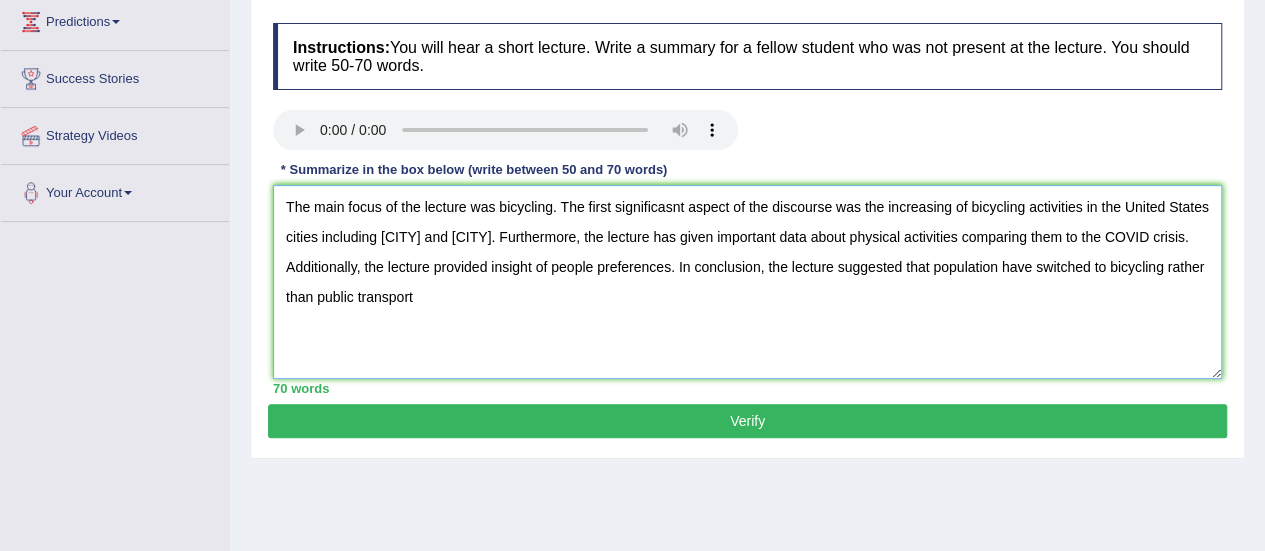 click on "The main focus of the lecture was bicycling. The first significasnt aspect of the discourse was the increasing of bicycling activities in the United States cities including San Francisco and Portland. Furthermore, the lecture has given important data about physical activities comparing them to the COVID crisis. Additionally, the lecture provided insight of people preferences. In conclusion, the lecture suggested that population have switched to bicycling rather than public transport" at bounding box center (747, 282) 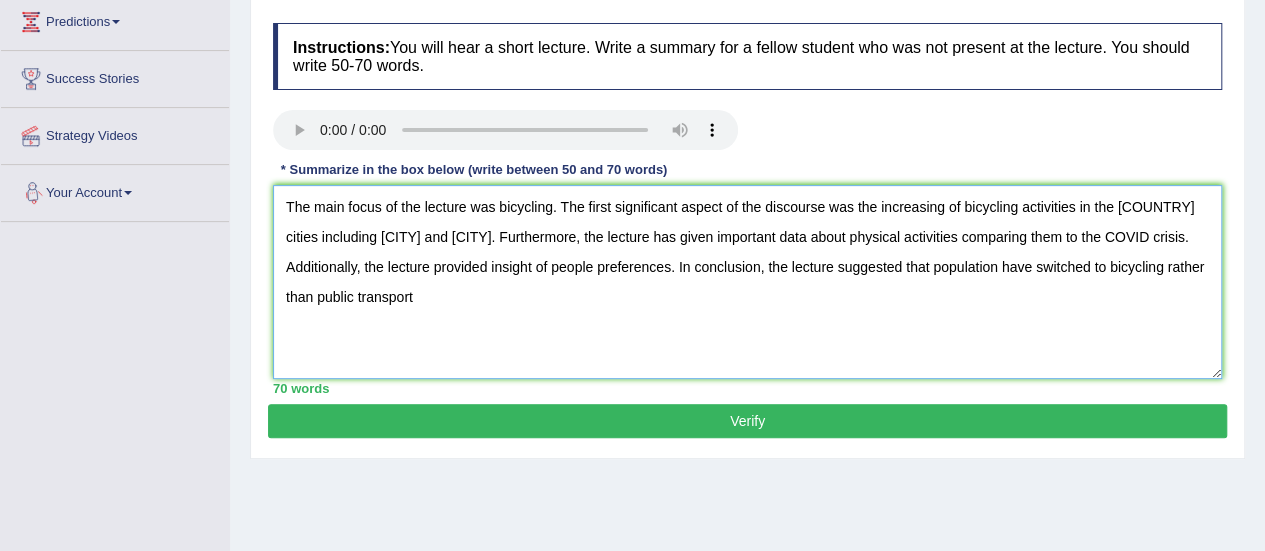 click on "The main focus of the lecture was bicycling. The first significant aspect of the discourse was the increasing of bicycling activities in the United States cities including San Francisco and Portland. Furthermore, the lecture has given important data about physical activities comparing them to the COVID crisis. Additionally, the lecture provided insight of people preferences. In conclusion, the lecture suggested that population have switched to bicycling rather than public transport" at bounding box center (747, 282) 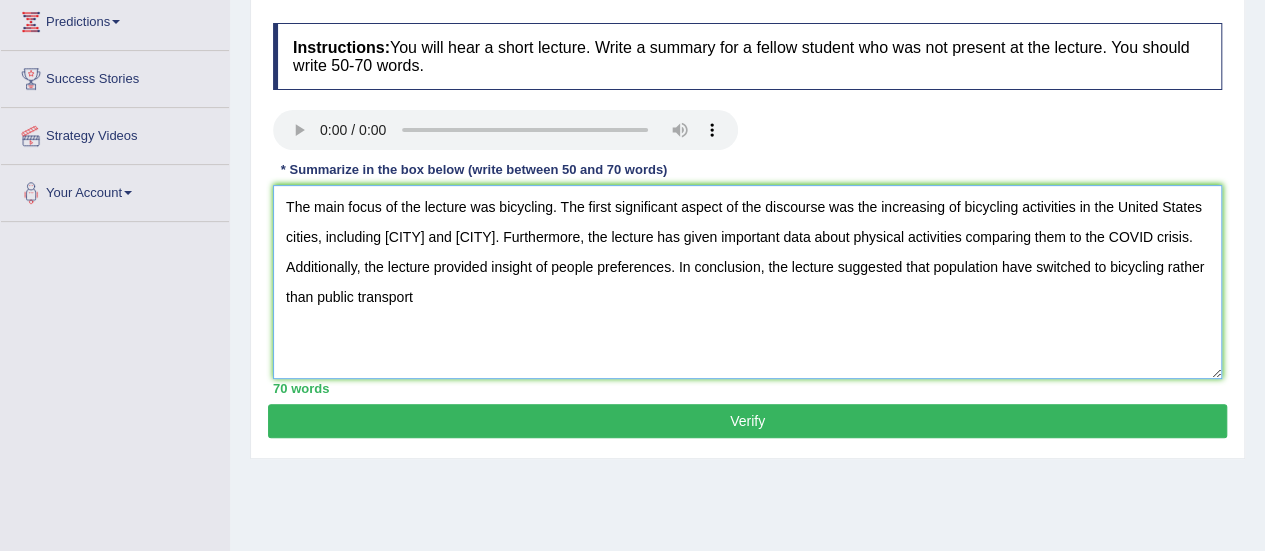 click on "The main focus of the lecture was bicycling. The first significant aspect of the discourse was the increasing of bicycling activities in the United States cities, including San Francisco and Portland. Furthermore, the lecture has given important data about physical activities comparing them to the COVID crisis. Additionally, the lecture provided insight of people preferences. In conclusion, the lecture suggested that population have switched to bicycling rather than public transport" at bounding box center [747, 282] 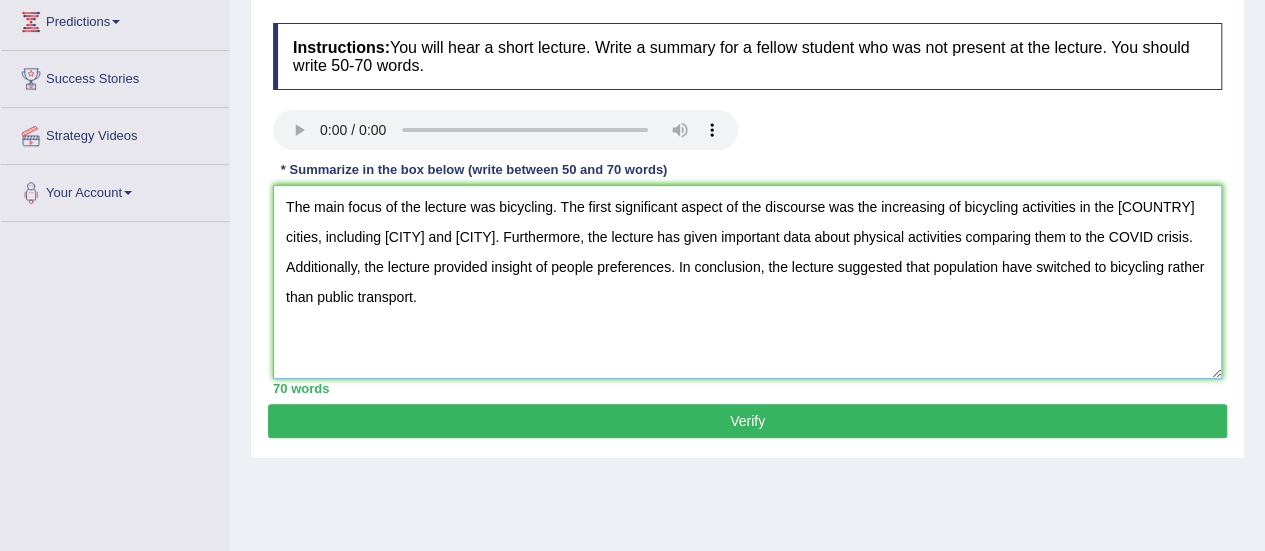 type on "The main focus of the lecture was bicycling. The first significant aspect of the discourse was the increasing of bicycling activities in the United States cities, including San Francisco and Portland. Furthermore, the lecture has given important data about physical activities comparing them to the COVID crisis. Additionally, the lecture provided insight of people preferences. In conclusion, the lecture suggested that population have switched to bicycling rather than public transport." 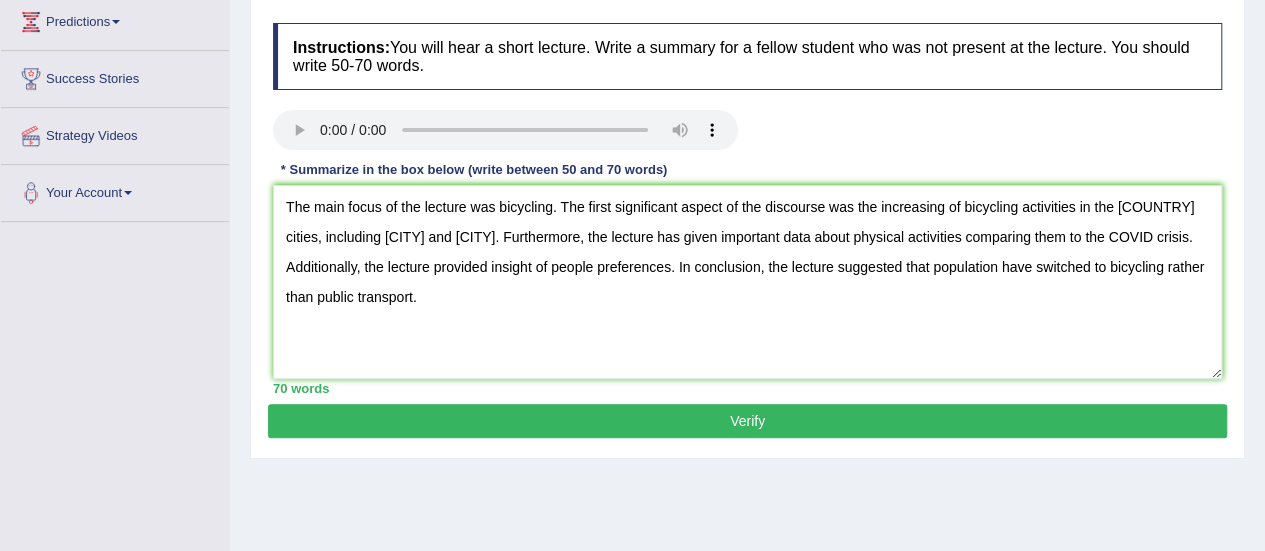 click on "Verify" at bounding box center (747, 421) 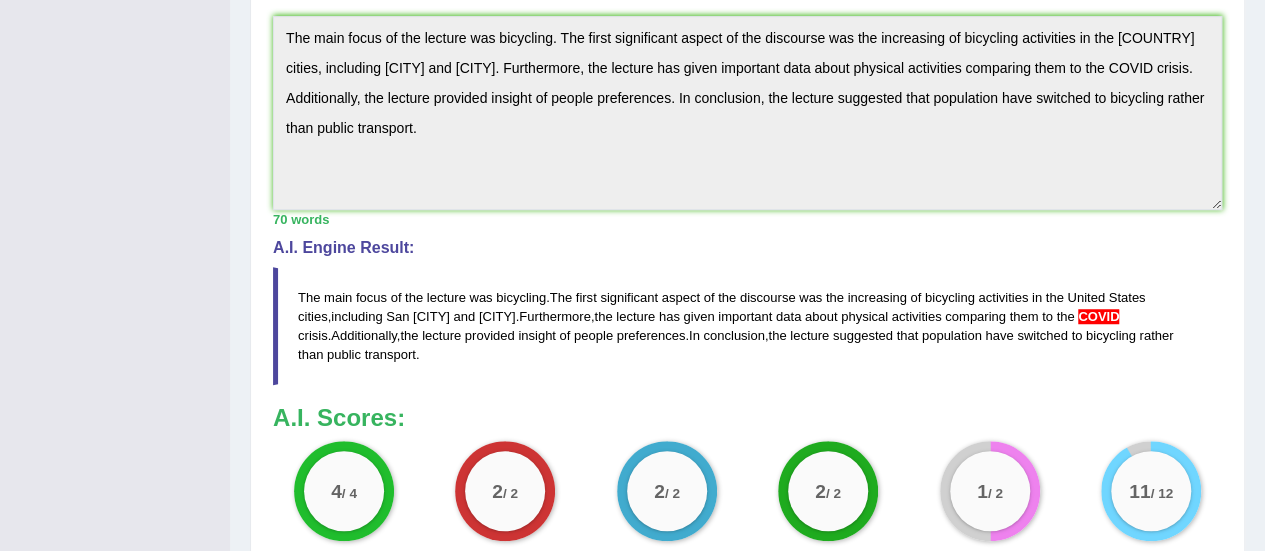 scroll, scrollTop: 676, scrollLeft: 0, axis: vertical 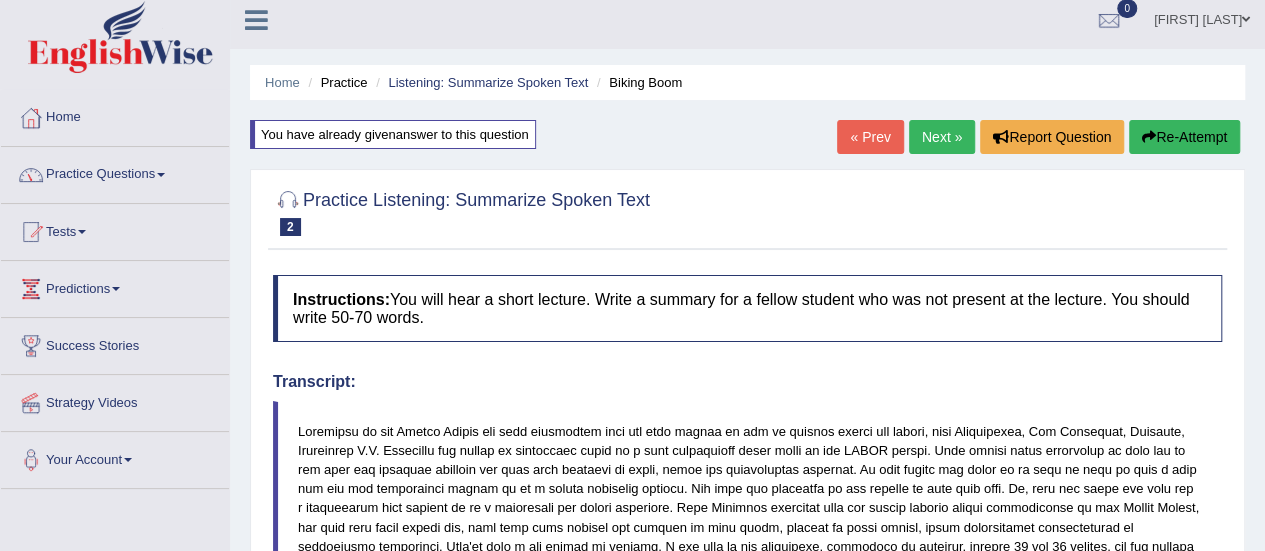 click on "Practice Questions" at bounding box center [115, 172] 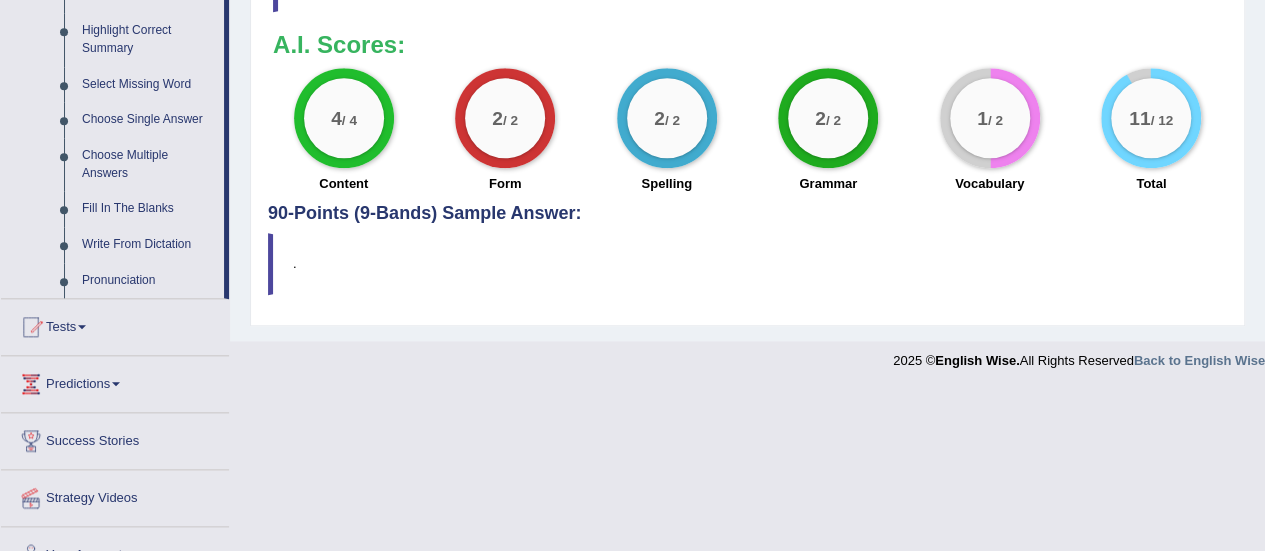 scroll, scrollTop: 1012, scrollLeft: 0, axis: vertical 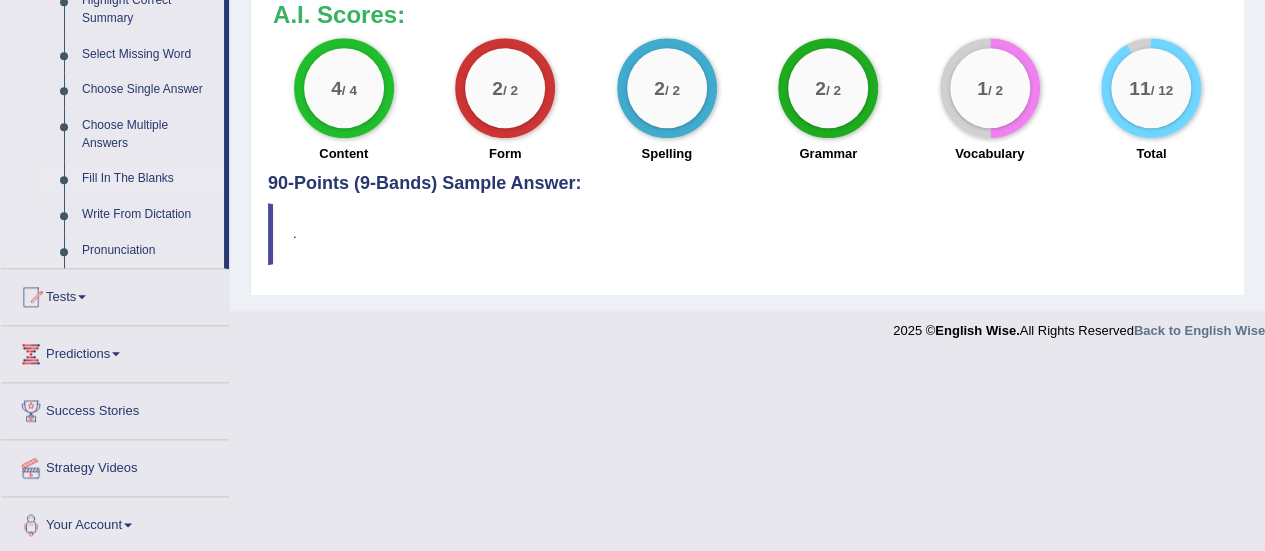 click on "Fill In The Blanks" at bounding box center (148, 179) 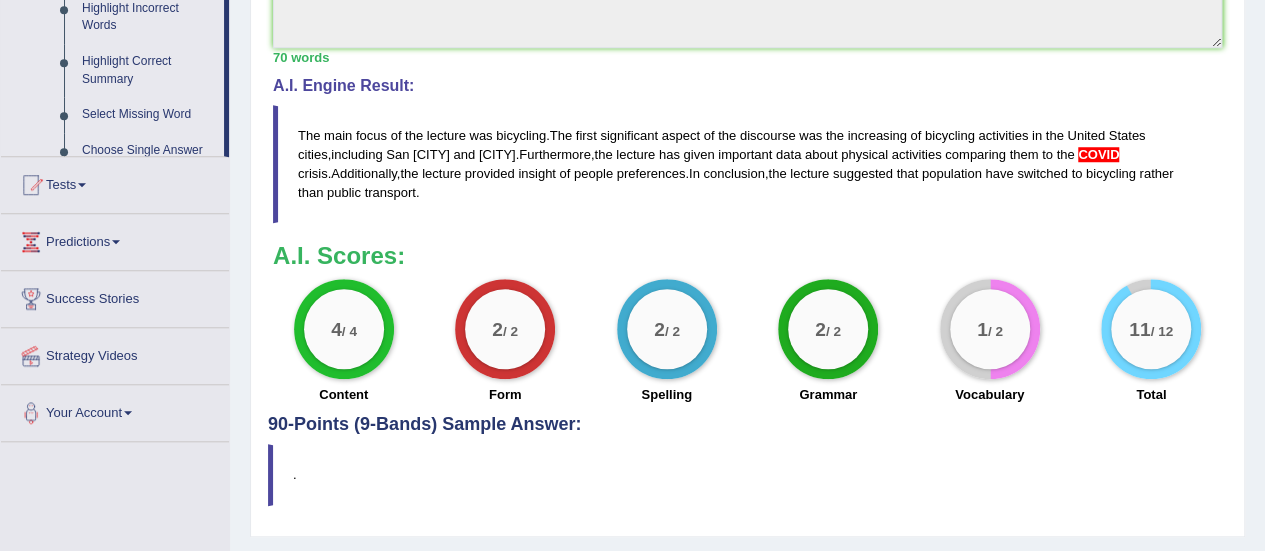 scroll, scrollTop: 364, scrollLeft: 0, axis: vertical 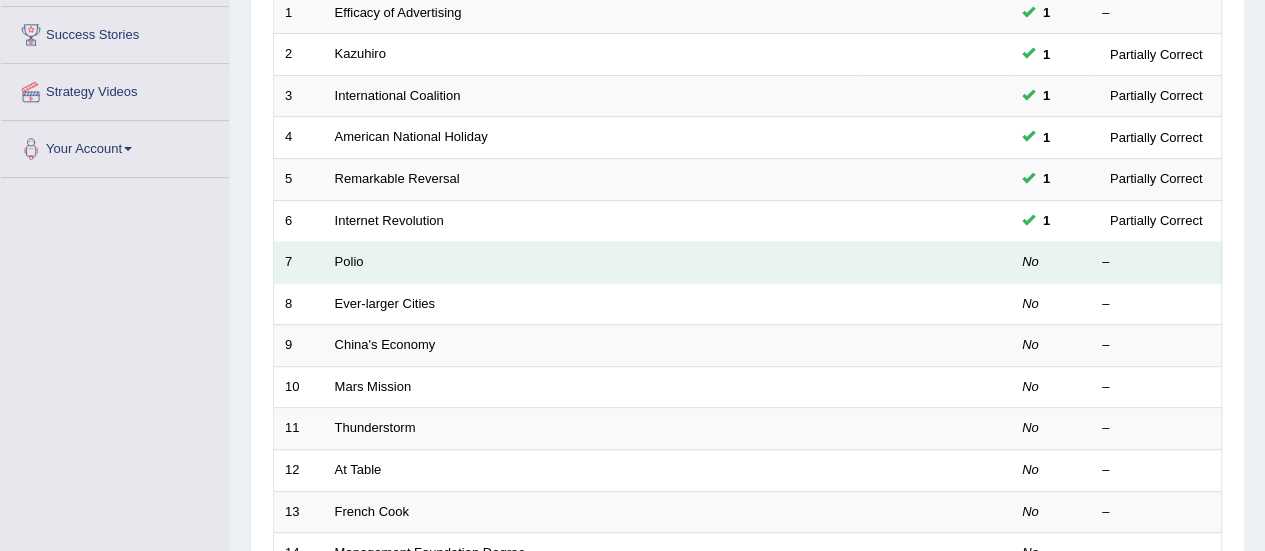 click on "Polio" at bounding box center [592, 263] 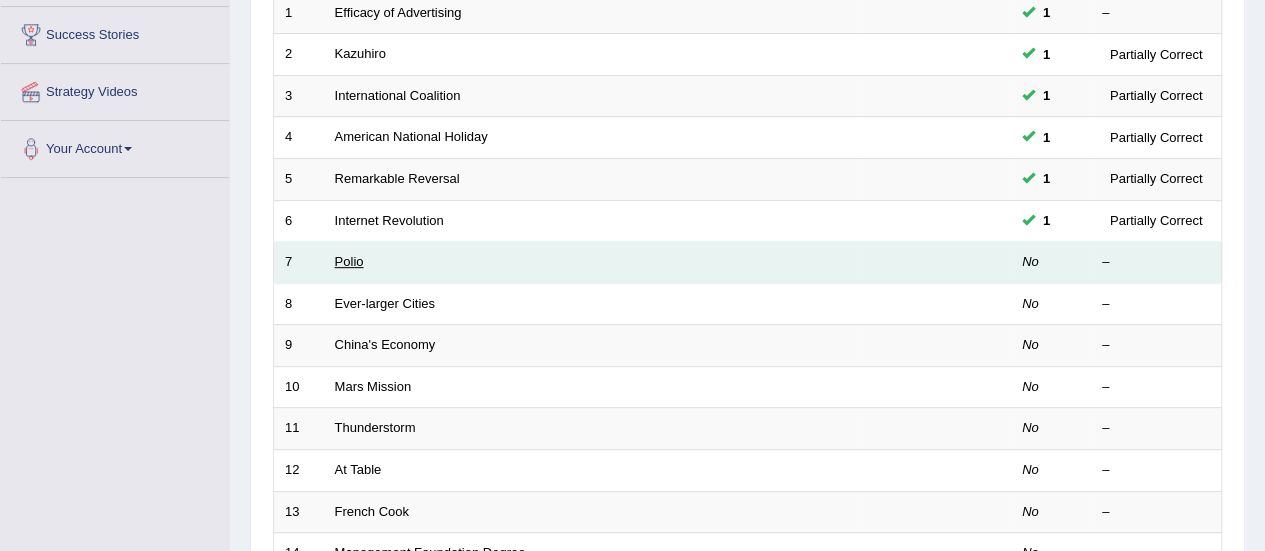 click on "Polio" at bounding box center (349, 261) 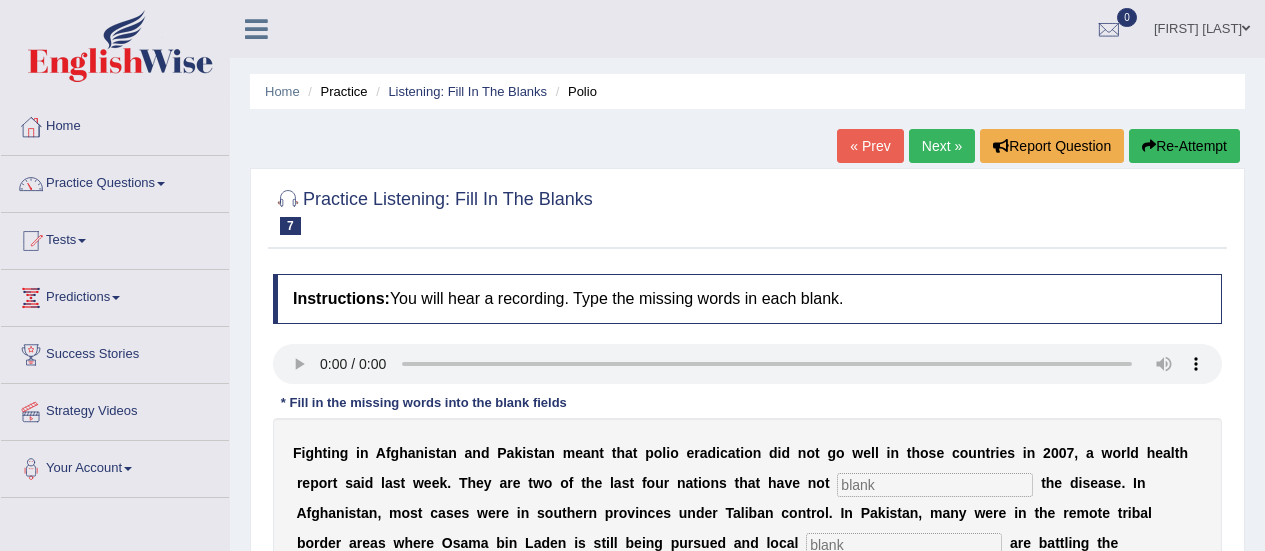scroll, scrollTop: 0, scrollLeft: 0, axis: both 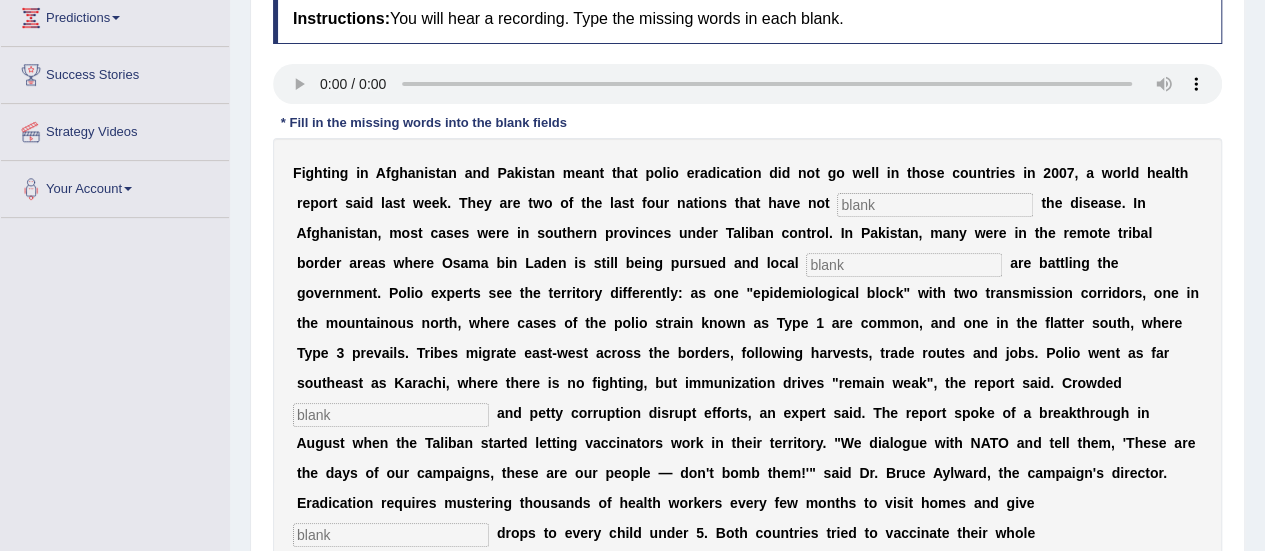 click at bounding box center [935, 205] 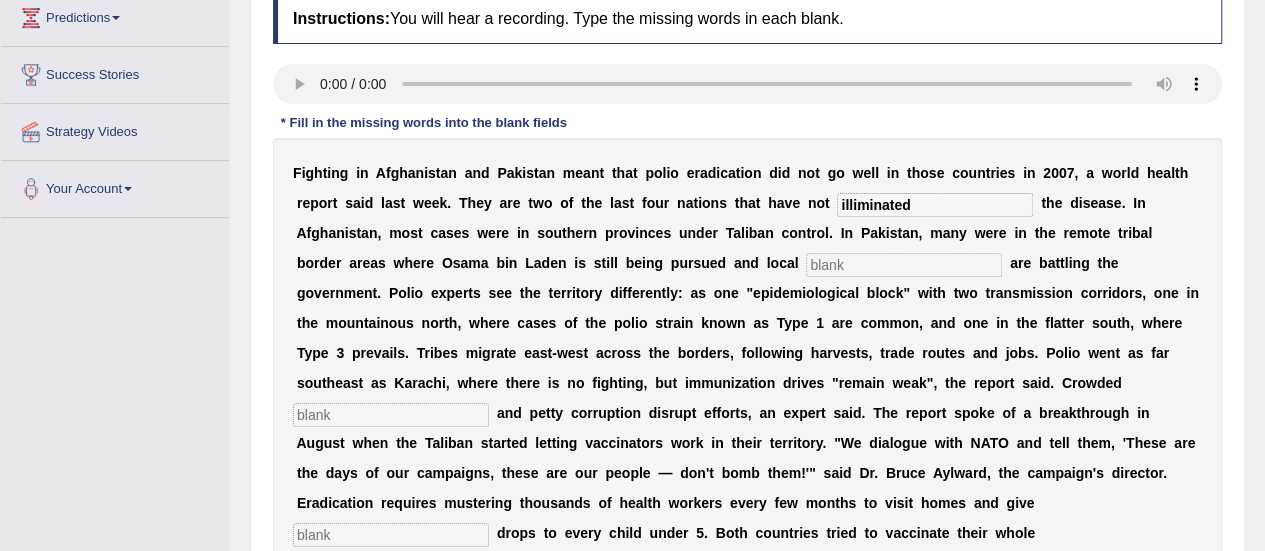 type on "illiminated" 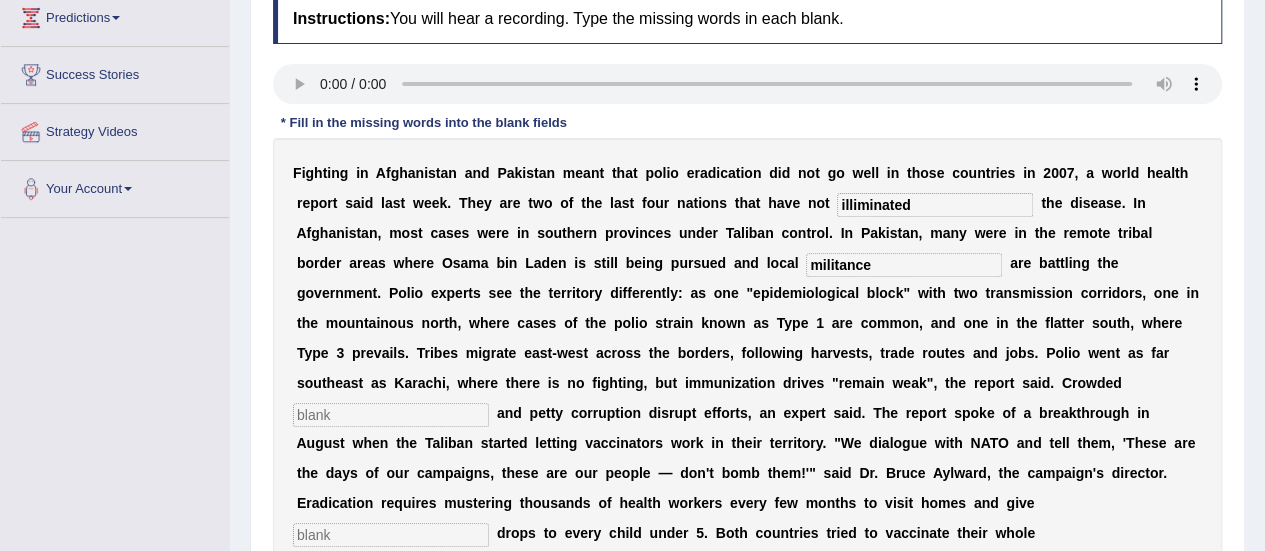 type on "militance" 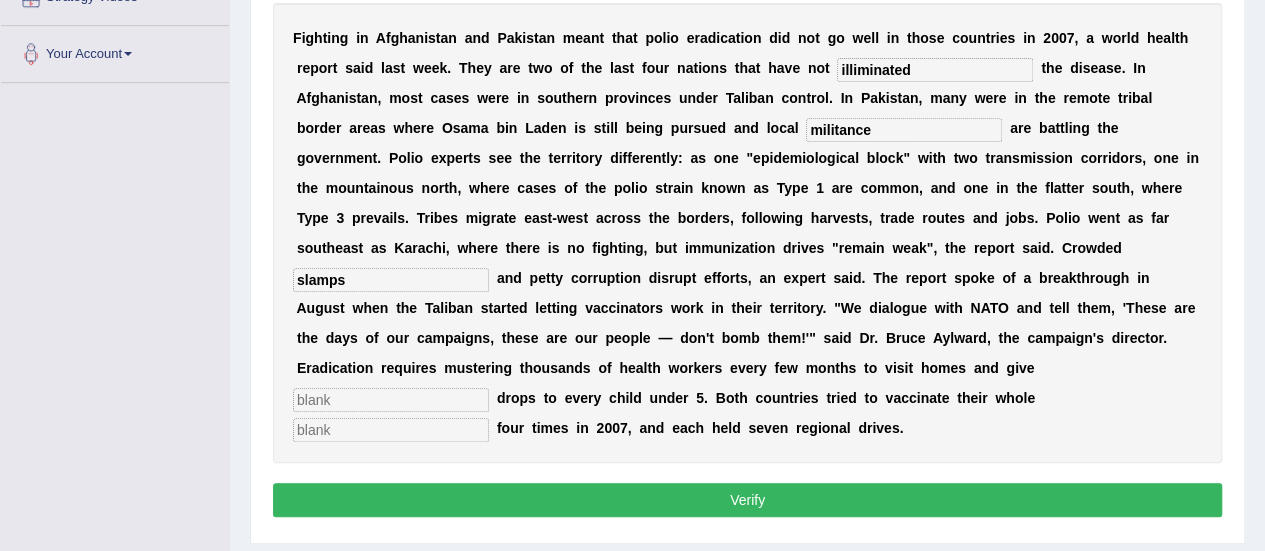 scroll, scrollTop: 420, scrollLeft: 0, axis: vertical 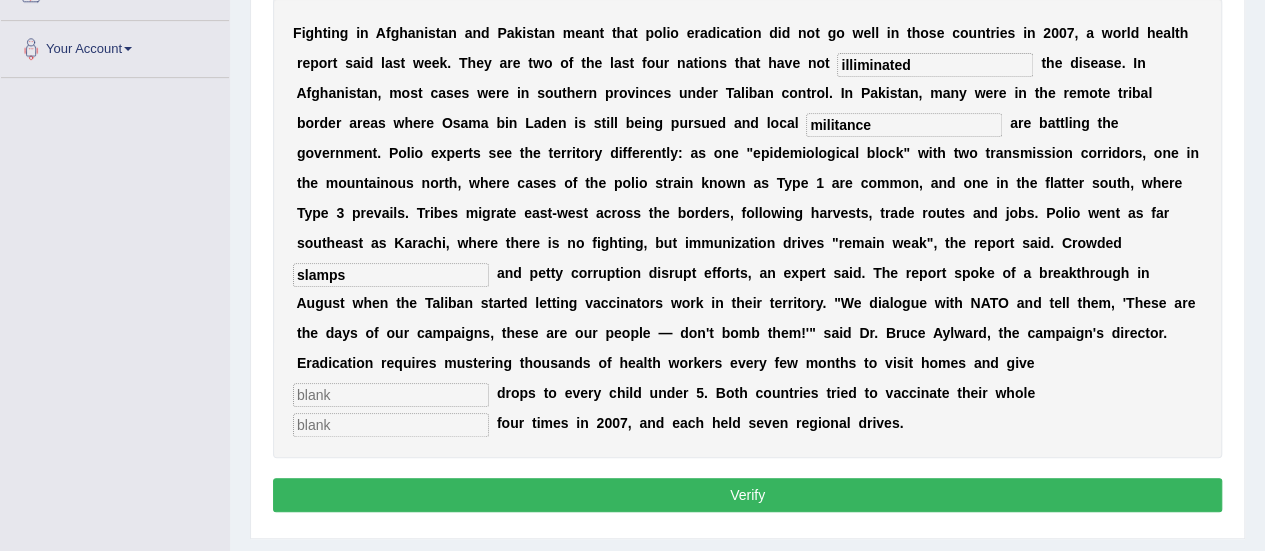 type on "slamps" 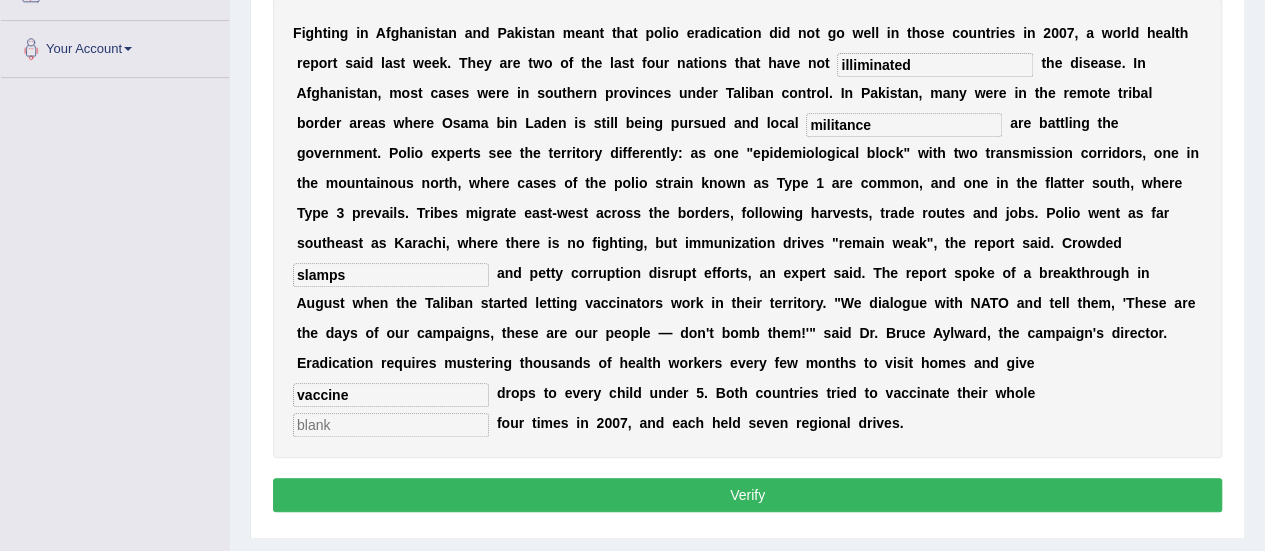 type on "vaccine" 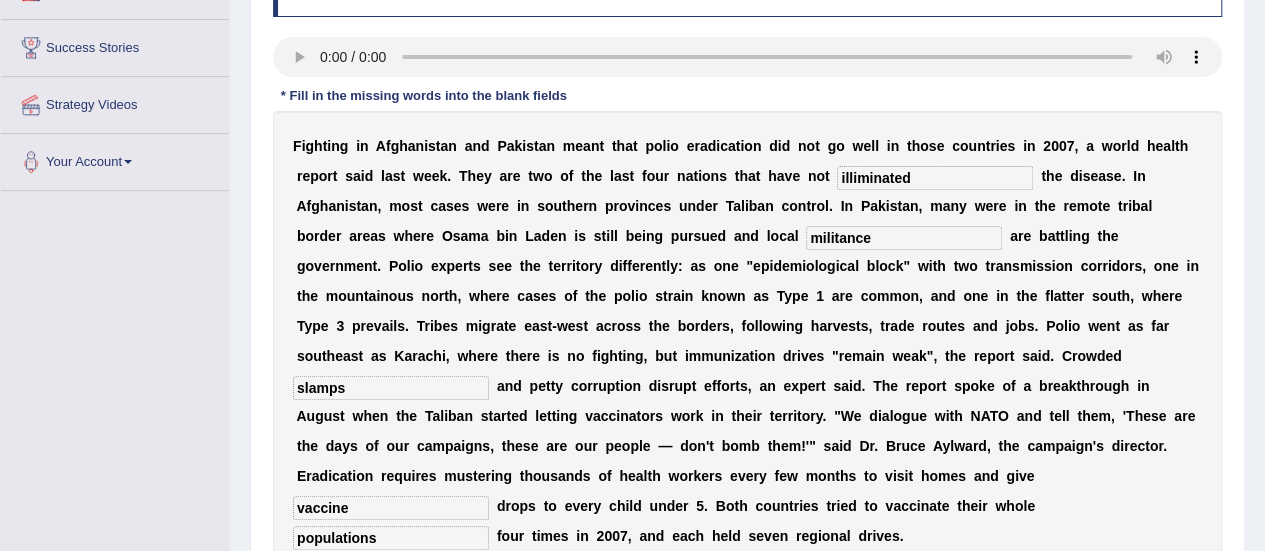 scroll, scrollTop: 300, scrollLeft: 0, axis: vertical 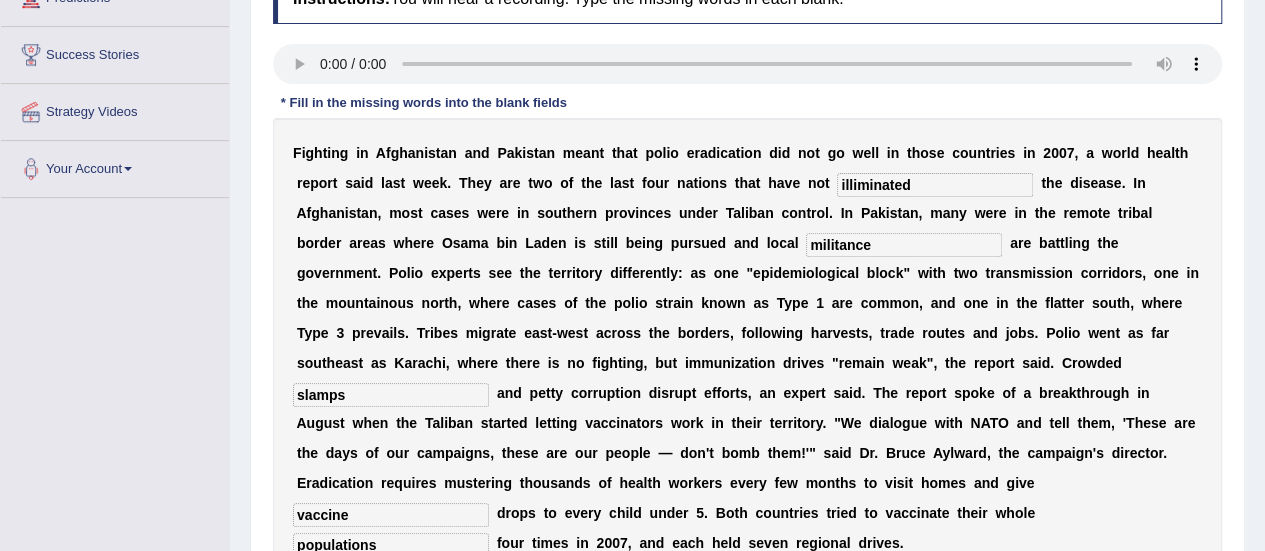 type on "populations" 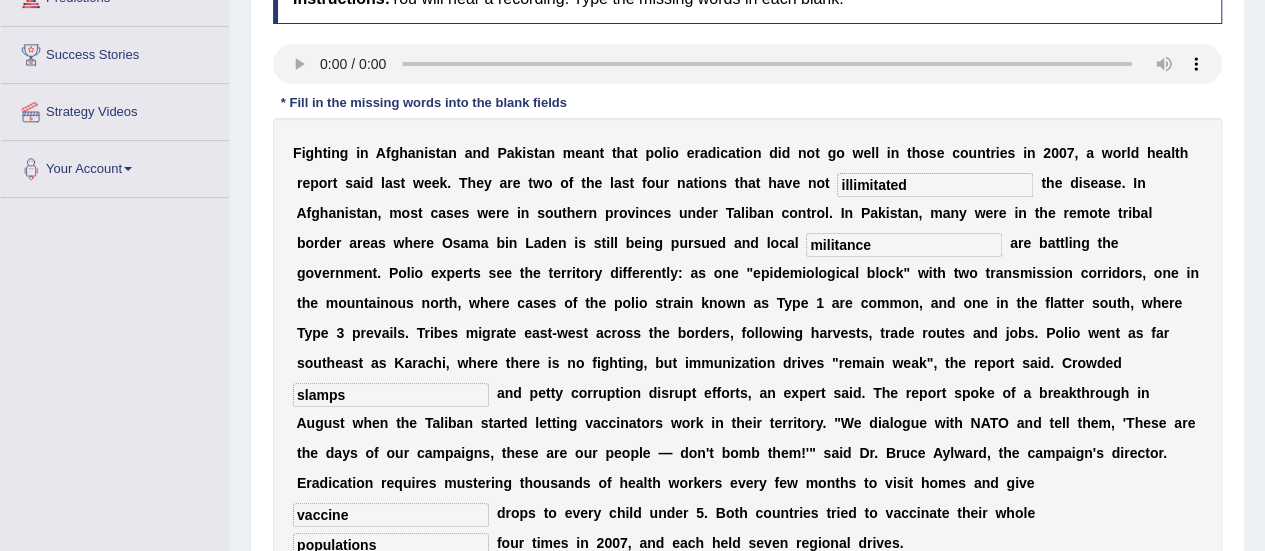 click on "illimitated" at bounding box center [935, 185] 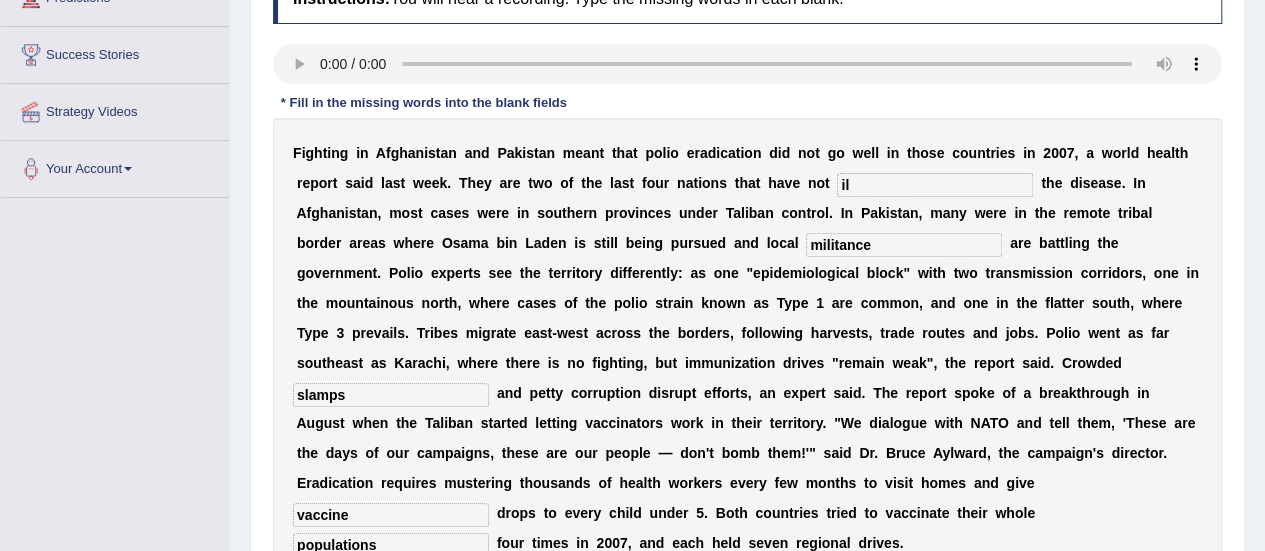 type on "i" 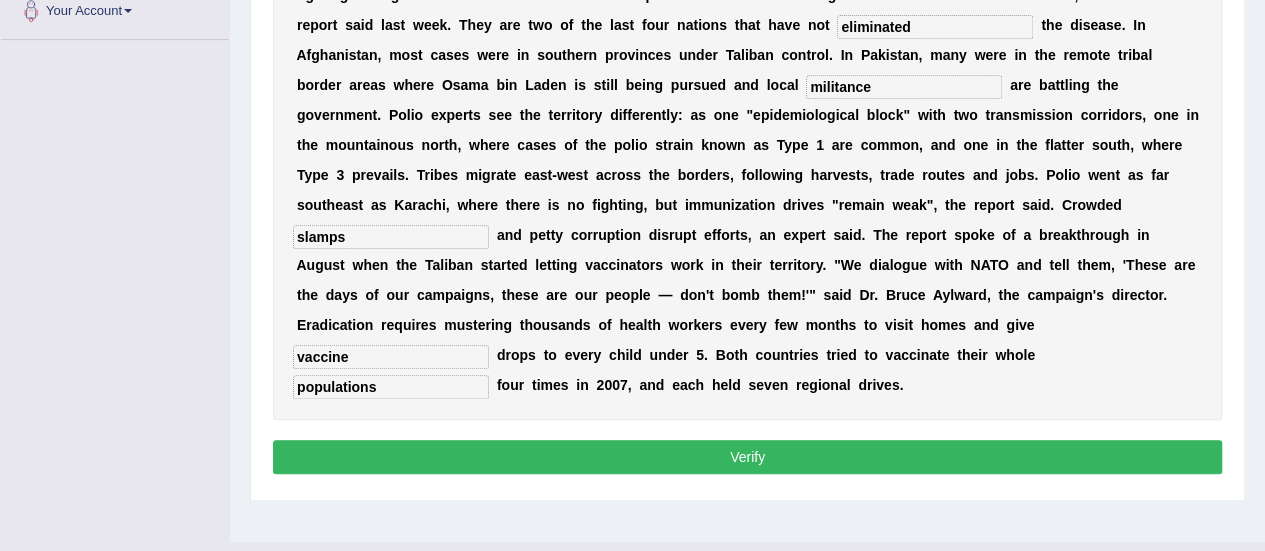scroll, scrollTop: 498, scrollLeft: 0, axis: vertical 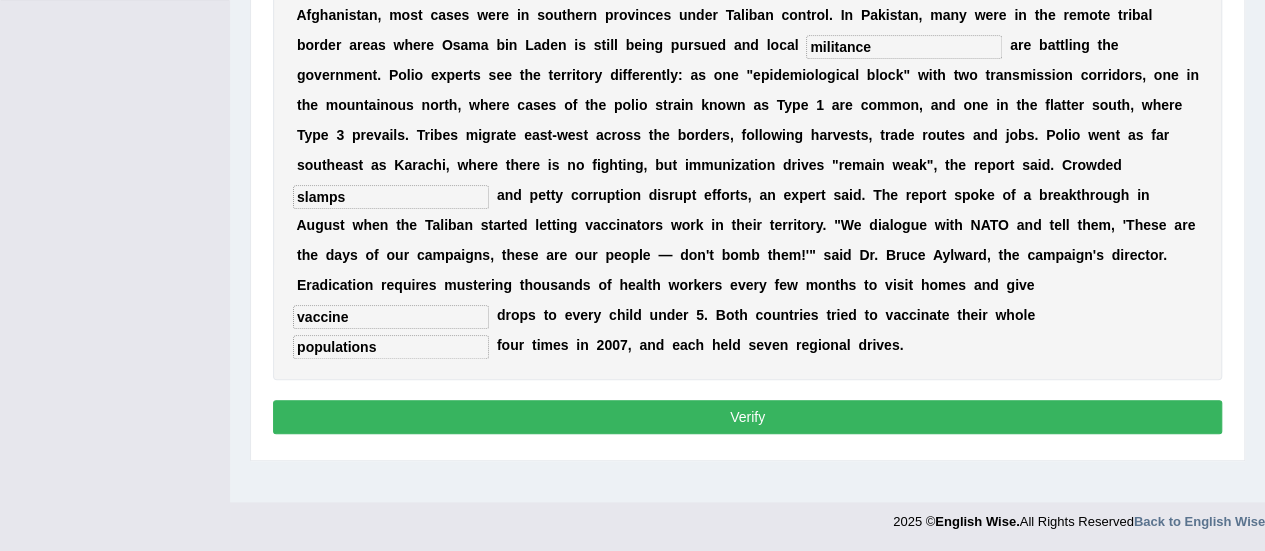 type on "eliminated" 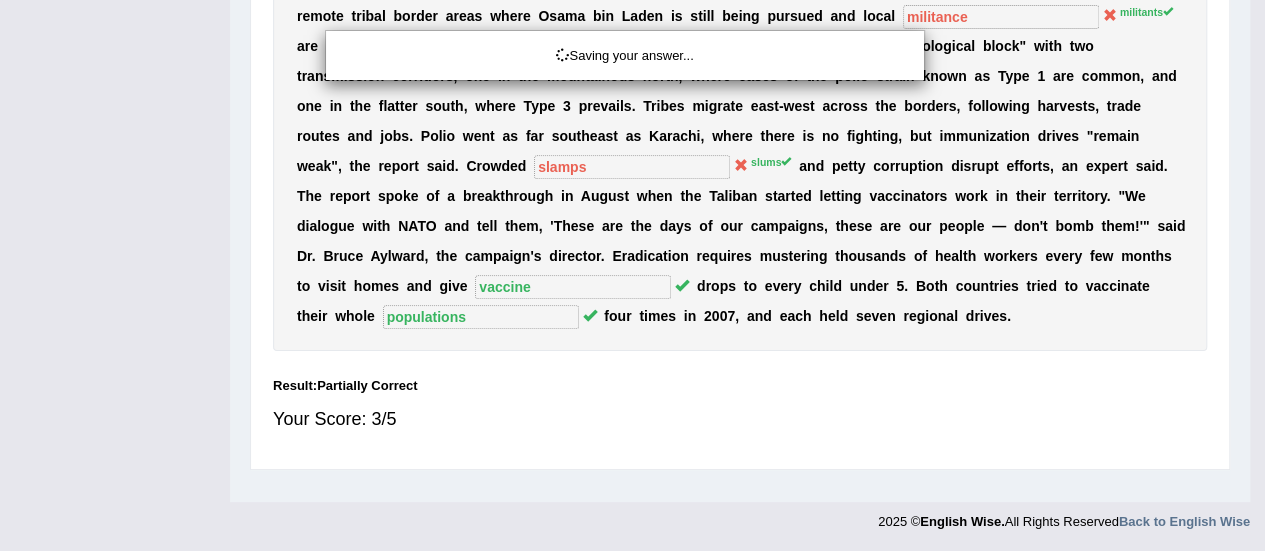 scroll, scrollTop: 469, scrollLeft: 0, axis: vertical 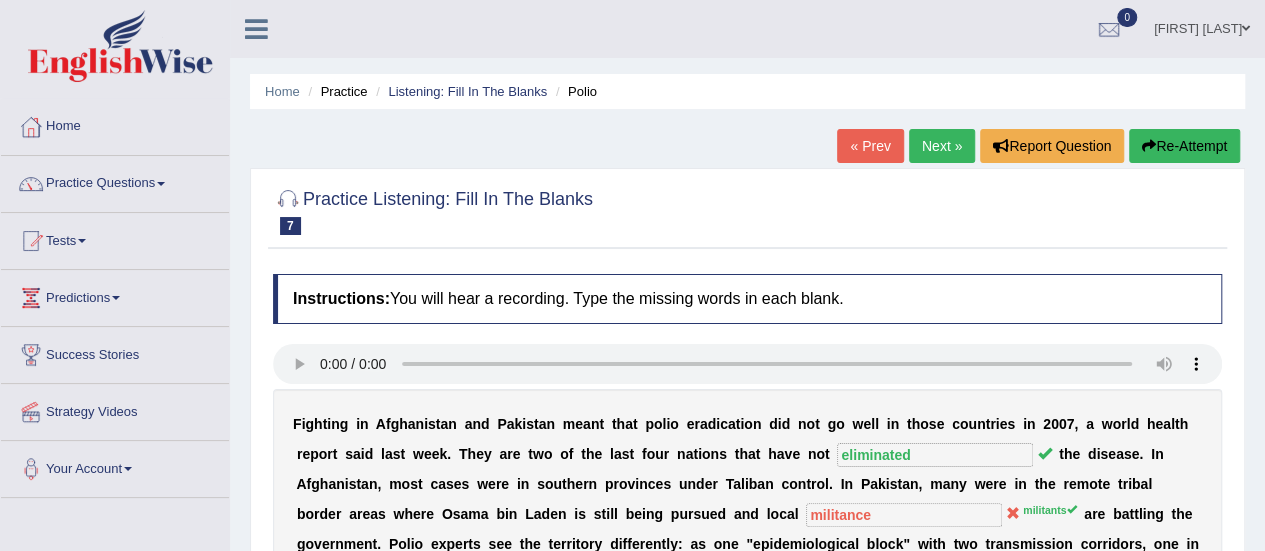 click on "Next »" at bounding box center [942, 146] 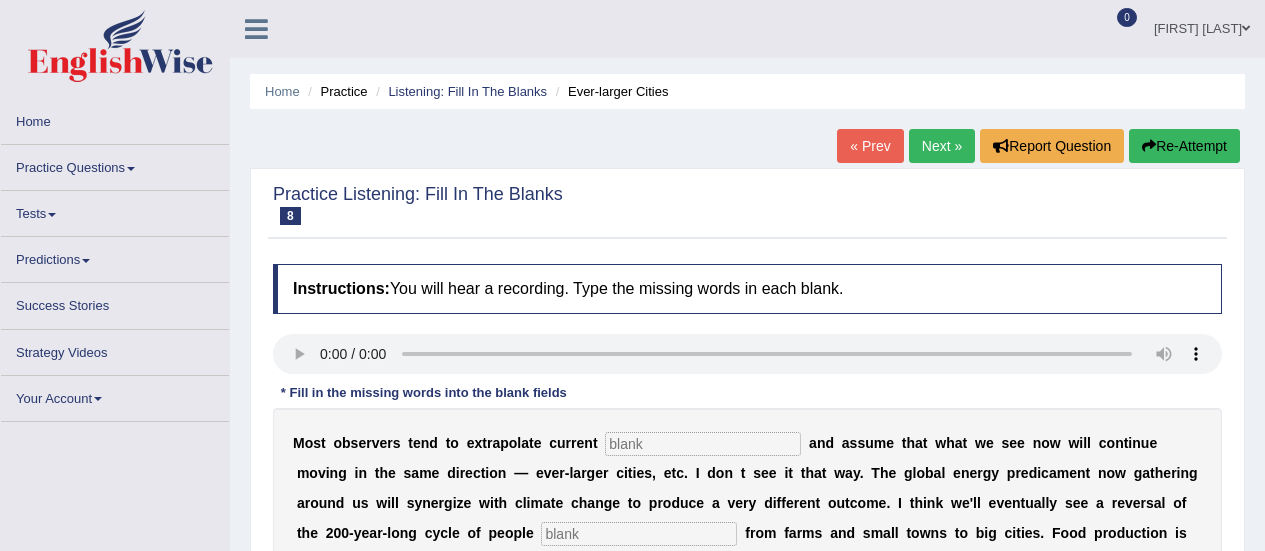 scroll, scrollTop: 0, scrollLeft: 0, axis: both 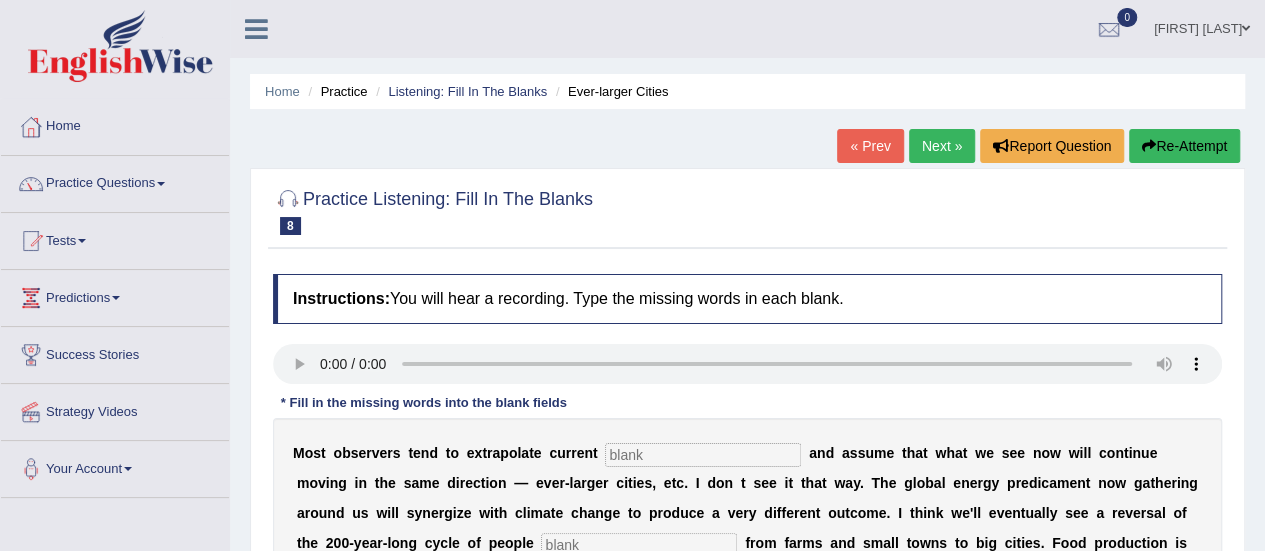 click on "Practice Questions" at bounding box center [115, 181] 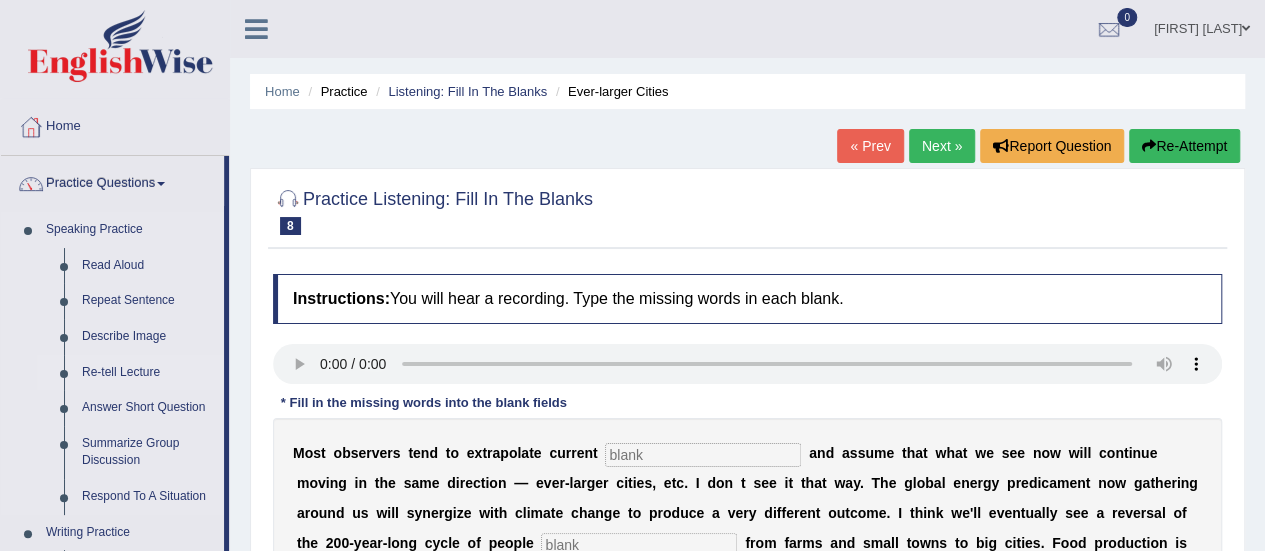 click on "Re-tell Lecture" at bounding box center (148, 373) 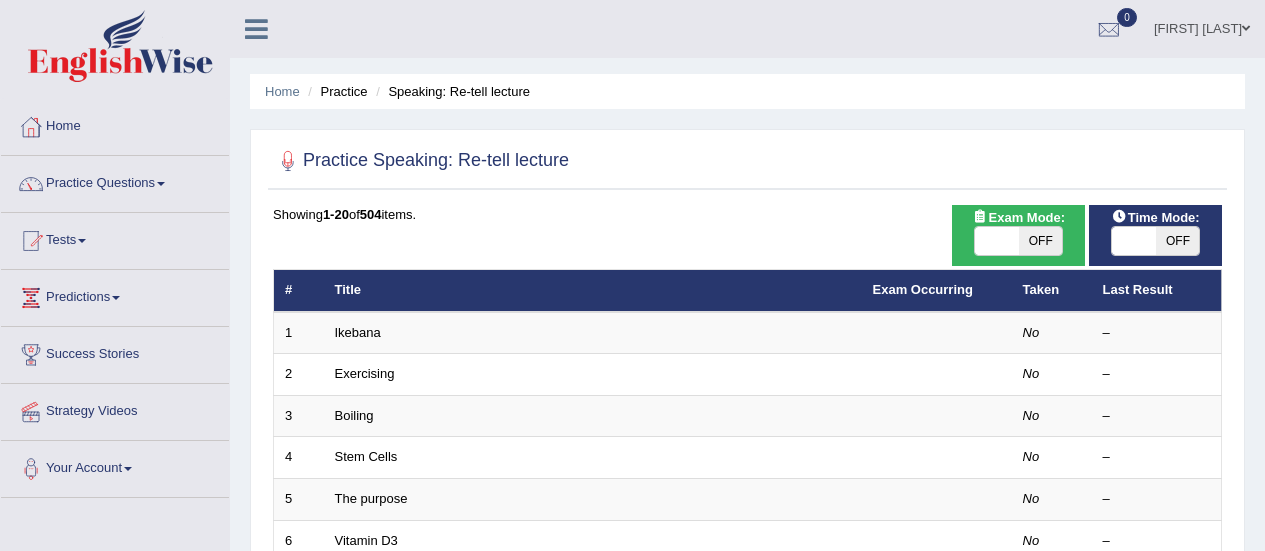 scroll, scrollTop: 0, scrollLeft: 0, axis: both 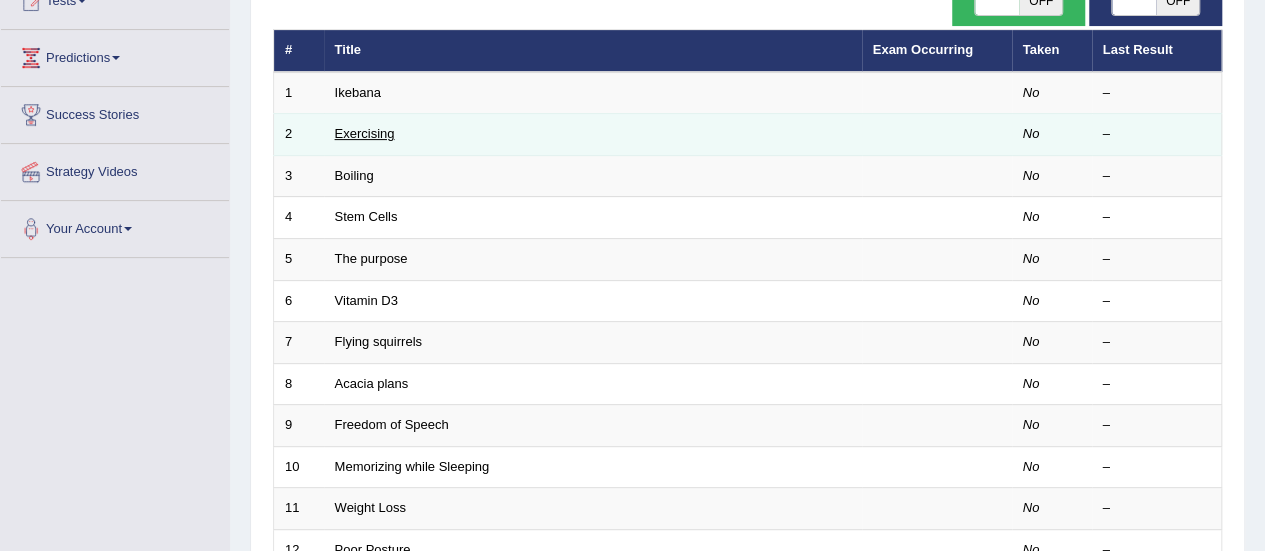 click on "Exercising" at bounding box center (365, 133) 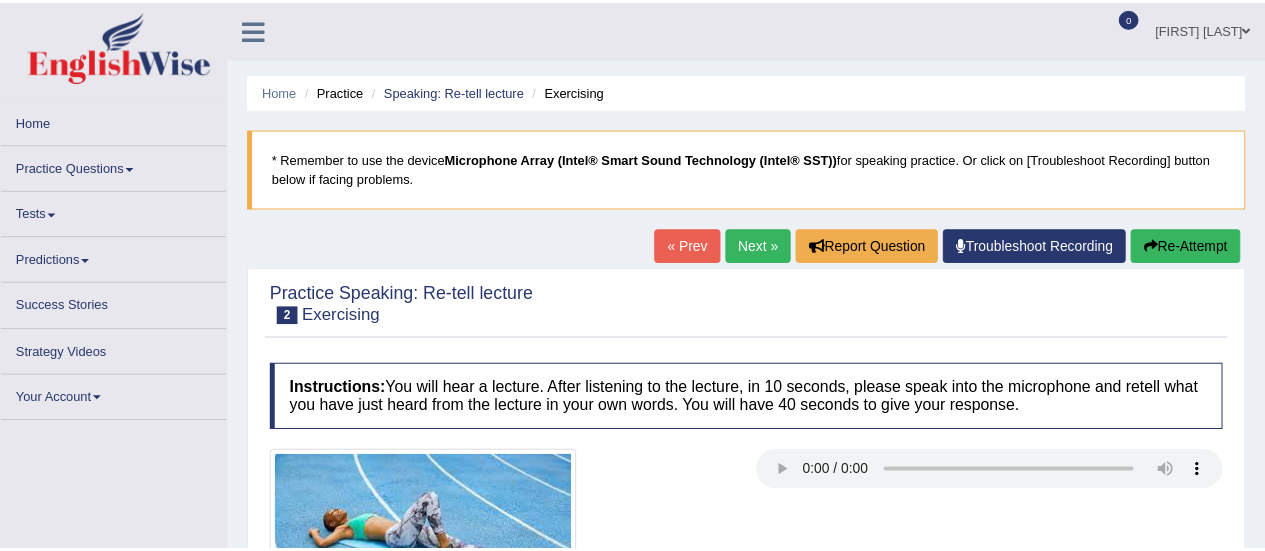 scroll, scrollTop: 0, scrollLeft: 0, axis: both 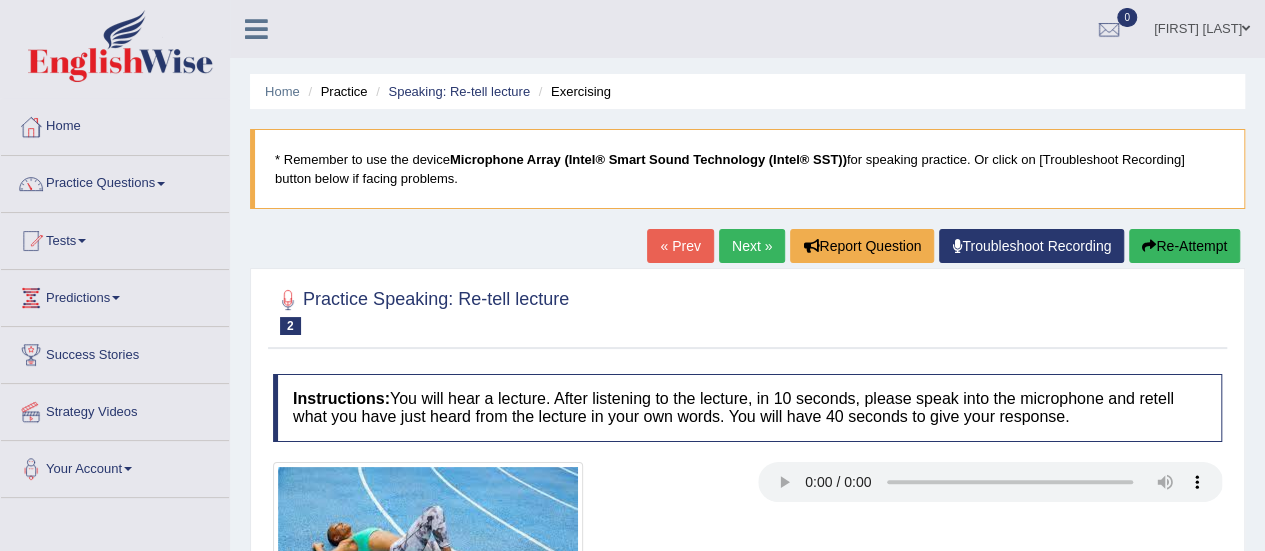 click on "Next »" at bounding box center (752, 246) 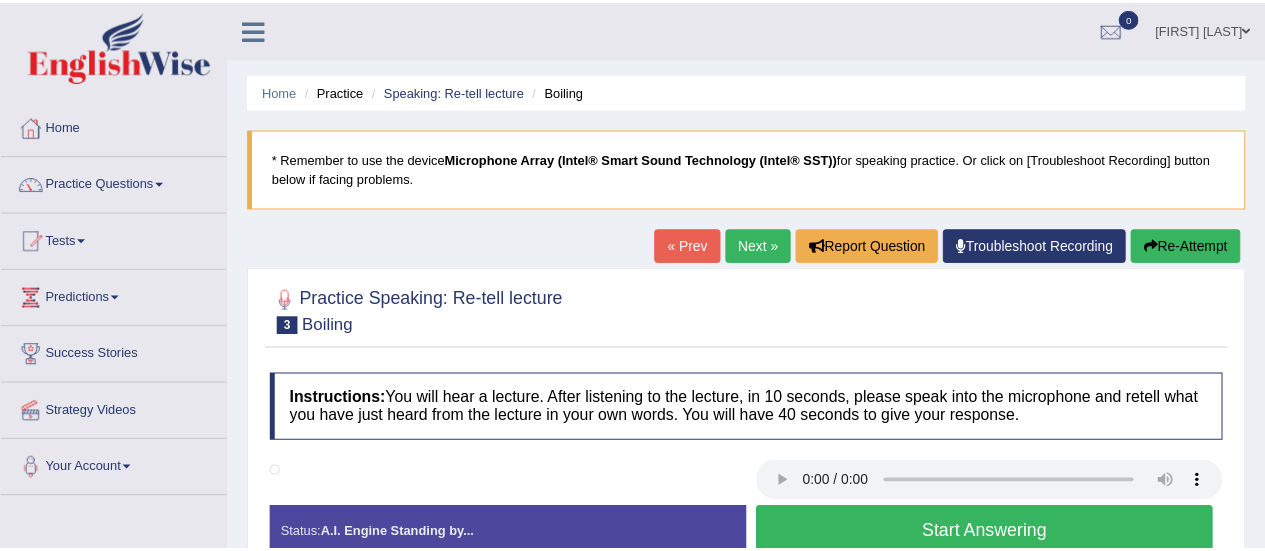 scroll, scrollTop: 0, scrollLeft: 0, axis: both 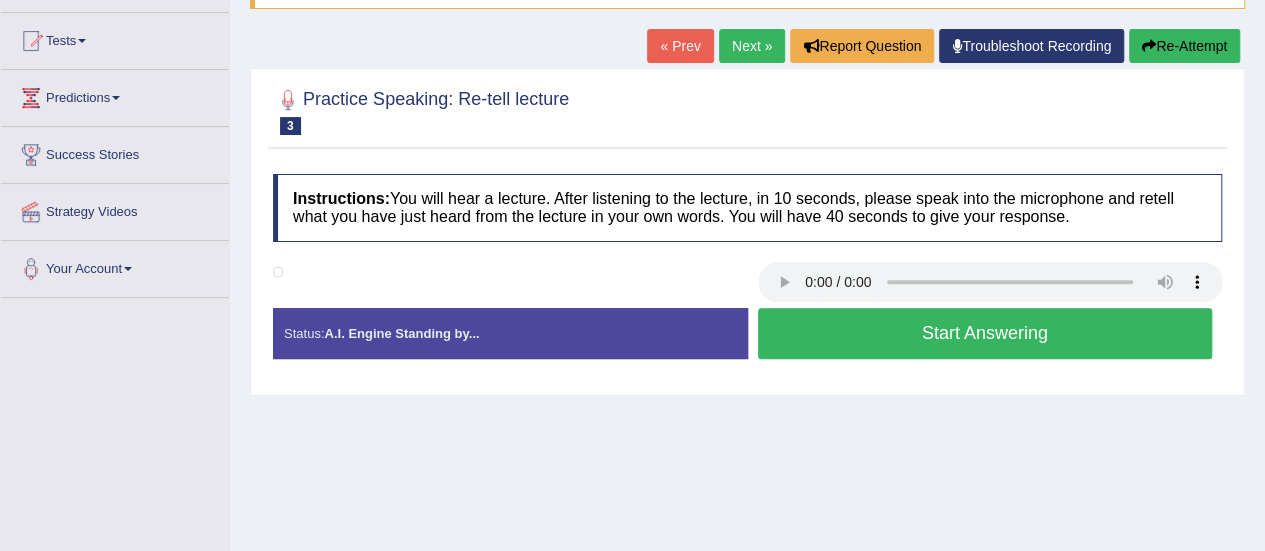 click on "Next »" at bounding box center [752, 46] 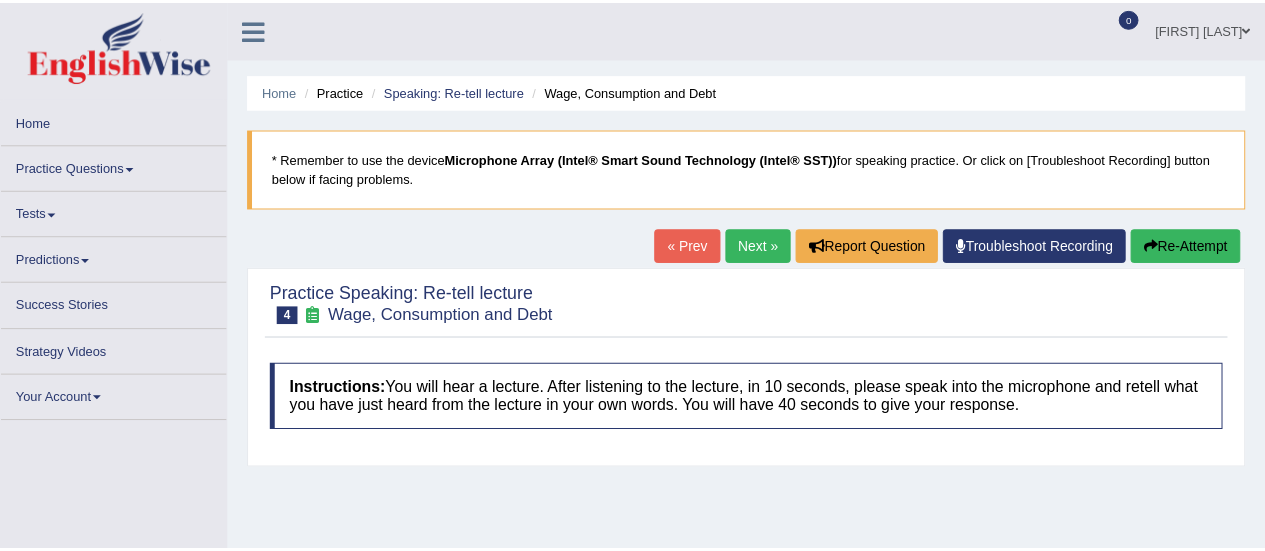 scroll, scrollTop: 0, scrollLeft: 0, axis: both 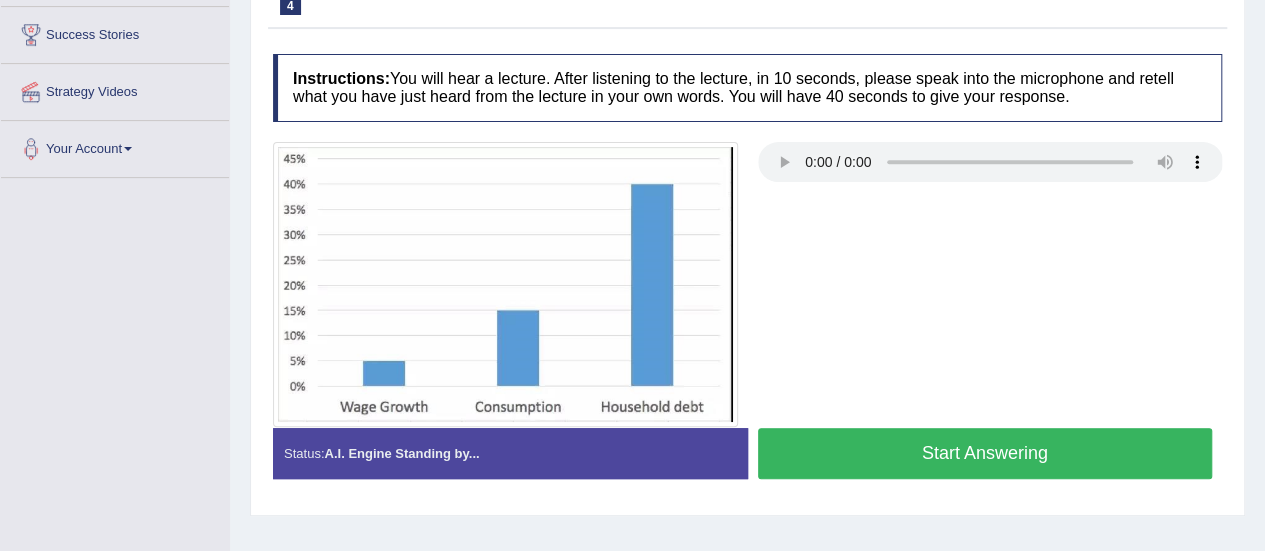 click on "Start Answering" at bounding box center [985, 453] 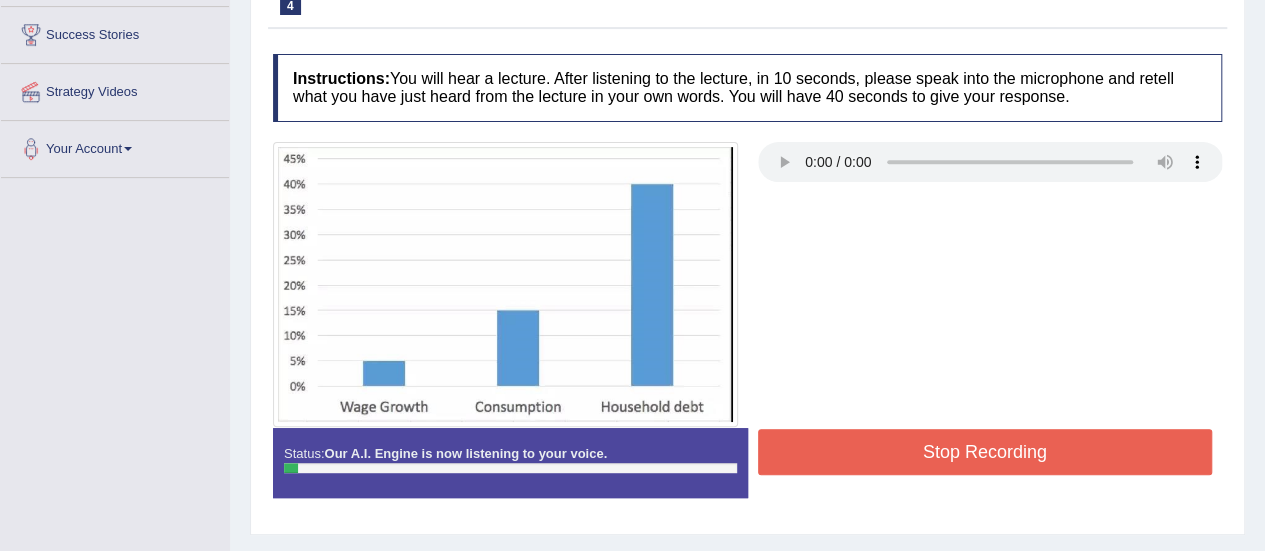 click on "Stop Recording" at bounding box center (985, 452) 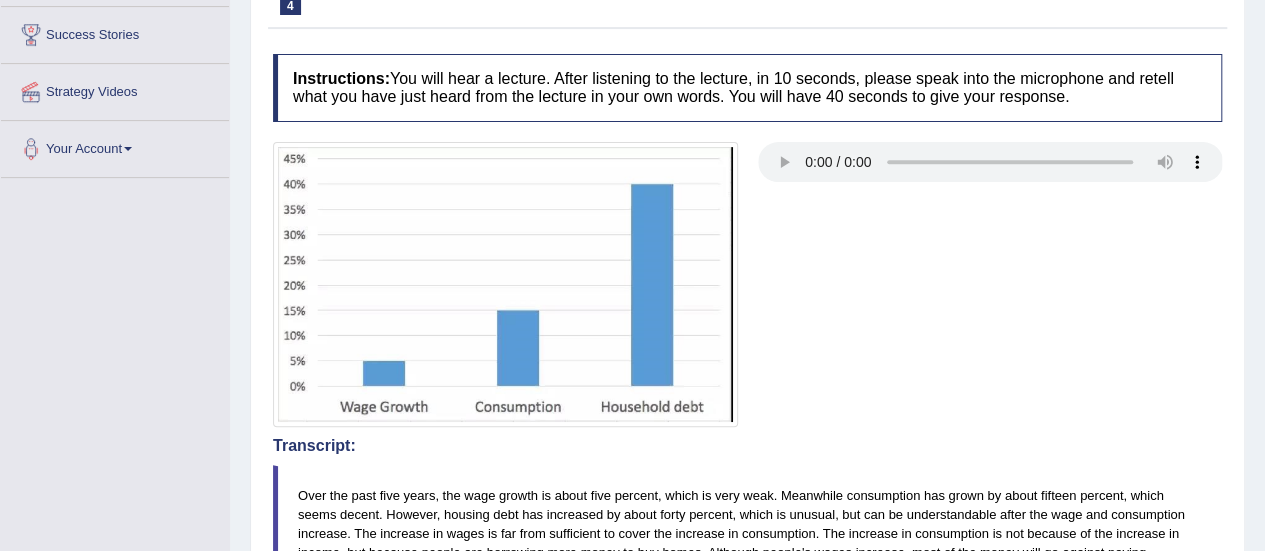 click on "Home
Practice
Speaking: Re-tell lecture
Wage, Consumption and Debt
* Remember to use the device  Microphone Array (Intel® Smart Sound Technology (Intel® SST))  for speaking practice. Or click on [Troubleshoot Recording] button below if facing problems.
« Prev Next »  Report Question  Troubleshoot Recording  Re-Attempt
Practice Speaking: Re-tell lecture
4
Wage, Consumption and Debt
Instructions:  You will hear a lecture. After listening to the lecture, in 10 seconds, please speak into the microphone and retell what you have just heard from the lecture in your own words. You will have 40 seconds to give your response.
Transcript: Recorded Answer: Created with Highcharts 7.1.2 Too low Too high Time Pitch meter: 0 10 20 30 40 Created with Highcharts 7.1.2 Great Too slow Too fast Time Speech pace meter: 0 10 20 30" at bounding box center (747, 317) 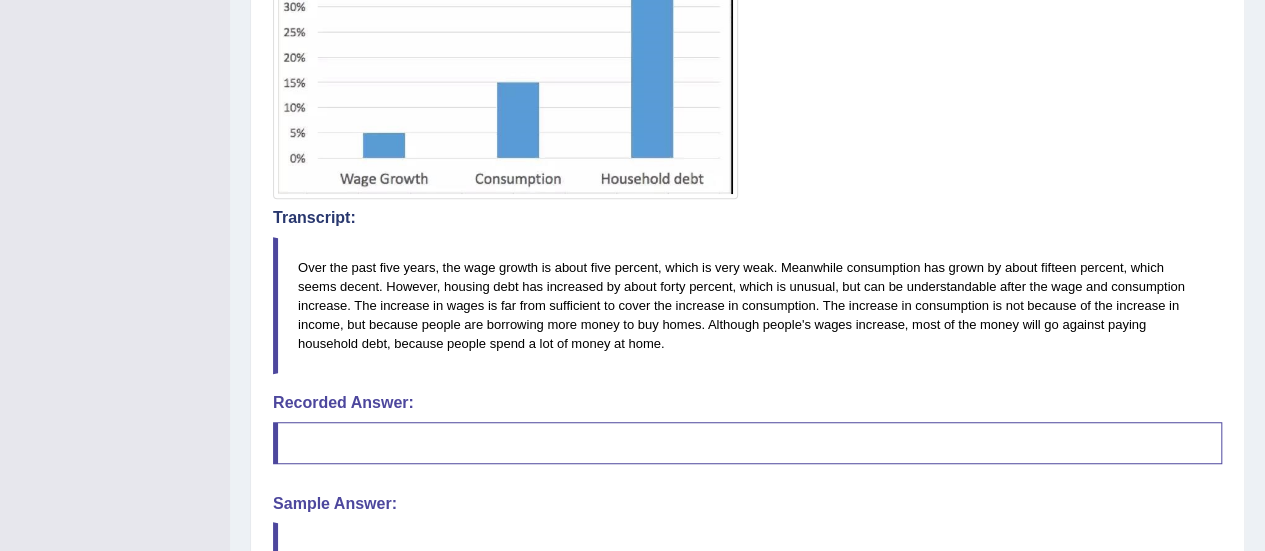 scroll, scrollTop: 560, scrollLeft: 0, axis: vertical 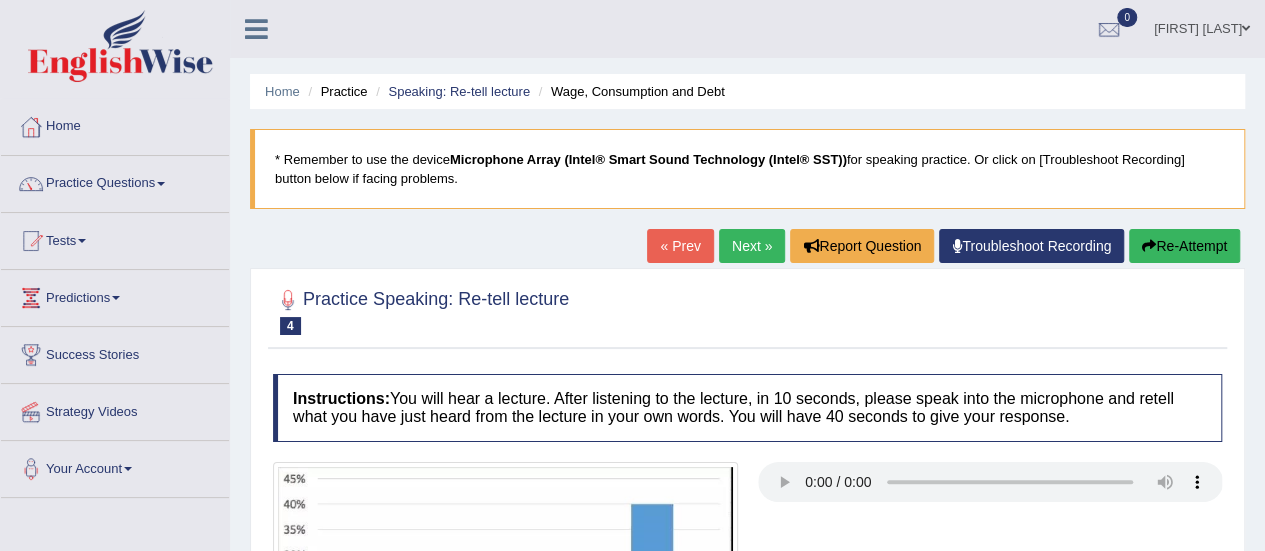 click on "Tests" at bounding box center [115, 238] 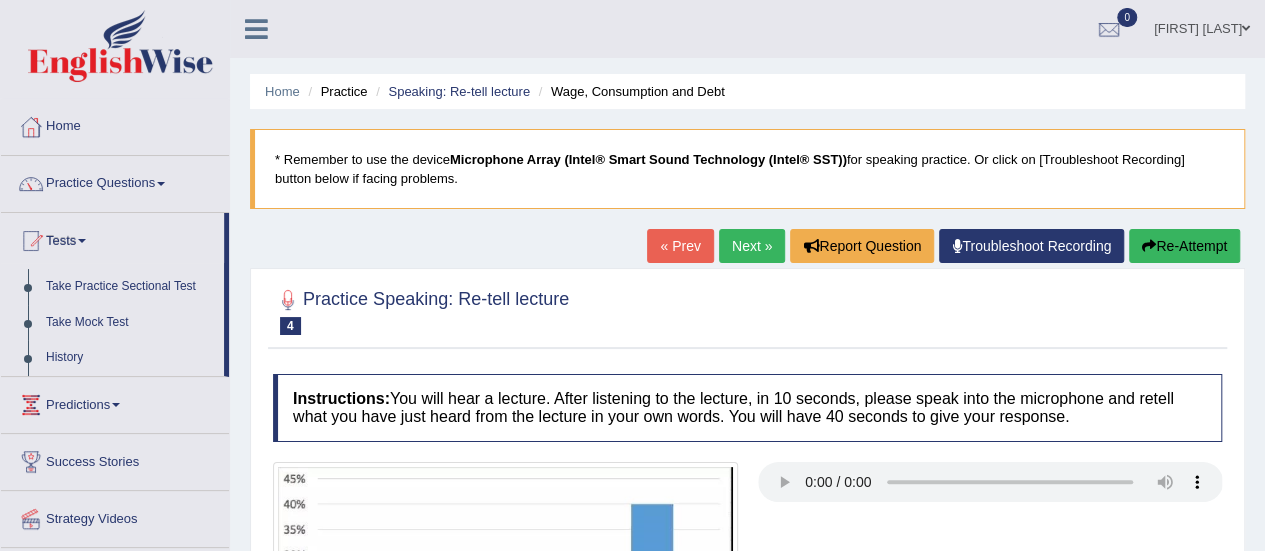 click on "Practice Questions" at bounding box center [115, 181] 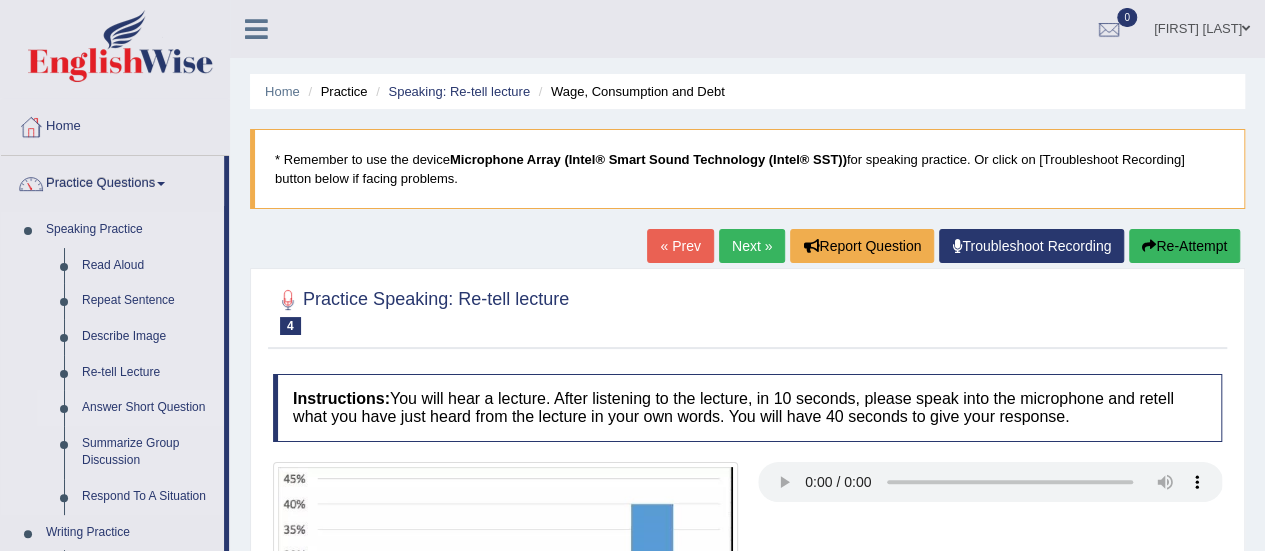 click on "Answer Short Question" at bounding box center (148, 408) 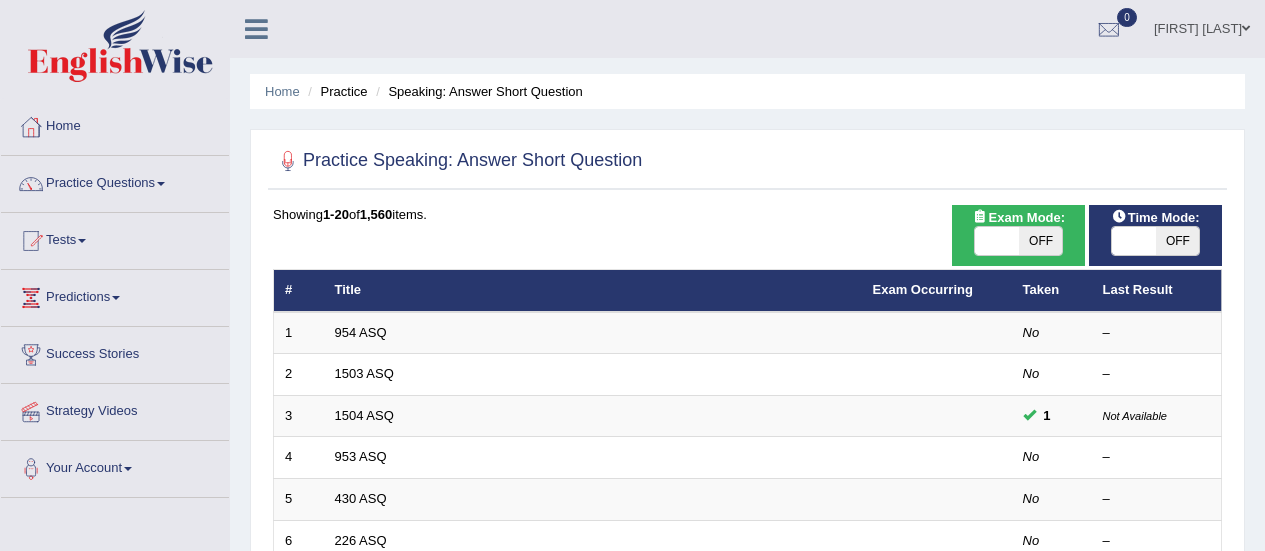 scroll, scrollTop: 0, scrollLeft: 0, axis: both 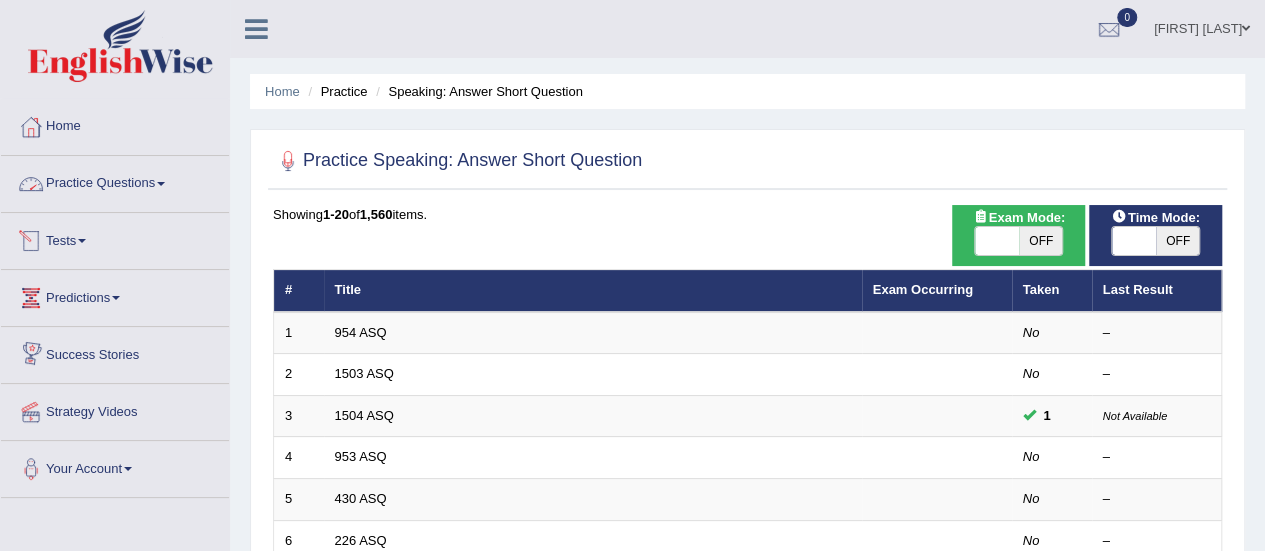 click on "Practice Questions" at bounding box center [115, 181] 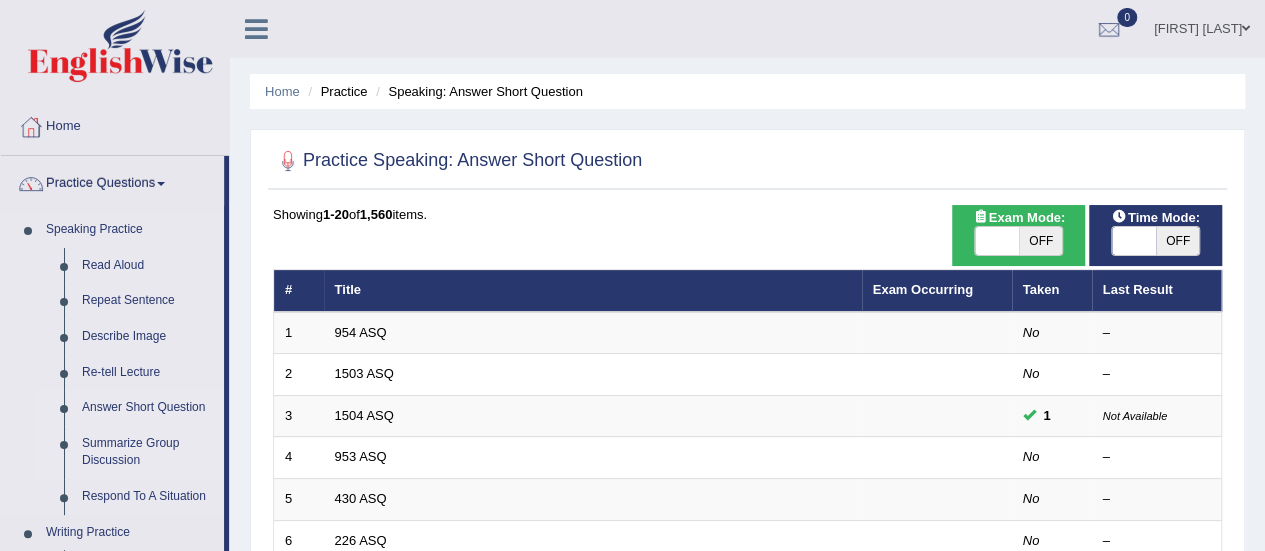 click on "Summarize Group Discussion" at bounding box center (148, 452) 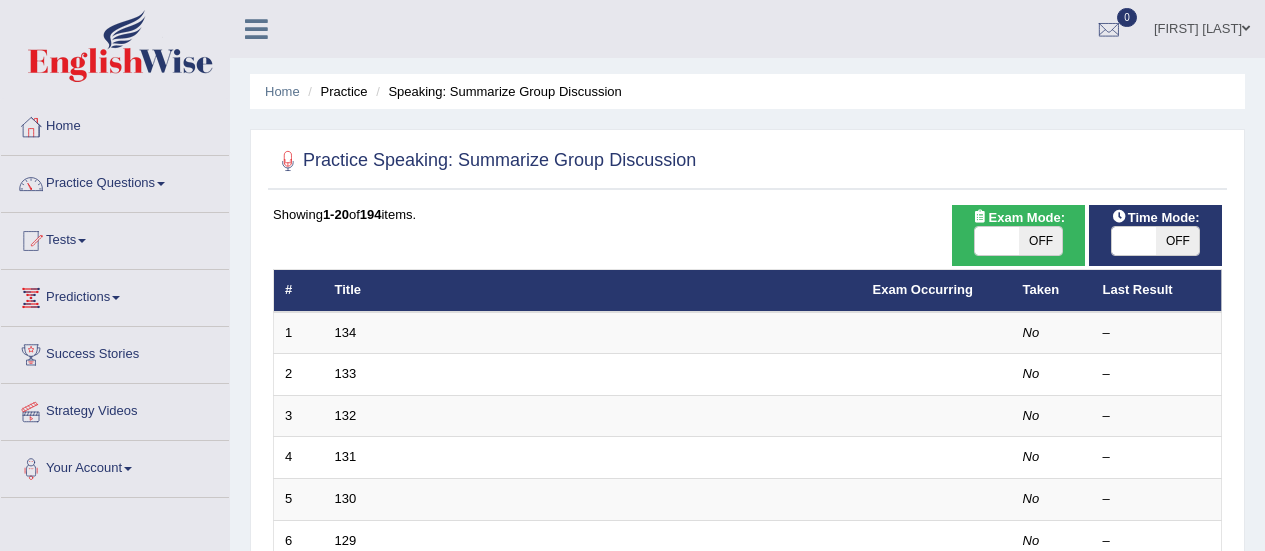 scroll, scrollTop: 0, scrollLeft: 0, axis: both 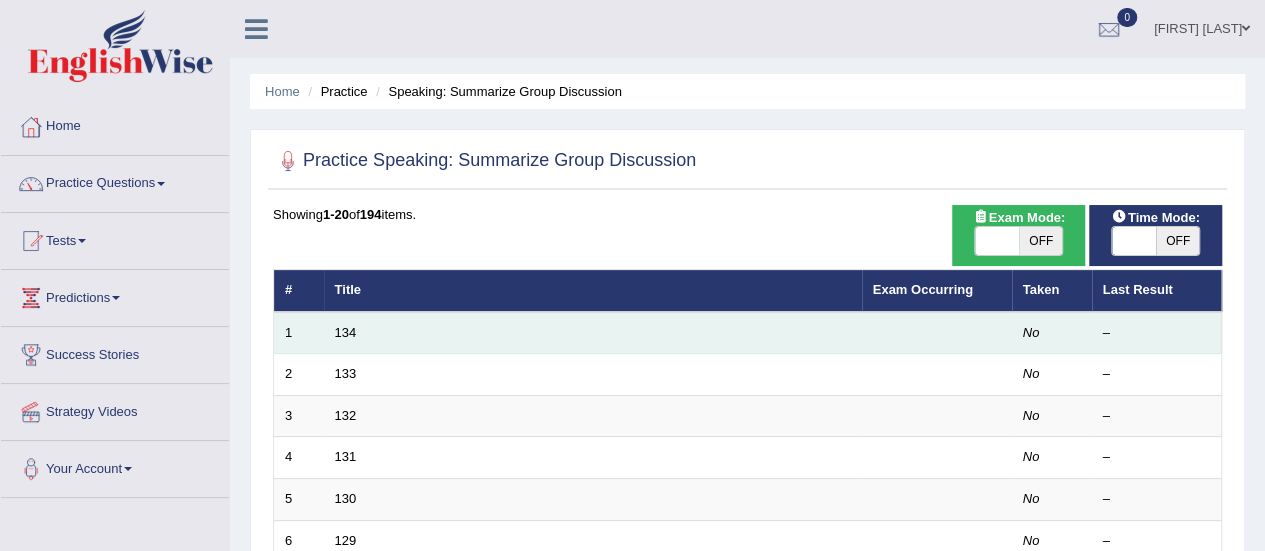 click on "134" at bounding box center [593, 333] 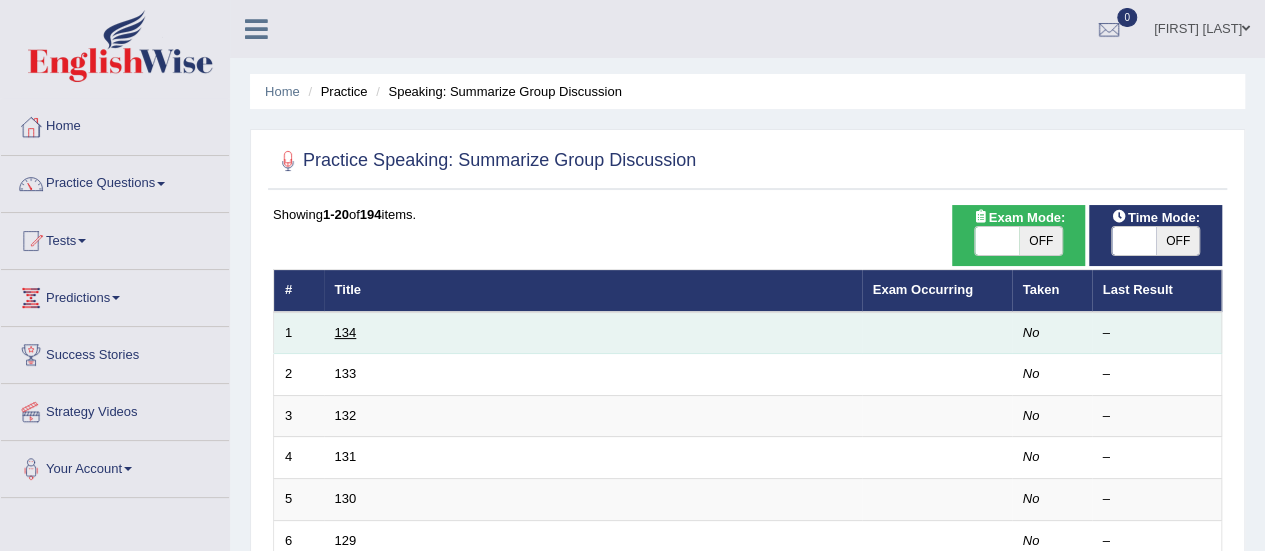 click on "134" at bounding box center [346, 332] 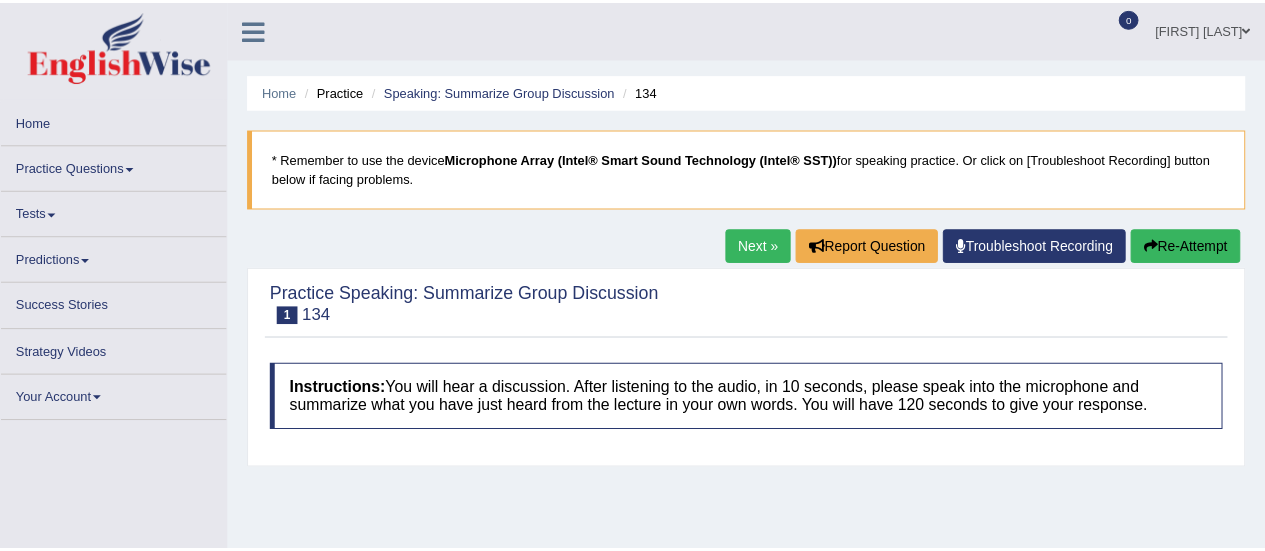 scroll, scrollTop: 0, scrollLeft: 0, axis: both 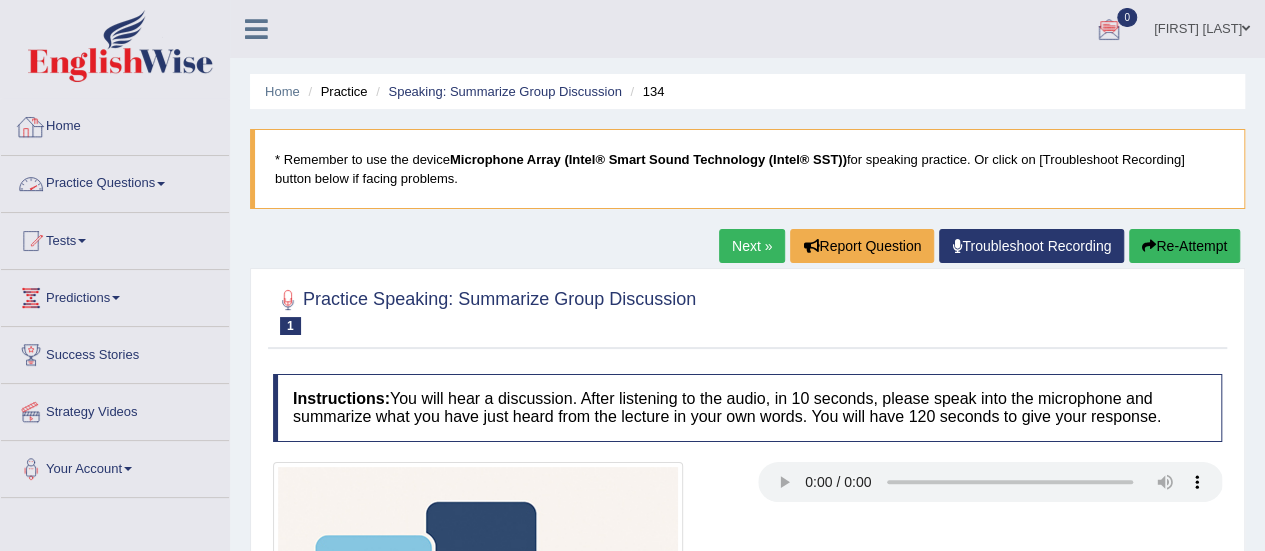 click on "Practice Questions" at bounding box center [115, 181] 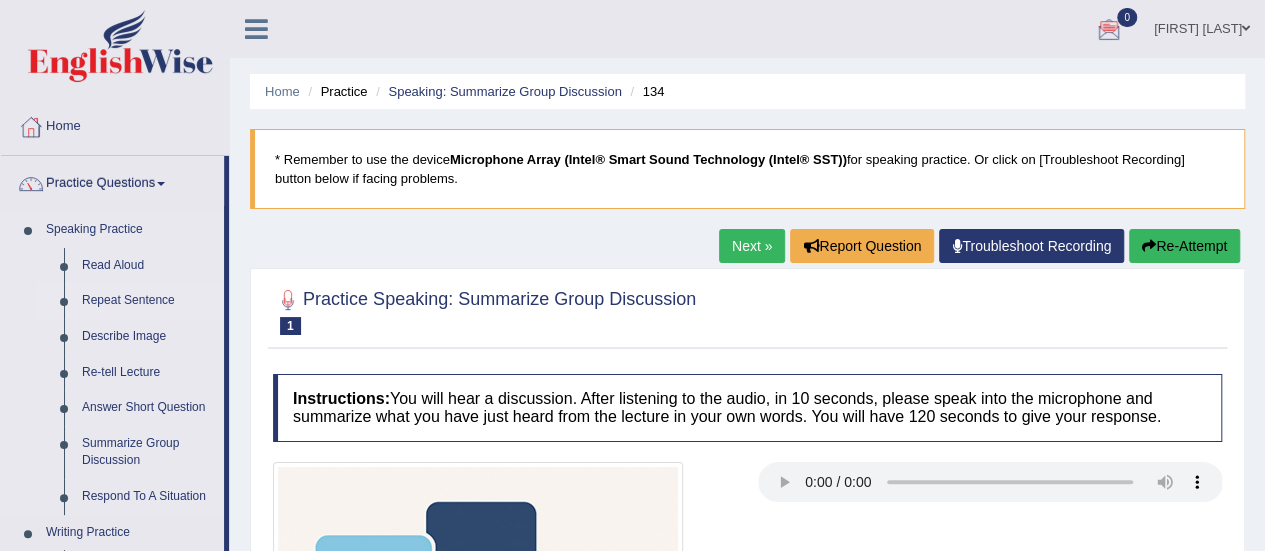 click on "Repeat Sentence" at bounding box center [148, 301] 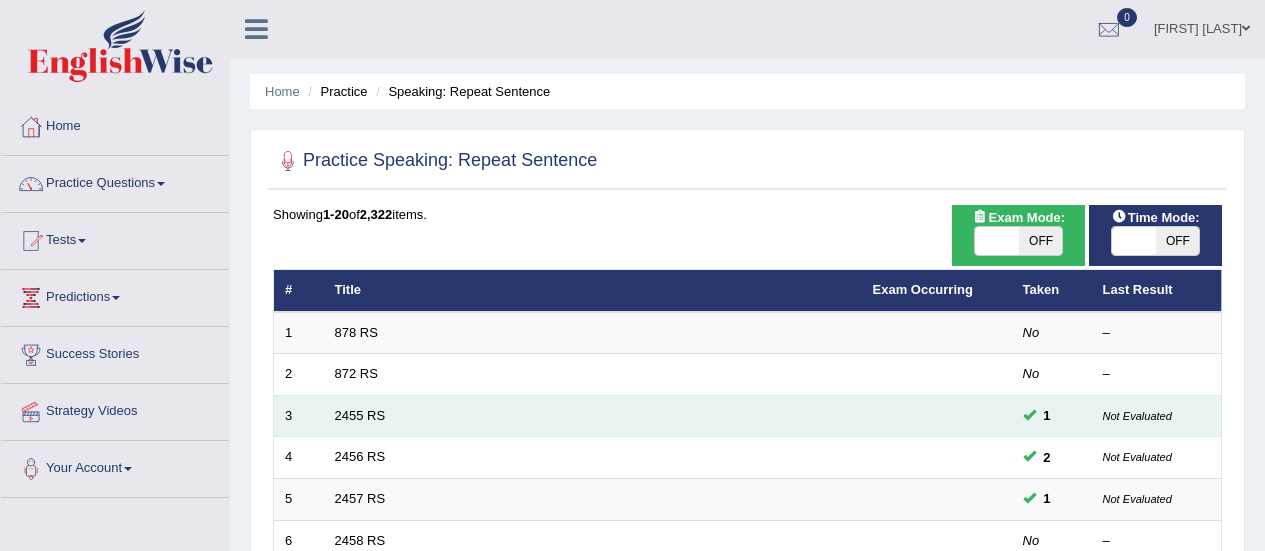 scroll, scrollTop: 0, scrollLeft: 0, axis: both 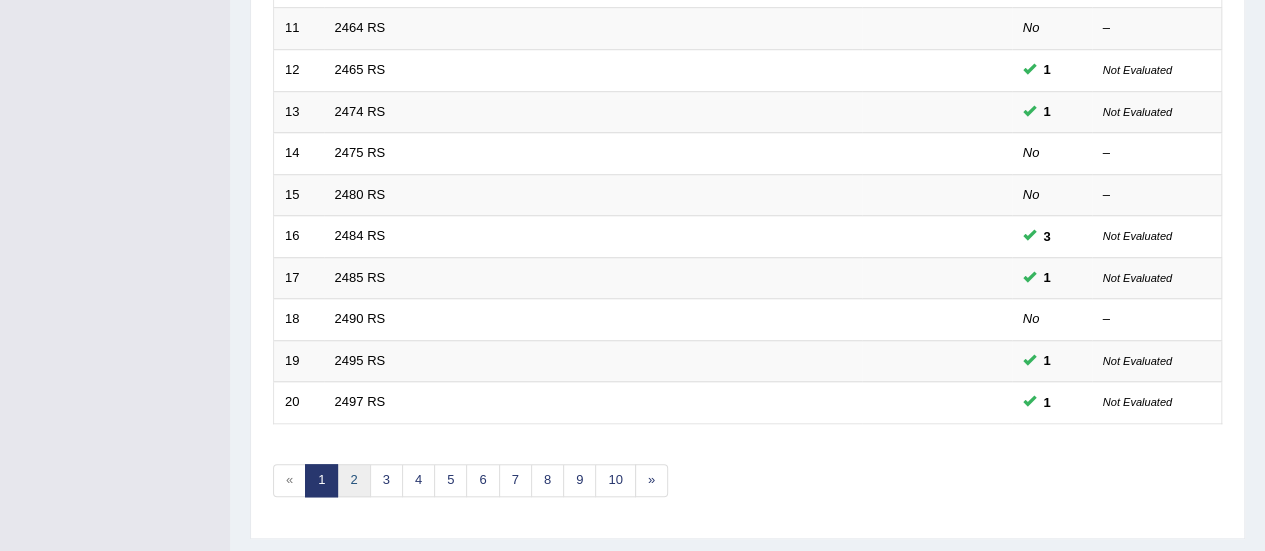 click on "2" at bounding box center (353, 480) 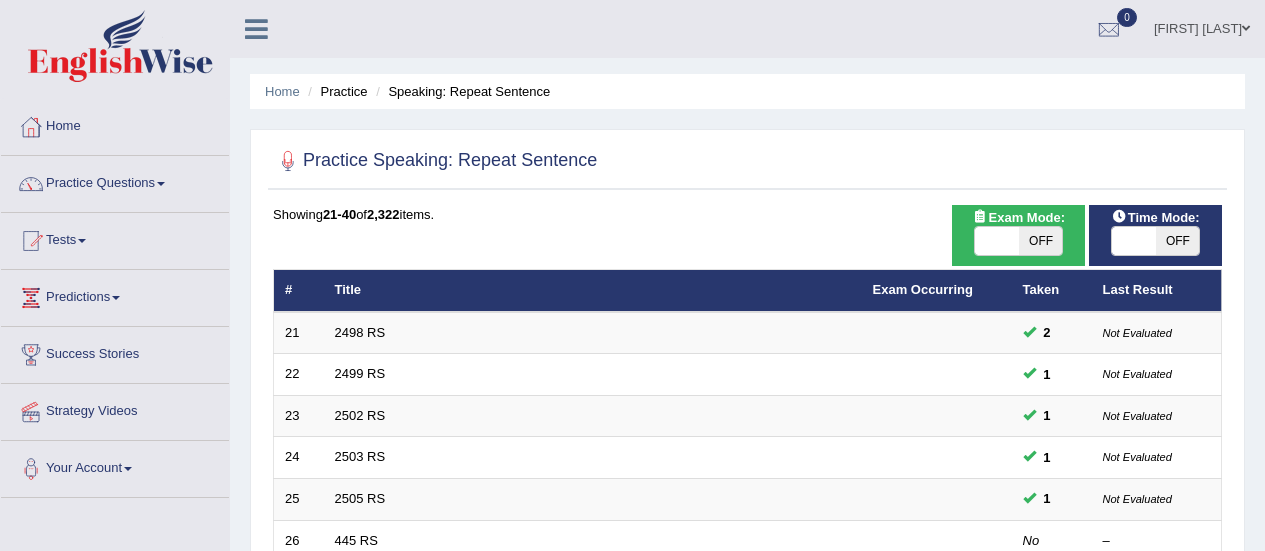 scroll, scrollTop: 0, scrollLeft: 0, axis: both 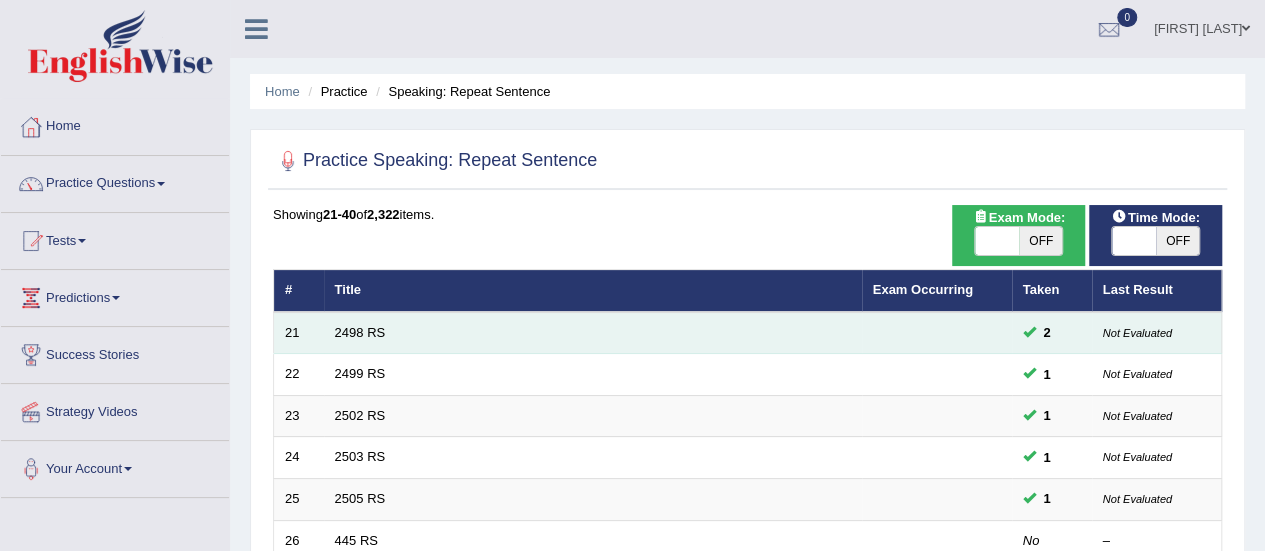 click on "2498 RS" at bounding box center [593, 333] 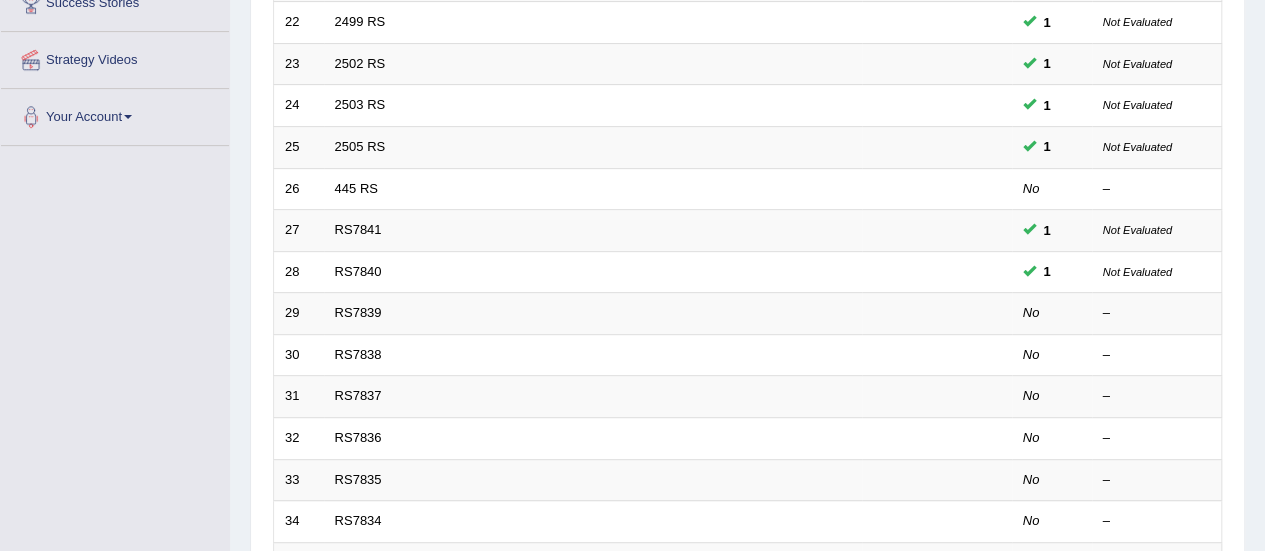 scroll, scrollTop: 360, scrollLeft: 0, axis: vertical 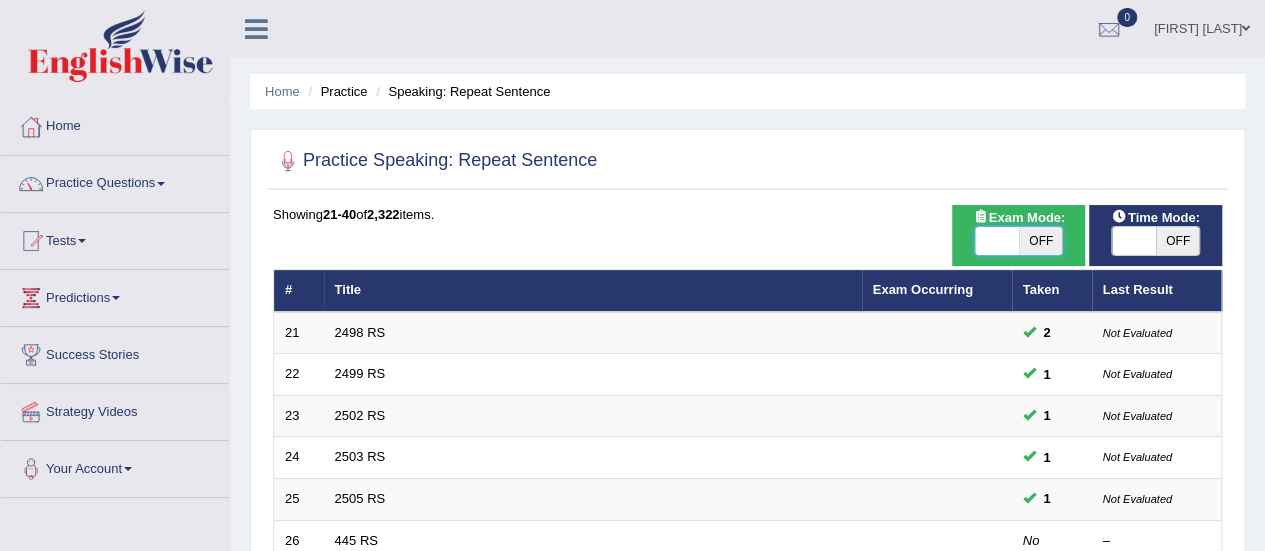 click at bounding box center (997, 241) 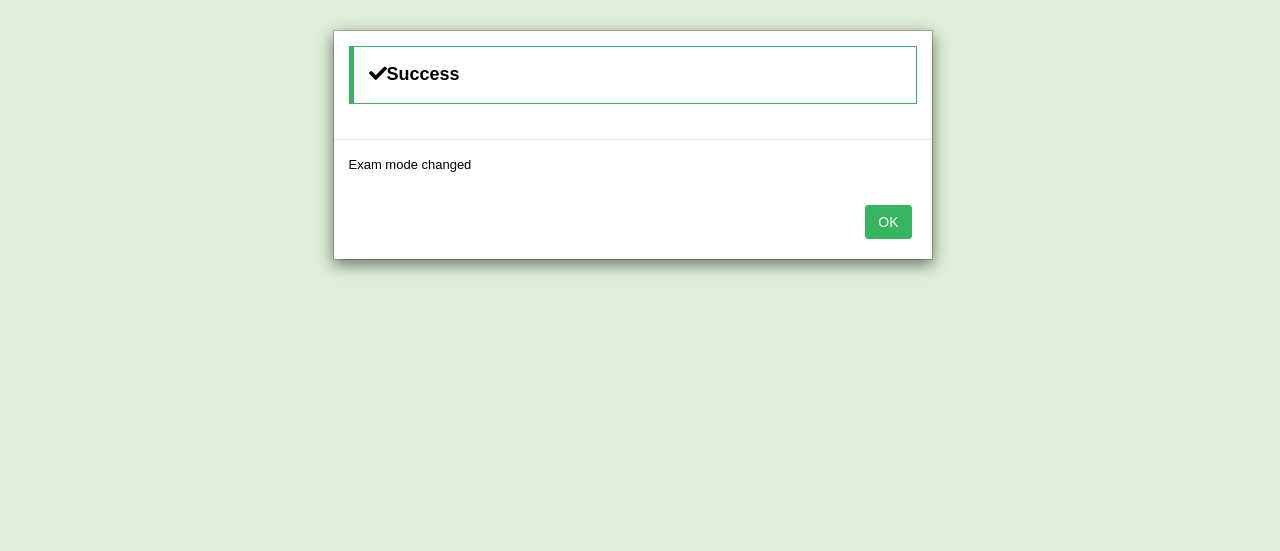 click on "OK" at bounding box center (888, 222) 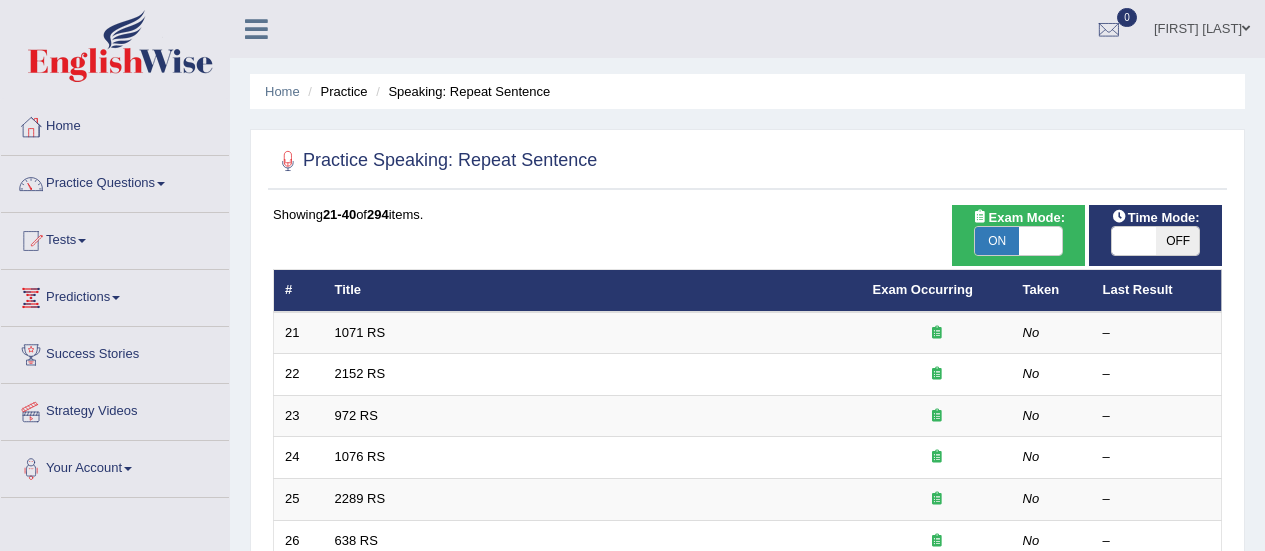 scroll, scrollTop: 0, scrollLeft: 0, axis: both 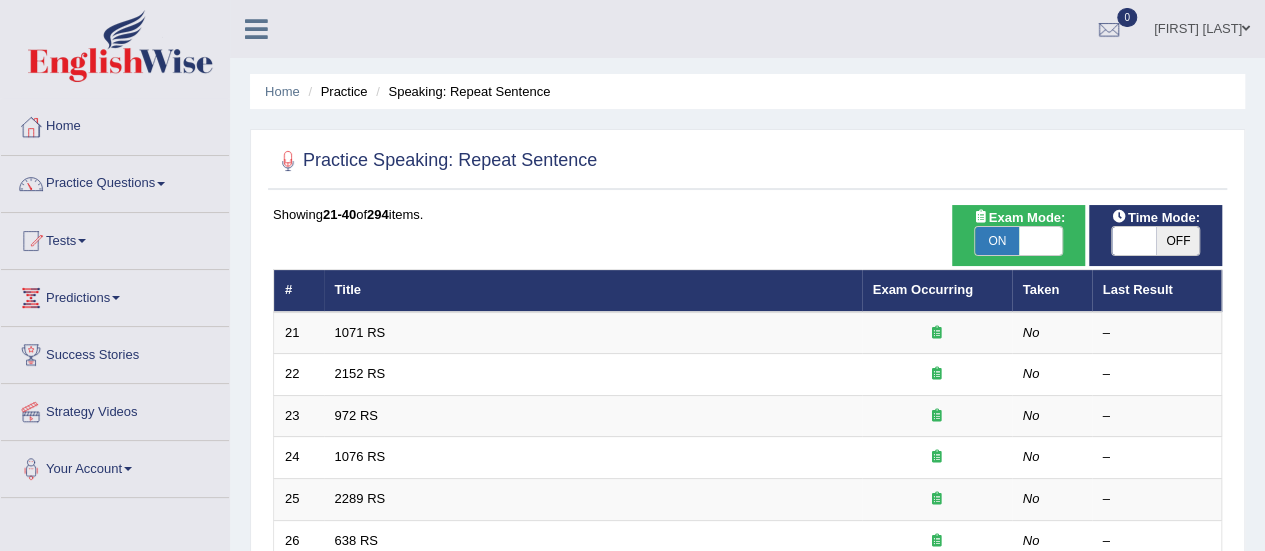 click at bounding box center [1134, 241] 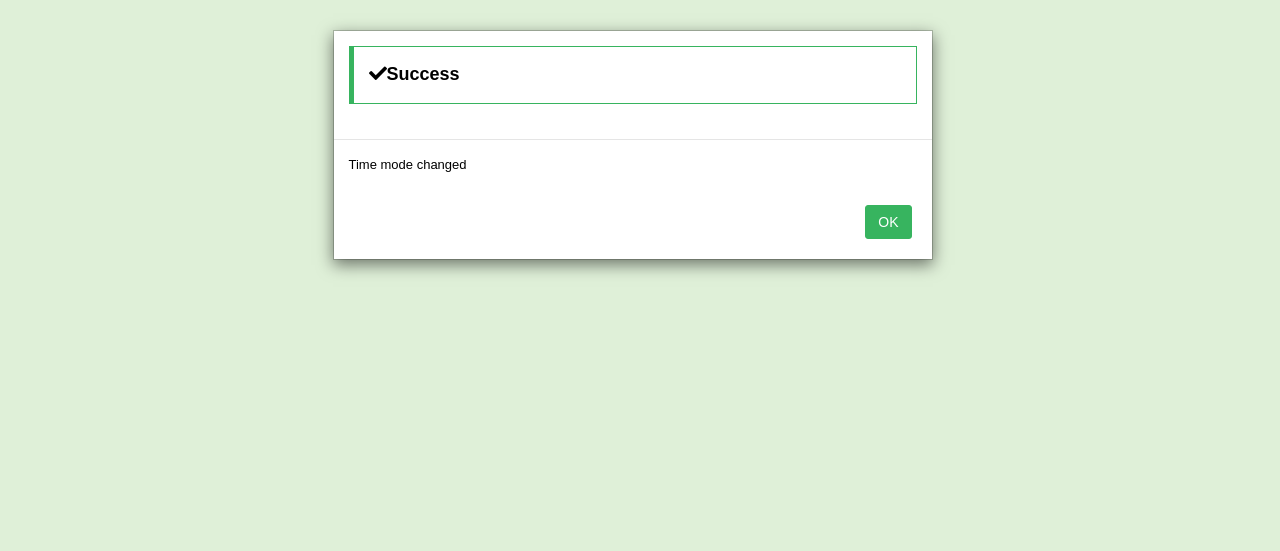 click on "OK" at bounding box center (888, 222) 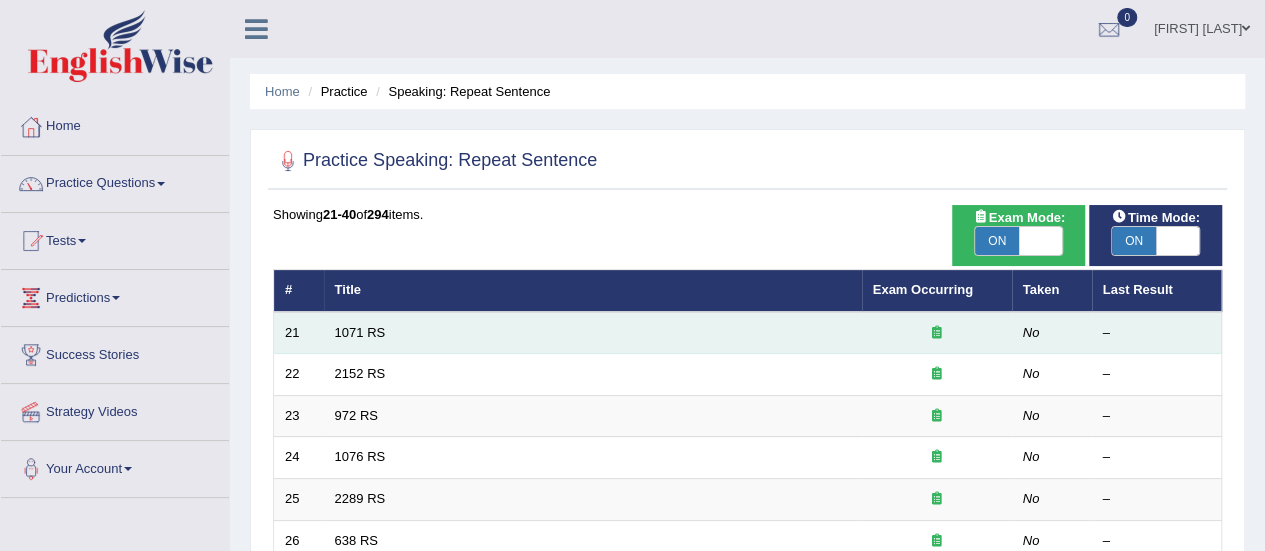 click on "1071 RS" at bounding box center (593, 333) 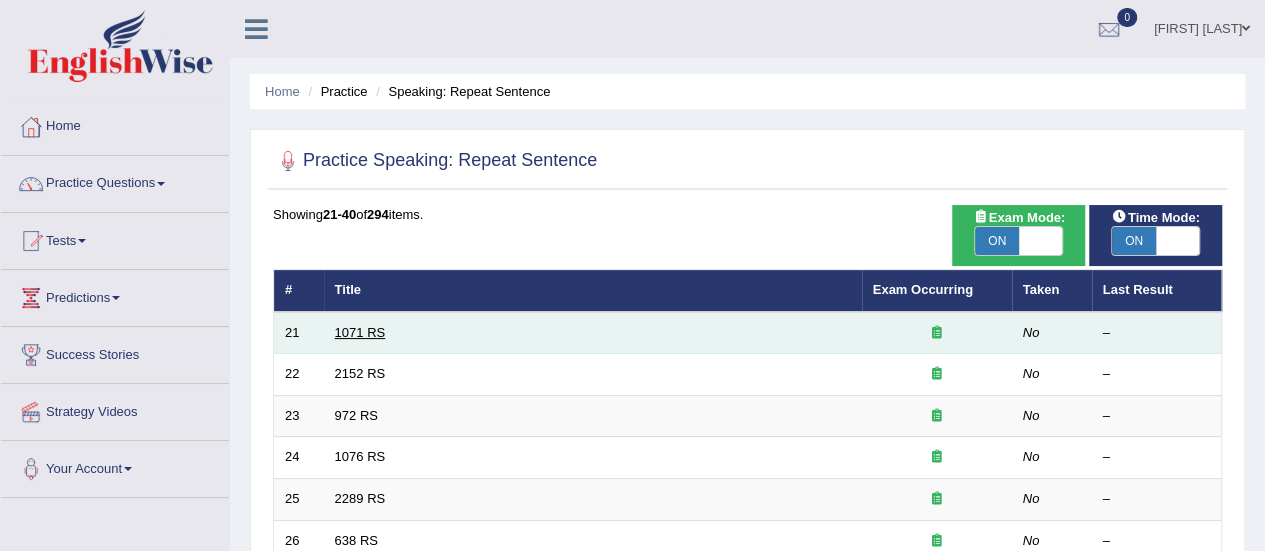 click on "1071 RS" at bounding box center [360, 332] 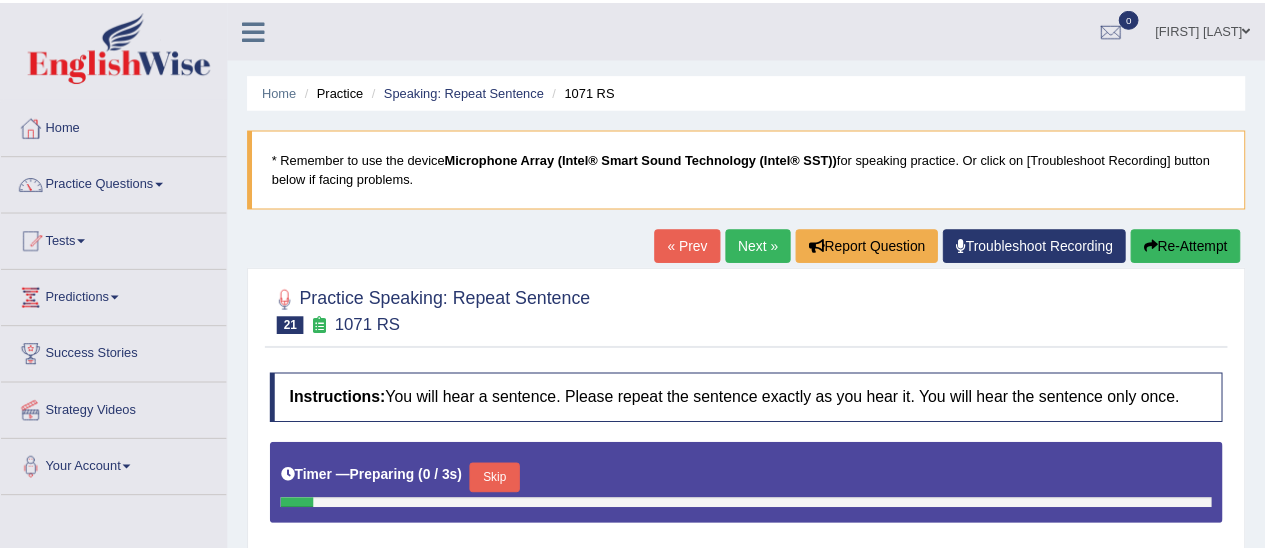 scroll, scrollTop: 0, scrollLeft: 0, axis: both 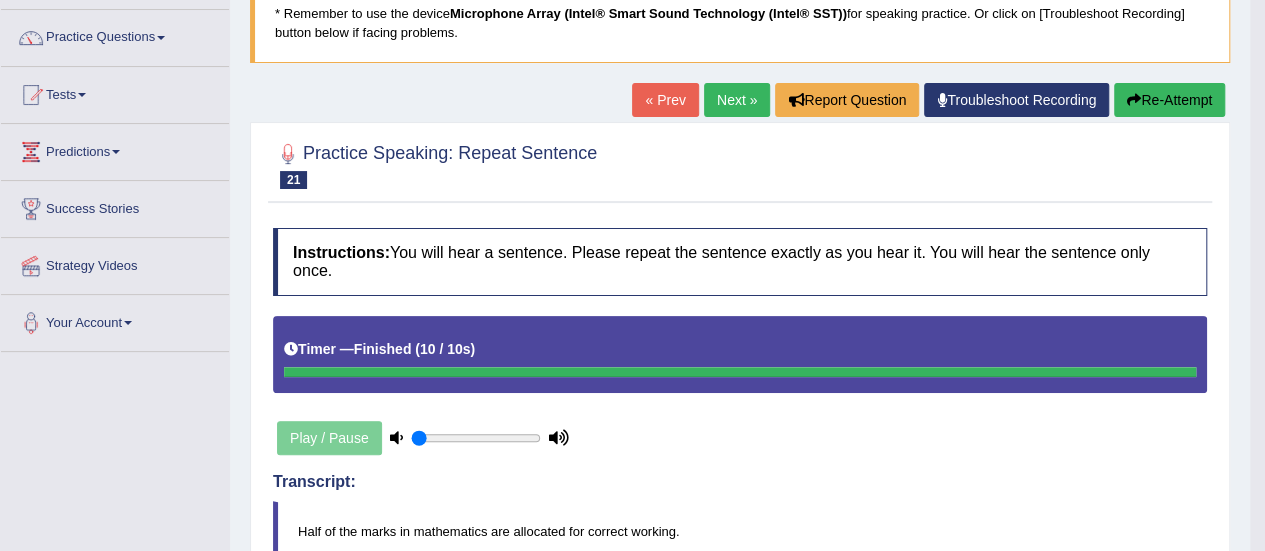 click on "Next »" at bounding box center (737, 100) 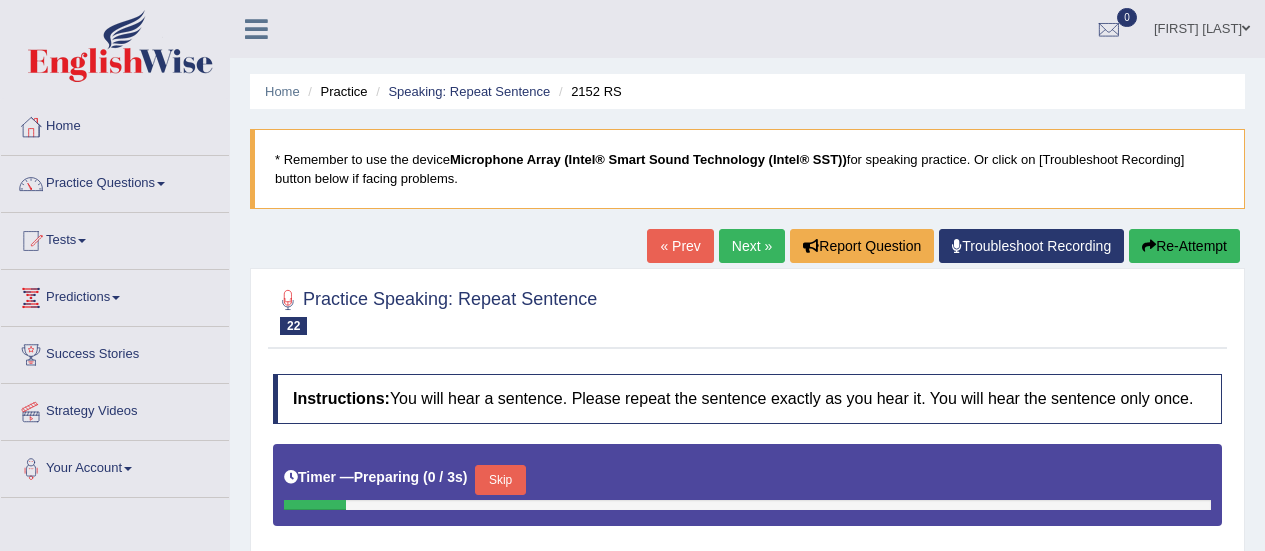 scroll, scrollTop: 0, scrollLeft: 0, axis: both 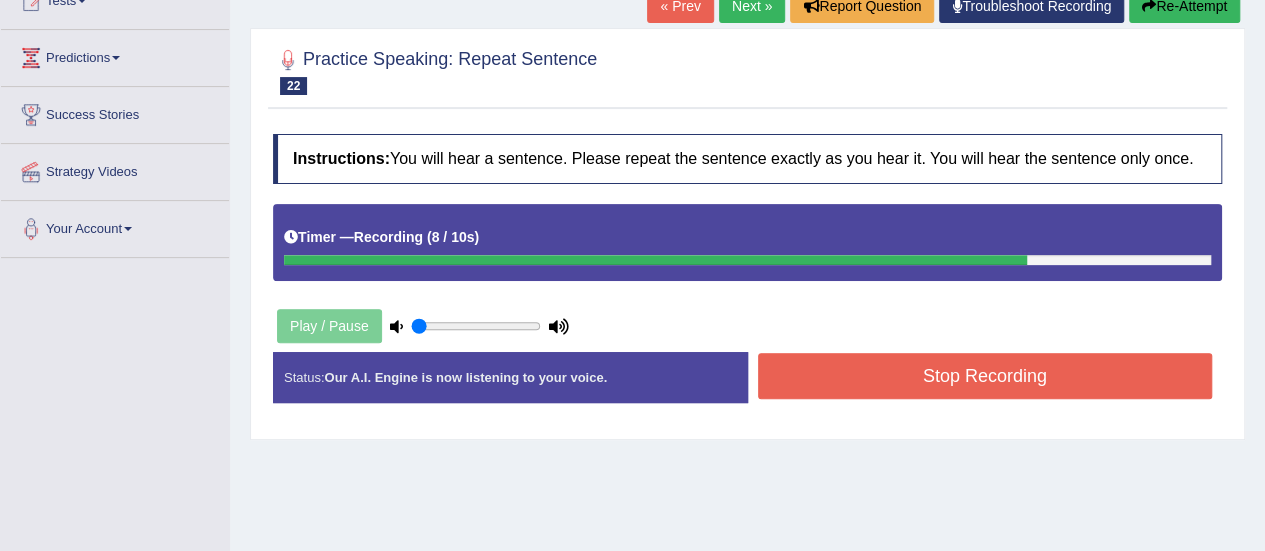 click on "Stop Recording" at bounding box center [985, 376] 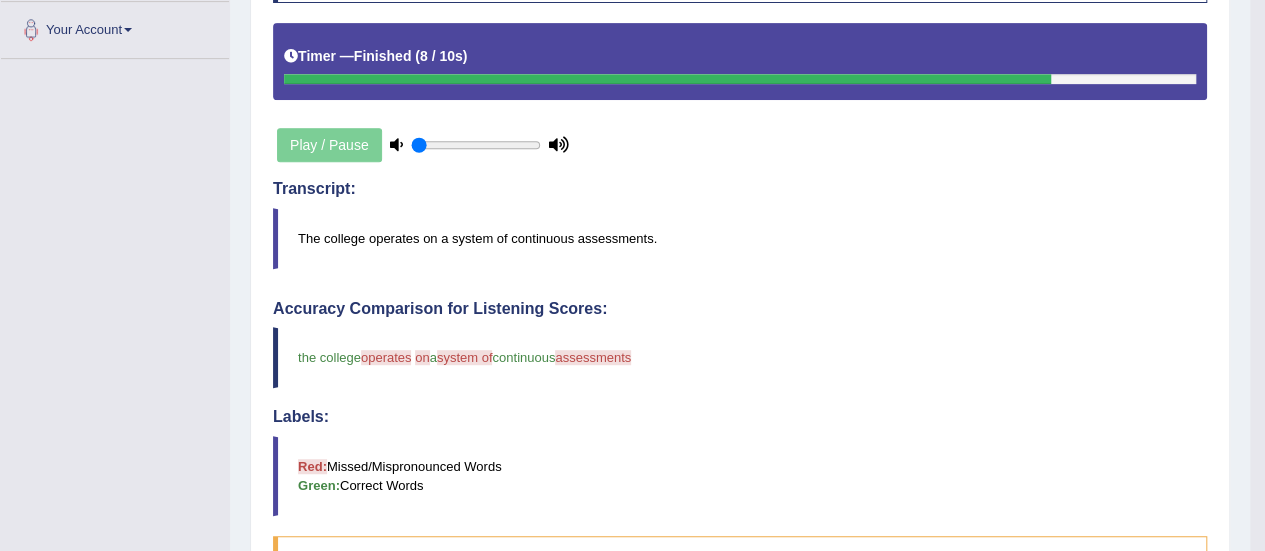 scroll, scrollTop: 440, scrollLeft: 0, axis: vertical 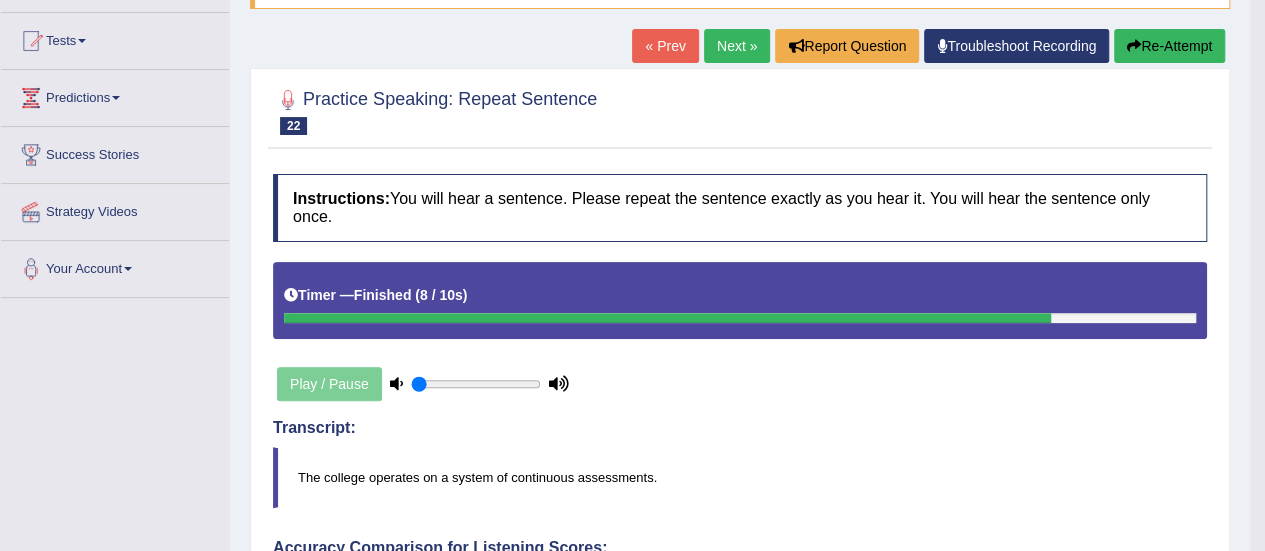 click on "Next »" at bounding box center [737, 46] 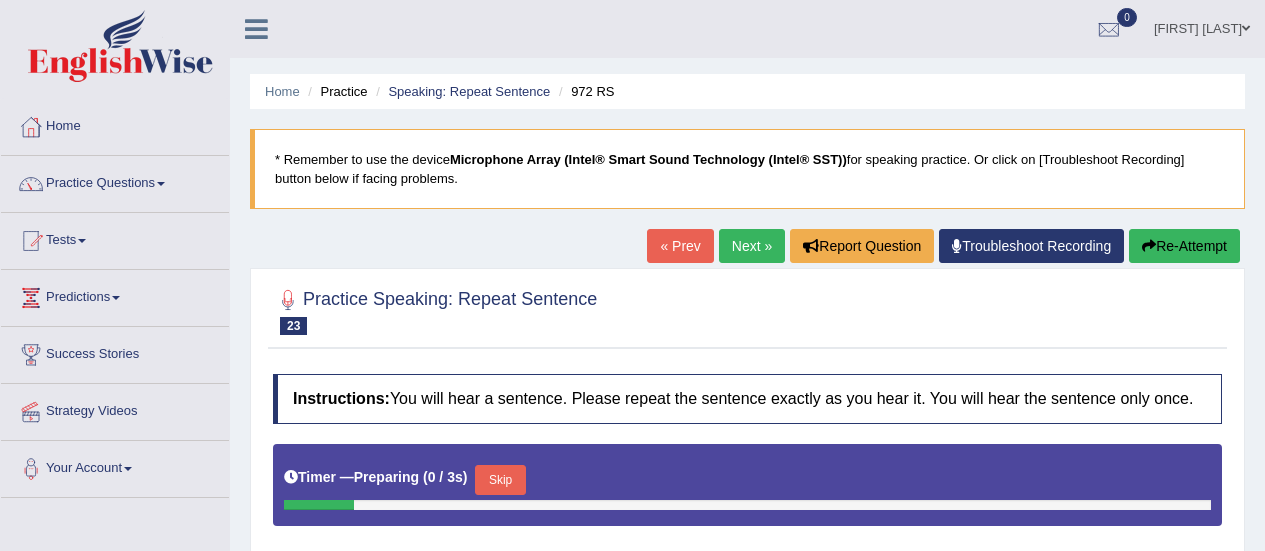 scroll, scrollTop: 0, scrollLeft: 0, axis: both 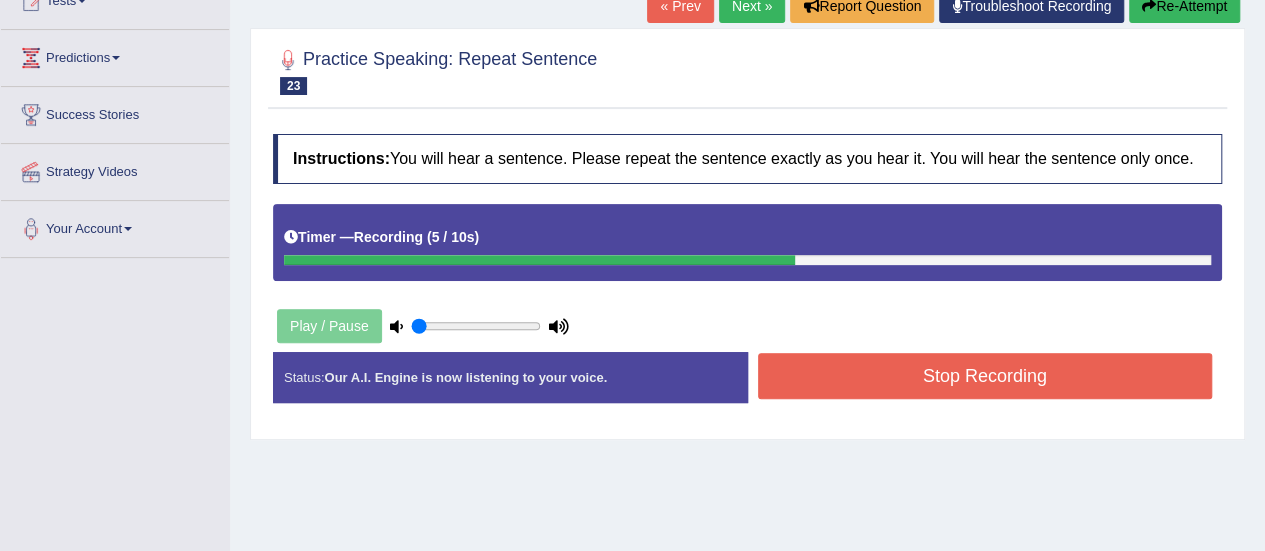 click on "Stop Recording" at bounding box center (985, 376) 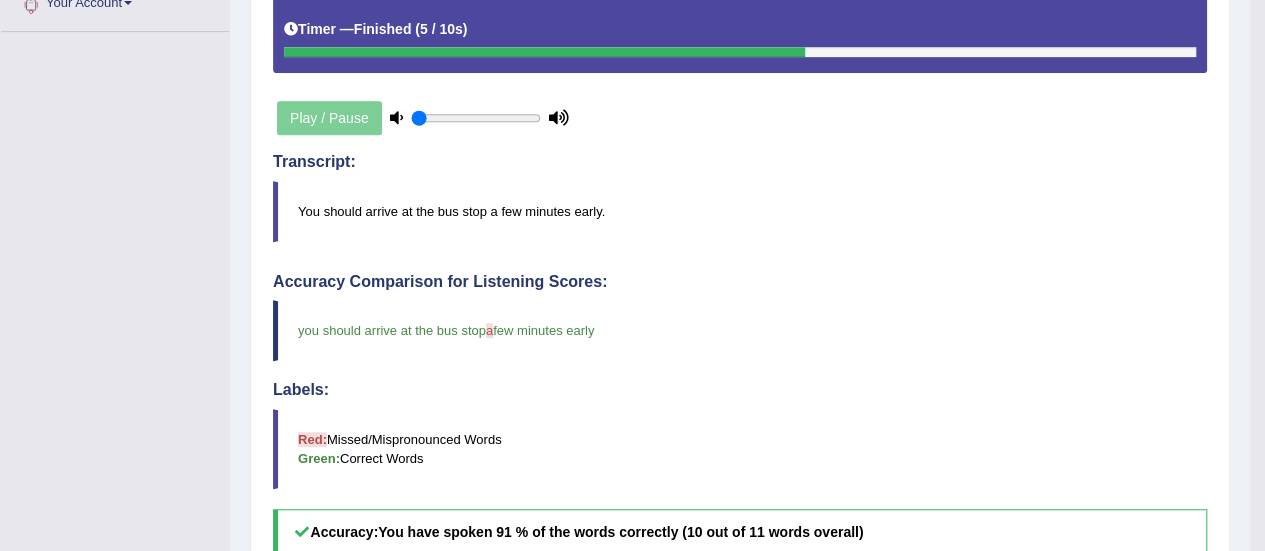 scroll, scrollTop: 520, scrollLeft: 0, axis: vertical 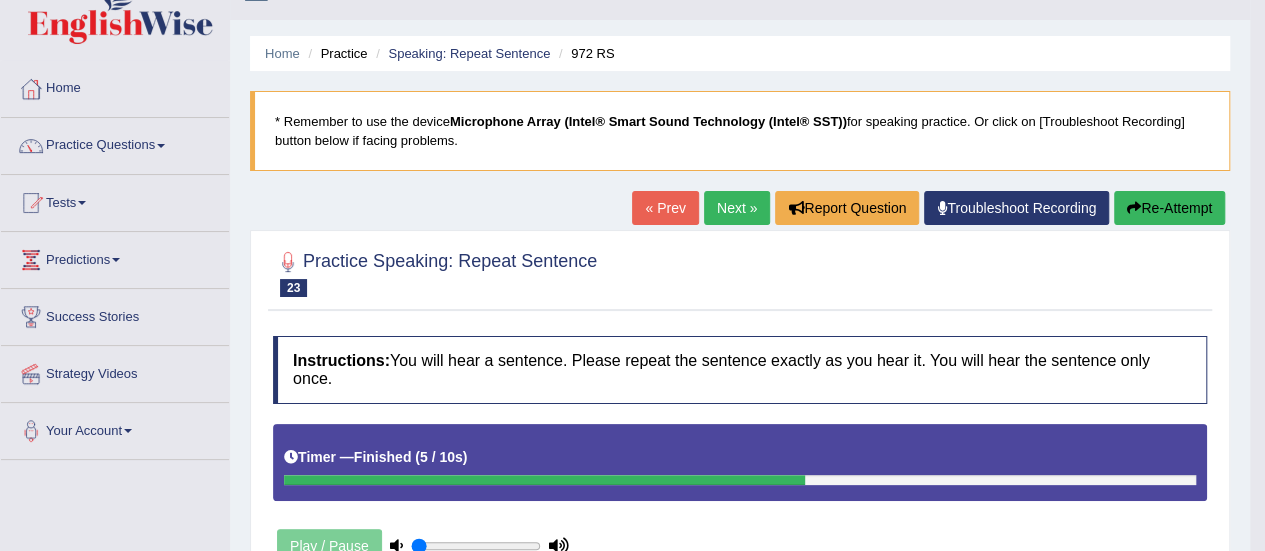 click on "Next »" at bounding box center (737, 208) 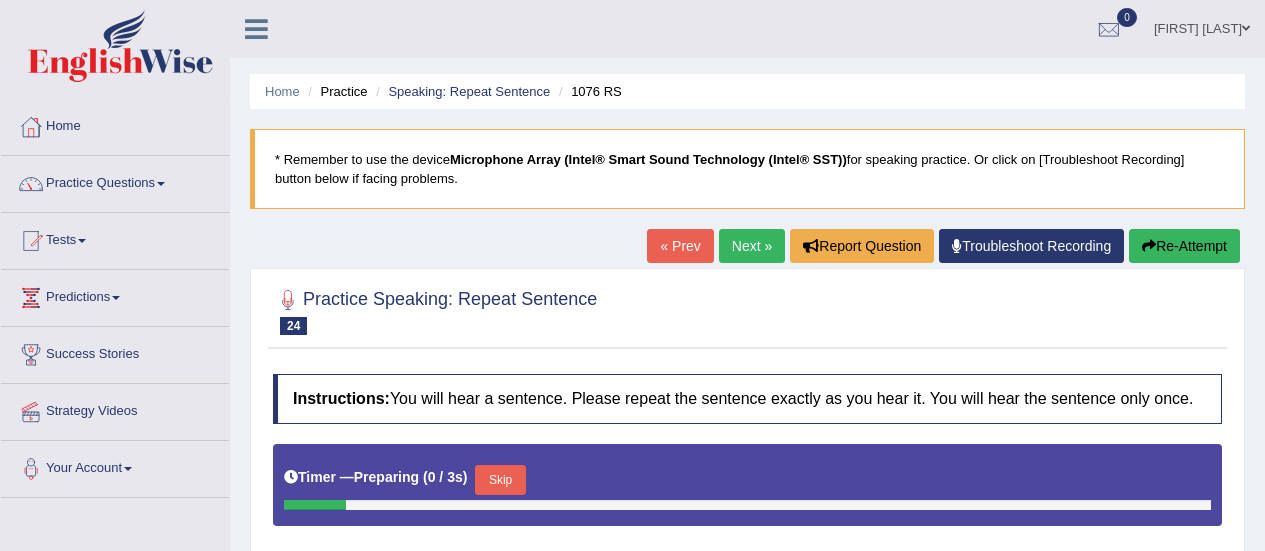 scroll, scrollTop: 0, scrollLeft: 0, axis: both 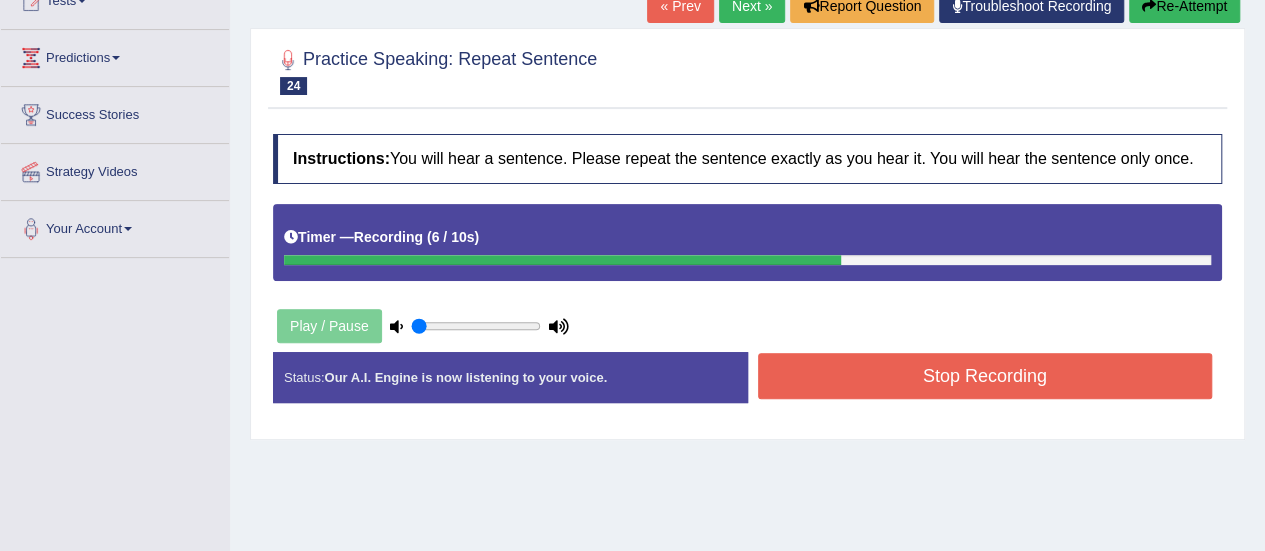 click on "Stop Recording" at bounding box center (985, 376) 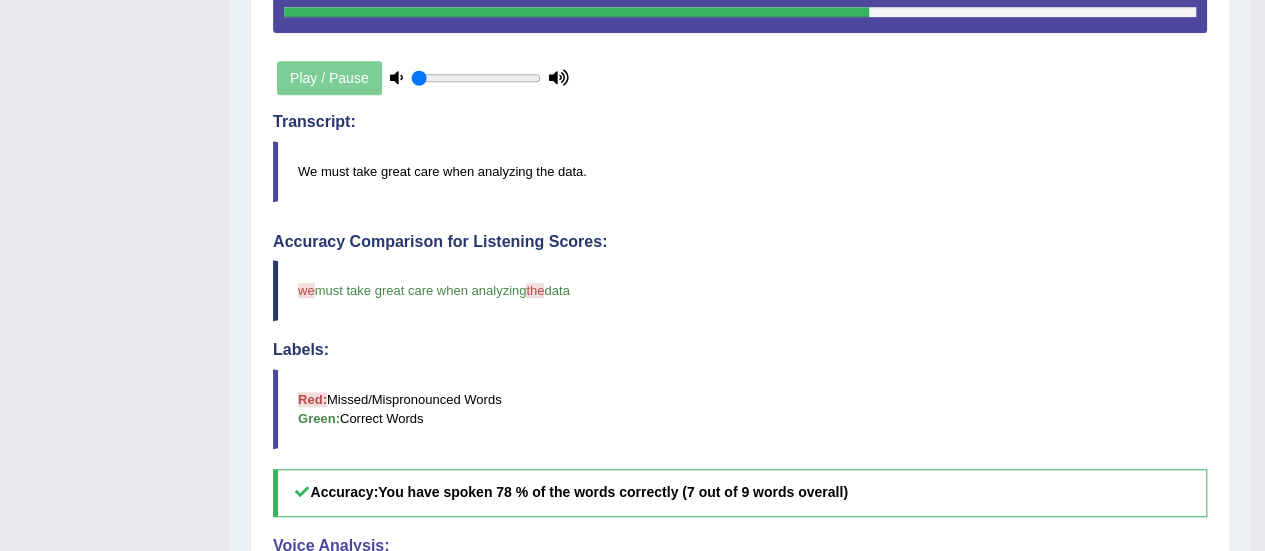 scroll, scrollTop: 546, scrollLeft: 0, axis: vertical 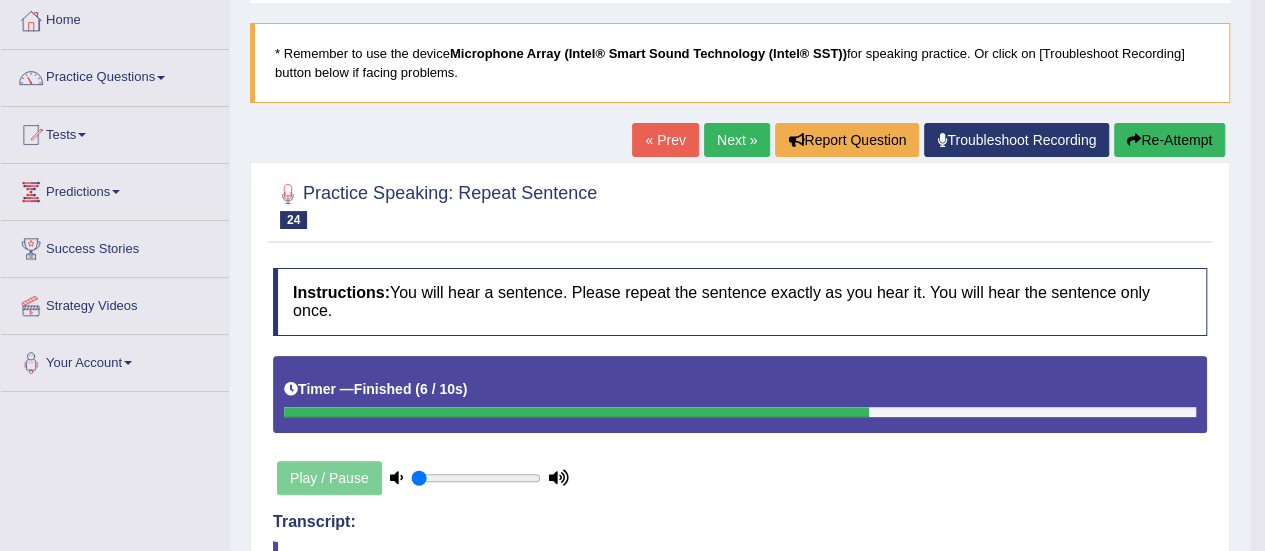 click on "Next »" at bounding box center [737, 140] 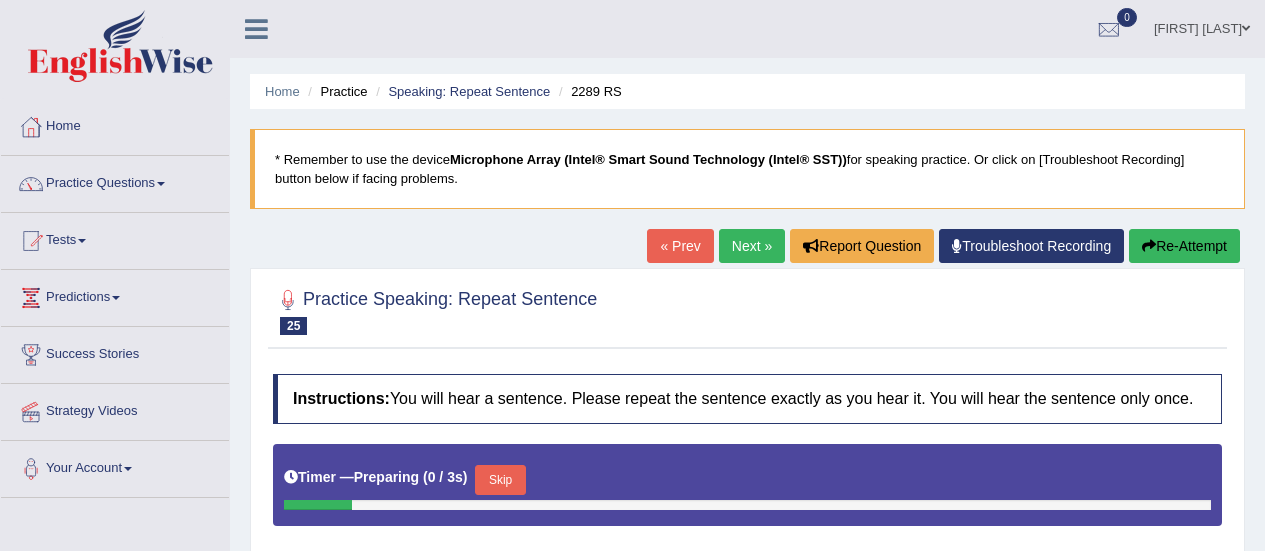 scroll, scrollTop: 0, scrollLeft: 0, axis: both 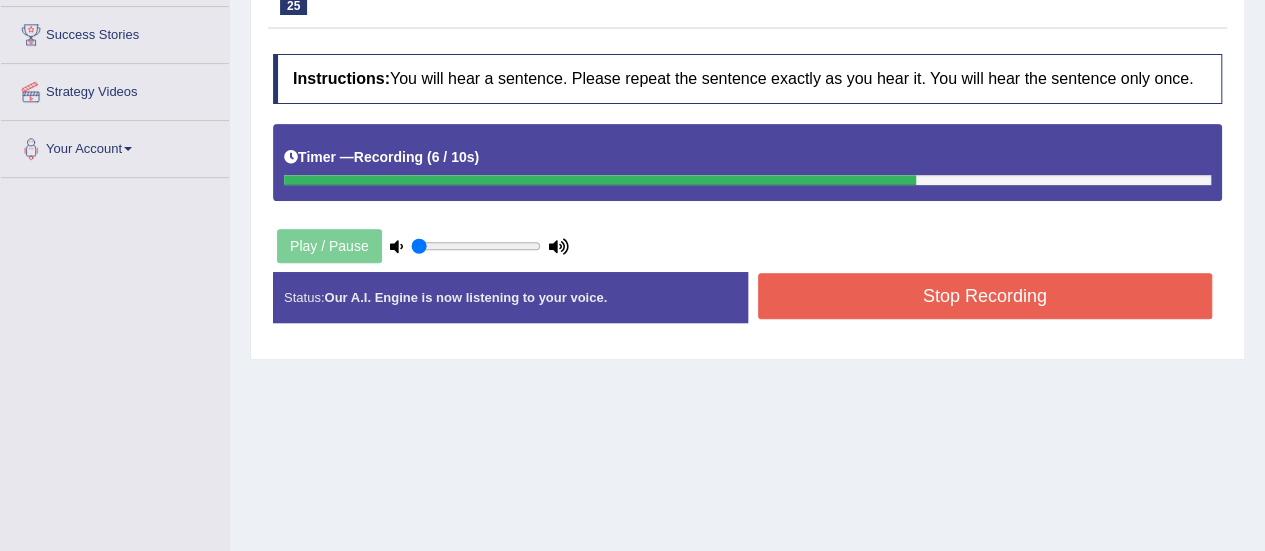 click on "Stop Recording" at bounding box center [985, 296] 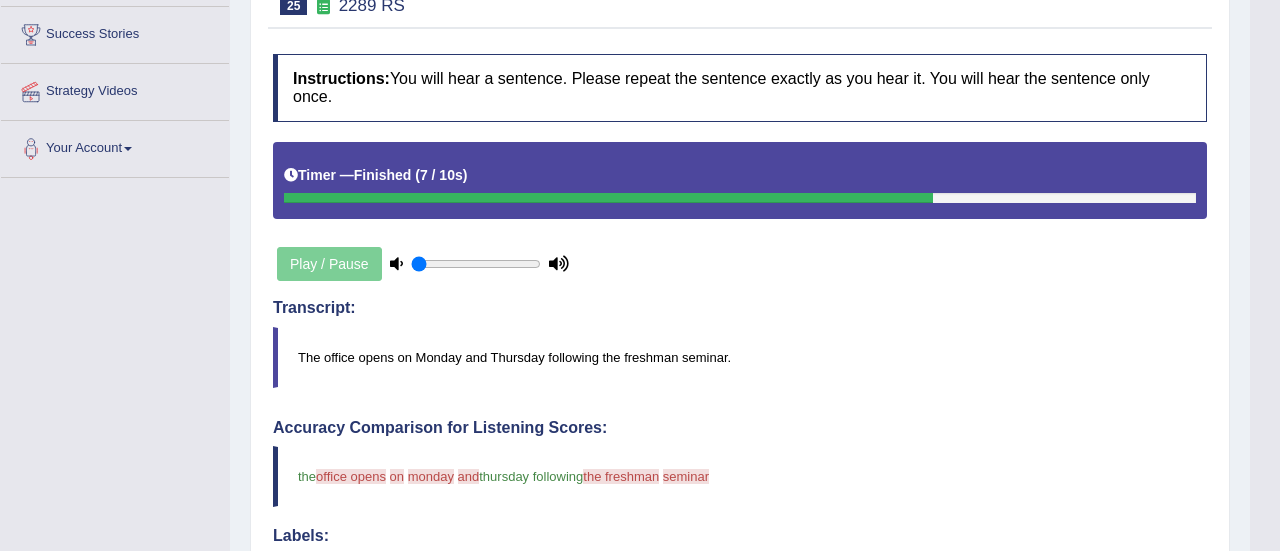 click on "Toggle navigation
Home
Practice Questions   Speaking Practice Read Aloud
Repeat Sentence
Describe Image
Re-tell Lecture
Answer Short Question
Summarize Group Discussion
Respond To A Situation
Writing Practice  Summarize Written Text
Write Essay
Reading Practice  Reading & Writing: Fill In The Blanks
Choose Multiple Answers
Re-order Paragraphs
Fill In The Blanks
Choose Single Answer
Listening Practice  Summarize Spoken Text
Highlight Incorrect Words
Highlight Correct Summary
Select Missing Word
Choose Single Answer
Choose Multiple Answers
Fill In The Blanks
Write From Dictation
Pronunciation
Tests  Take Practice Sectional Test" at bounding box center [640, -45] 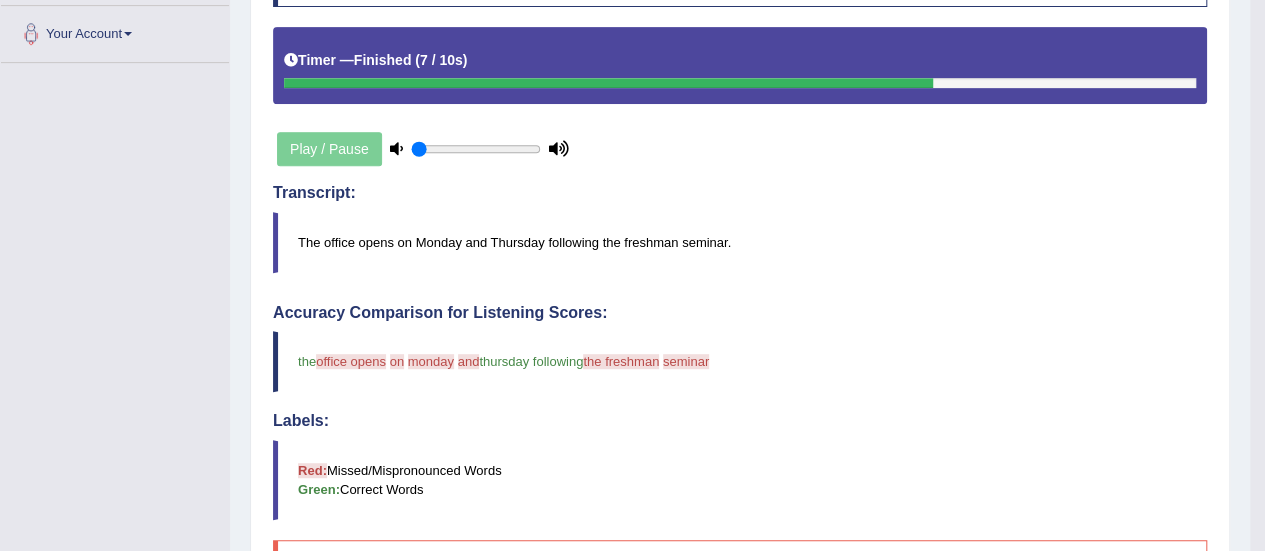 scroll, scrollTop: 440, scrollLeft: 0, axis: vertical 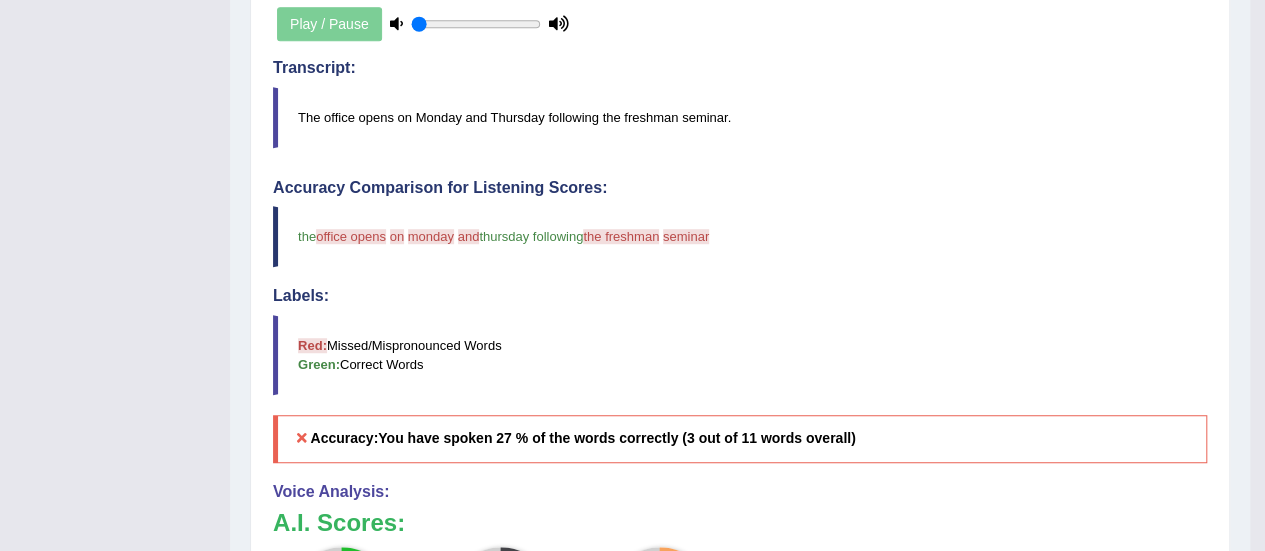 click on "Toggle navigation
Home
Practice Questions   Speaking Practice Read Aloud
Repeat Sentence
Describe Image
Re-tell Lecture
Answer Short Question
Summarize Group Discussion
Respond To A Situation
Writing Practice  Summarize Written Text
Write Essay
Reading Practice  Reading & Writing: Fill In The Blanks
Choose Multiple Answers
Re-order Paragraphs
Fill In The Blanks
Choose Single Answer
Listening Practice  Summarize Spoken Text
Highlight Incorrect Words
Highlight Correct Summary
Select Missing Word
Choose Single Answer
Choose Multiple Answers
Fill In The Blanks
Write From Dictation
Pronunciation
Tests
Take Mock Test" at bounding box center (632, -285) 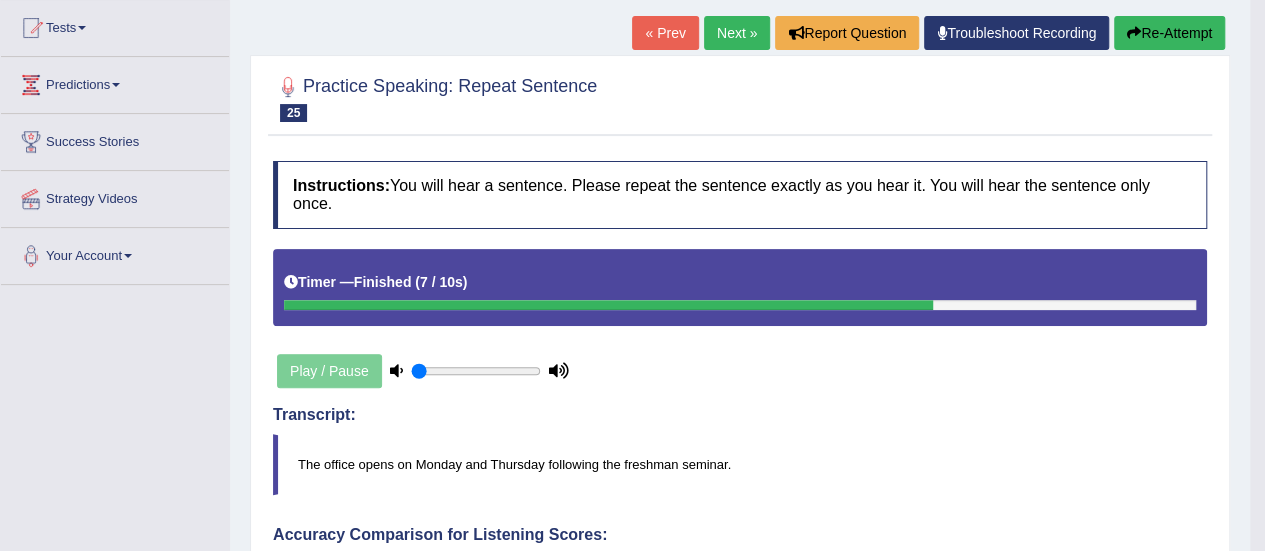 scroll, scrollTop: 146, scrollLeft: 0, axis: vertical 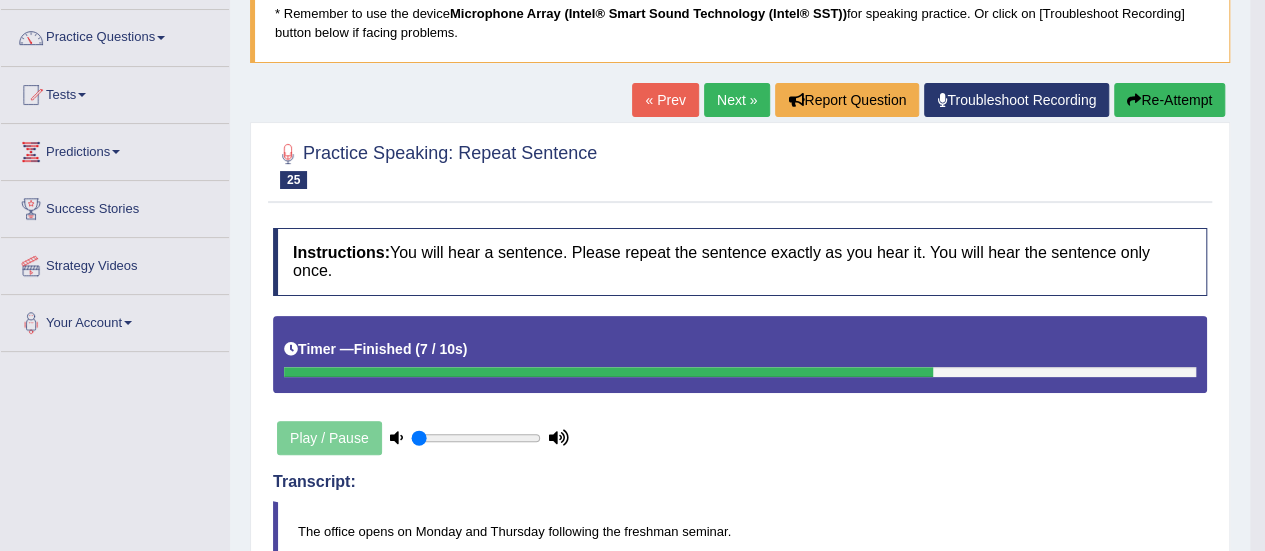 click on "Next »" at bounding box center (737, 100) 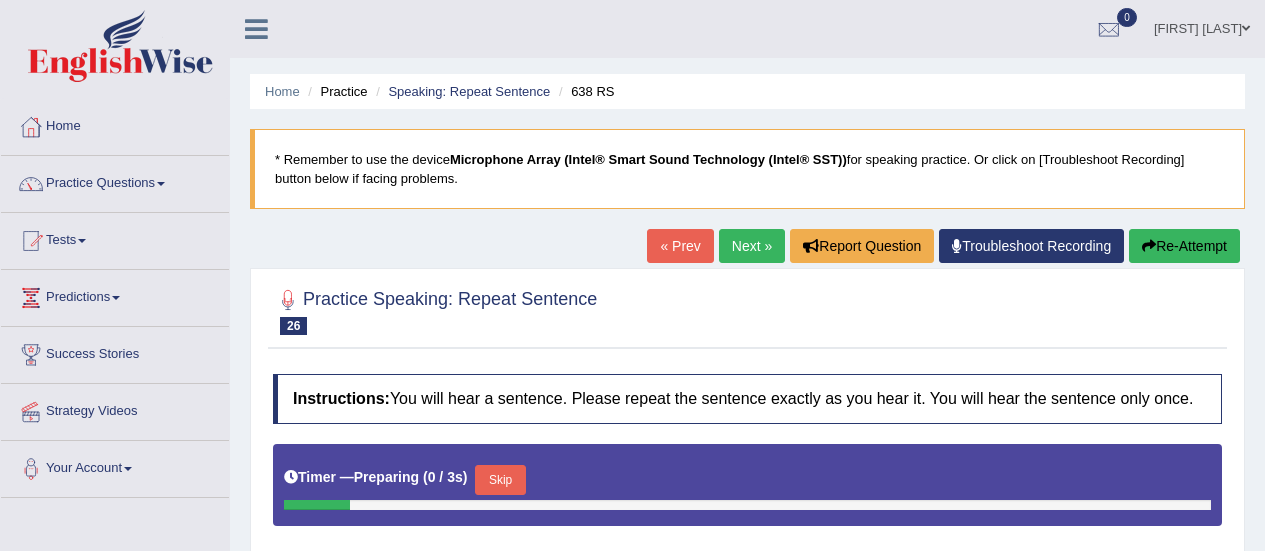 scroll, scrollTop: 0, scrollLeft: 0, axis: both 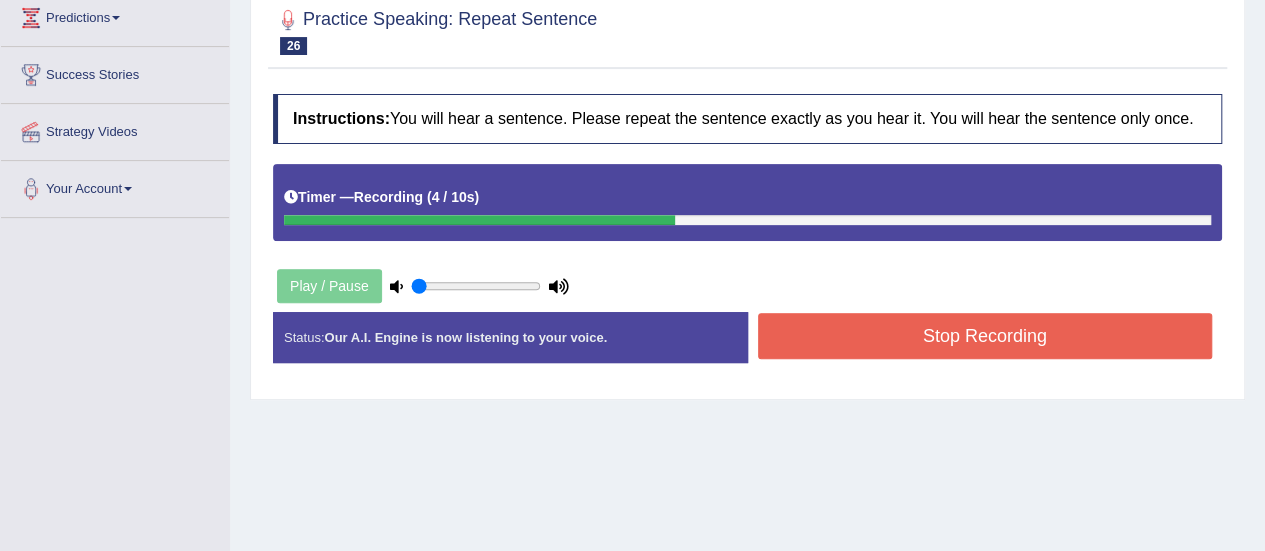 click on "Stop Recording" at bounding box center (985, 336) 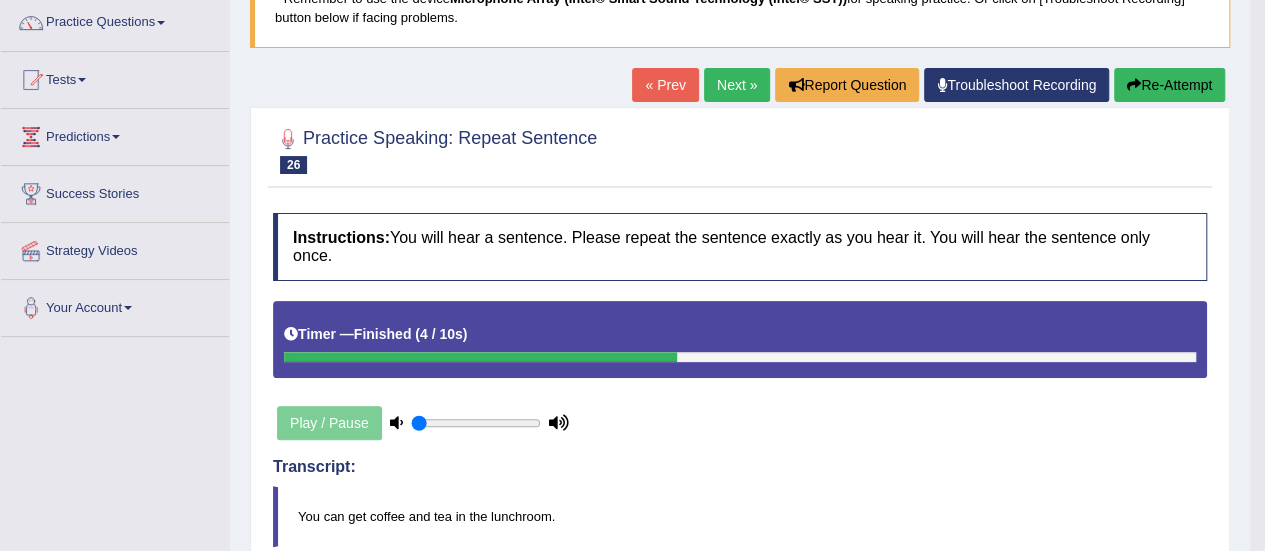 scroll, scrollTop: 160, scrollLeft: 0, axis: vertical 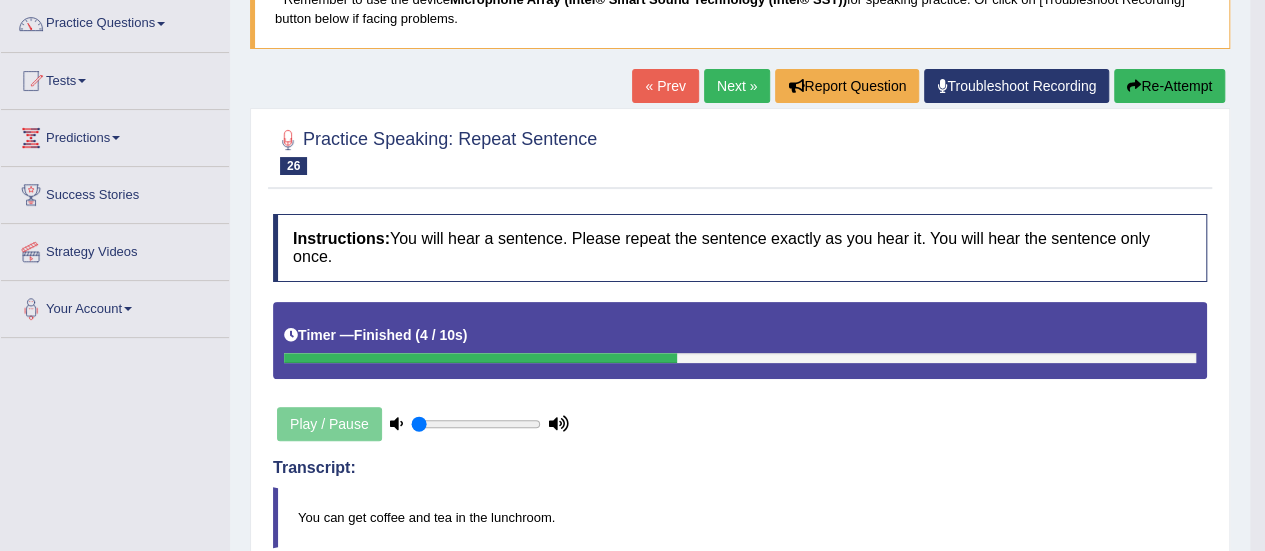 click on "Next »" at bounding box center [737, 86] 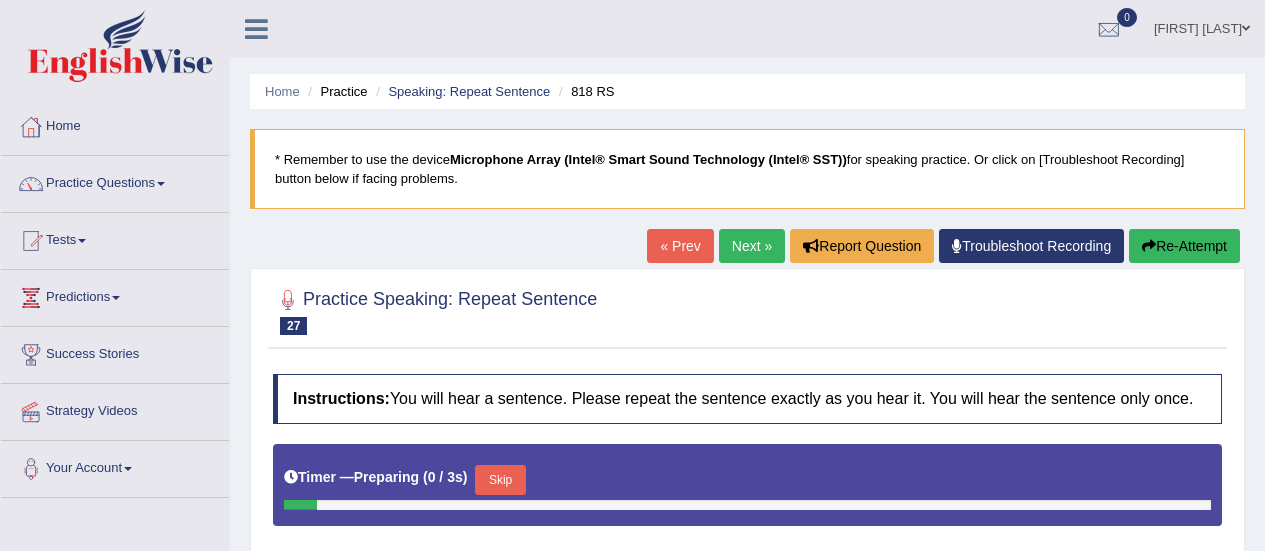 scroll, scrollTop: 0, scrollLeft: 0, axis: both 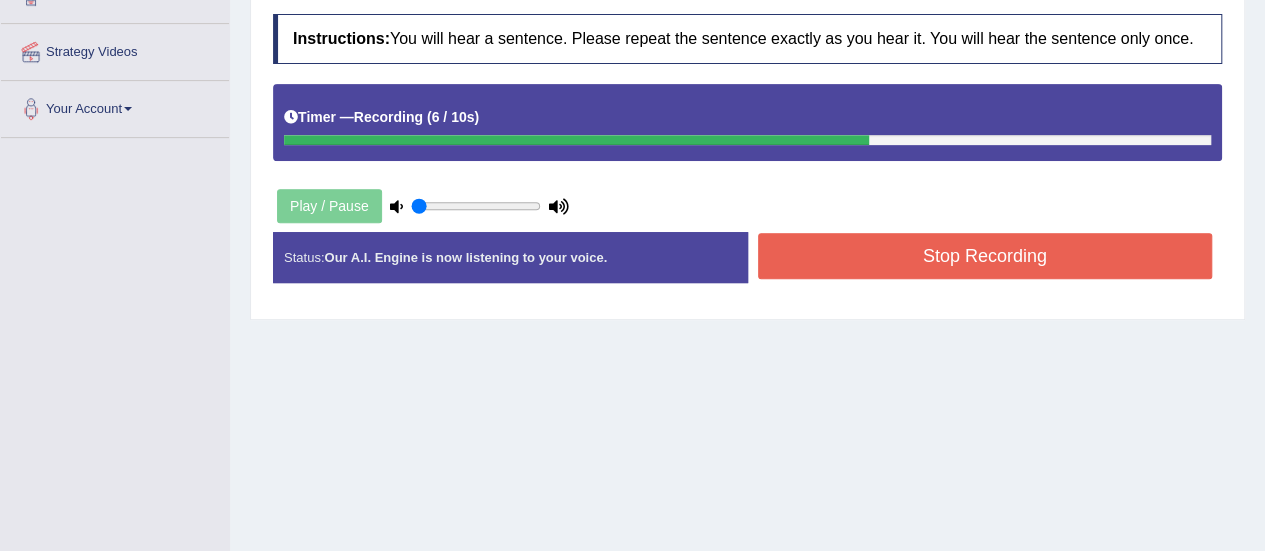 click on "Stop Recording" at bounding box center [985, 256] 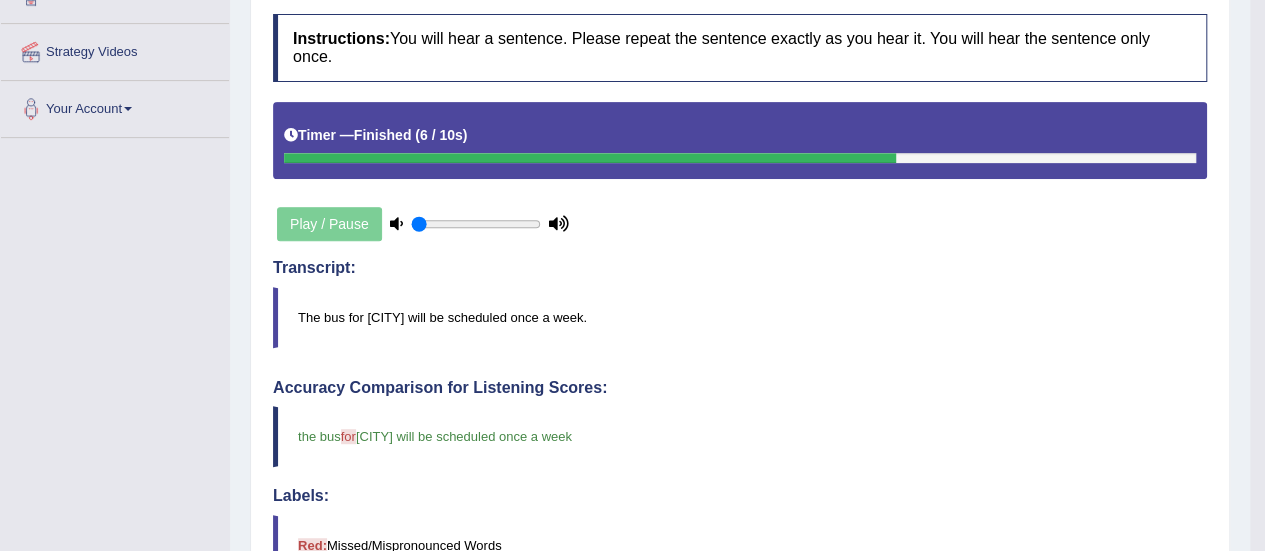 click on "Toggle navigation
Home
Practice Questions   Speaking Practice Read Aloud
Repeat Sentence
Describe Image
Re-tell Lecture
Answer Short Question
Summarize Group Discussion
Respond To A Situation
Writing Practice  Summarize Written Text
Write Essay
Reading Practice  Reading & Writing: Fill In The Blanks
Choose Multiple Answers
Re-order Paragraphs
Fill In The Blanks
Choose Single Answer
Listening Practice  Summarize Spoken Text
Highlight Incorrect Words
Highlight Correct Summary
Select Missing Word
Choose Single Answer
Choose Multiple Answers
Fill In The Blanks
Write From Dictation
Pronunciation
Tests  Take Practice Sectional Test" at bounding box center [632, -85] 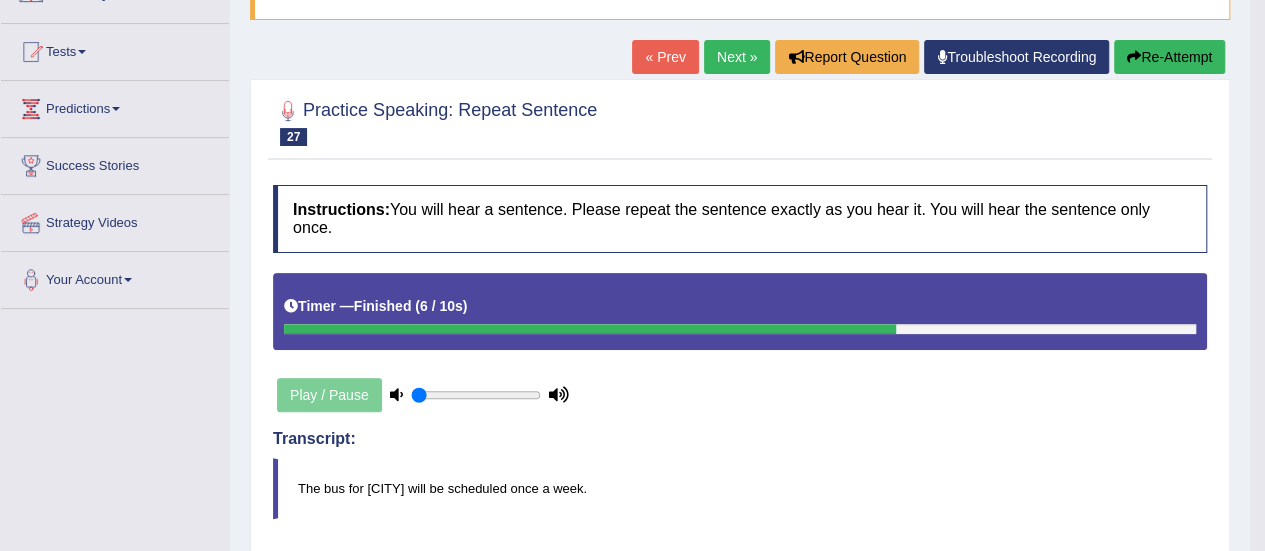 scroll, scrollTop: 160, scrollLeft: 0, axis: vertical 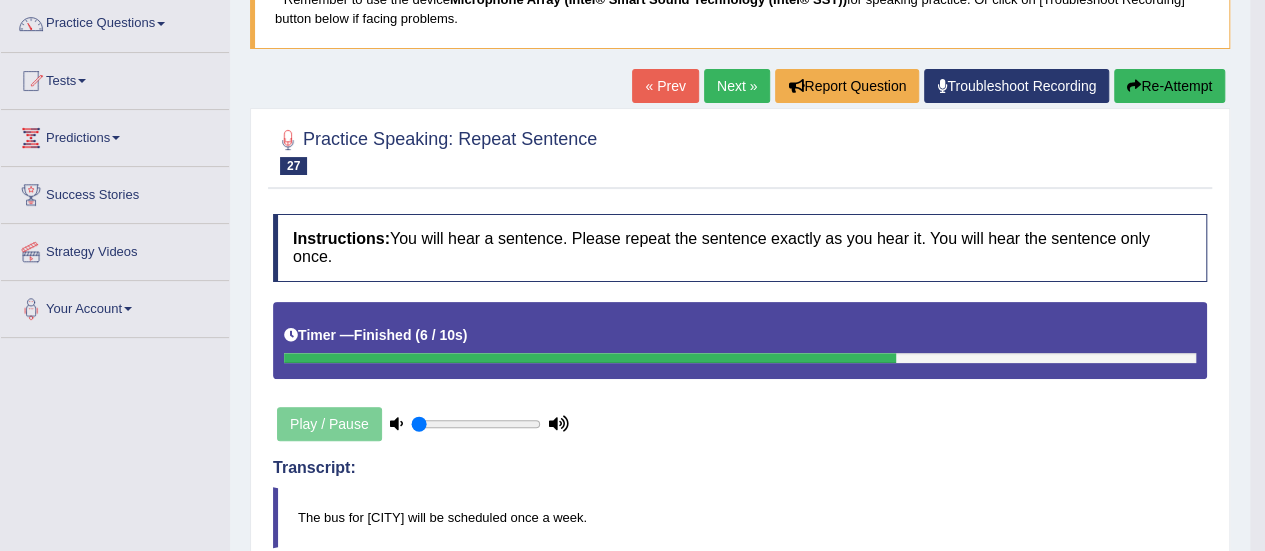 click on "Next »" at bounding box center (737, 86) 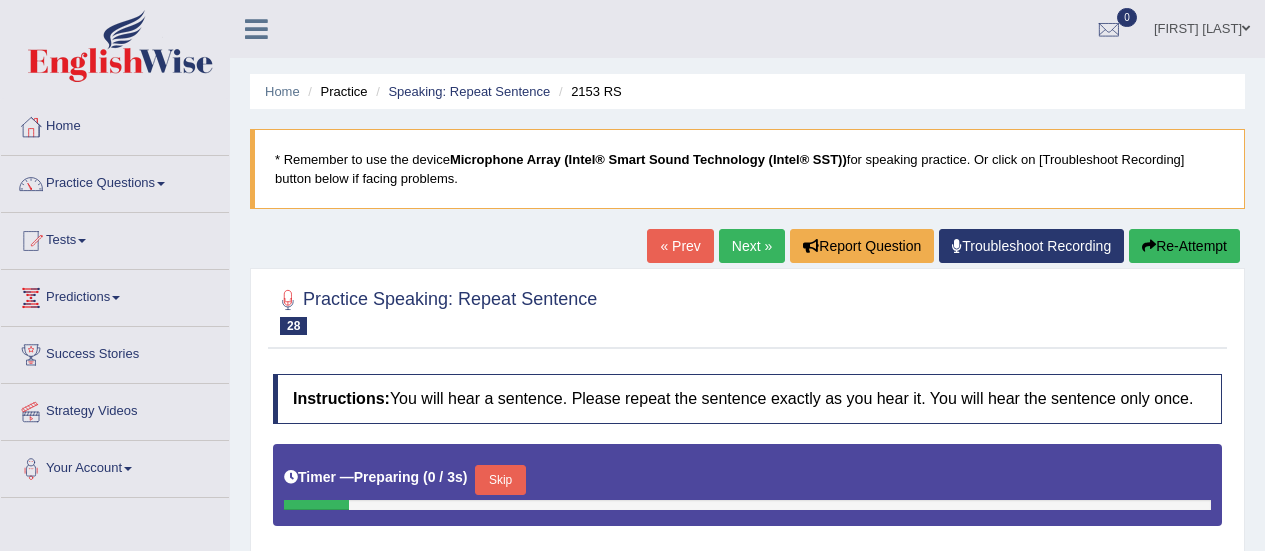 scroll, scrollTop: 0, scrollLeft: 0, axis: both 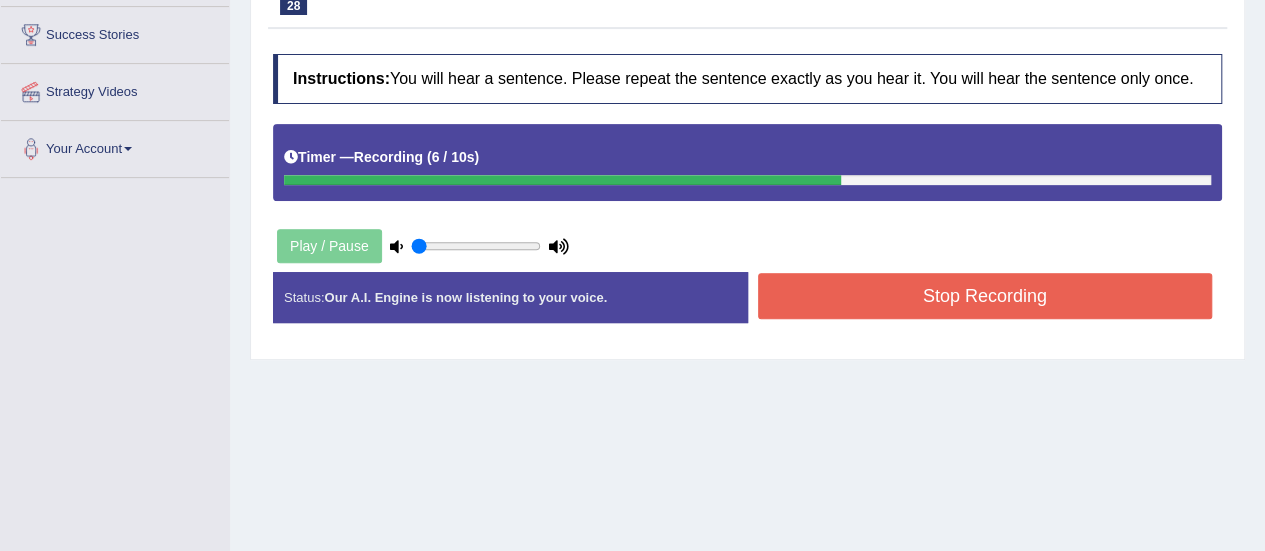 click on "Stop Recording" at bounding box center (985, 296) 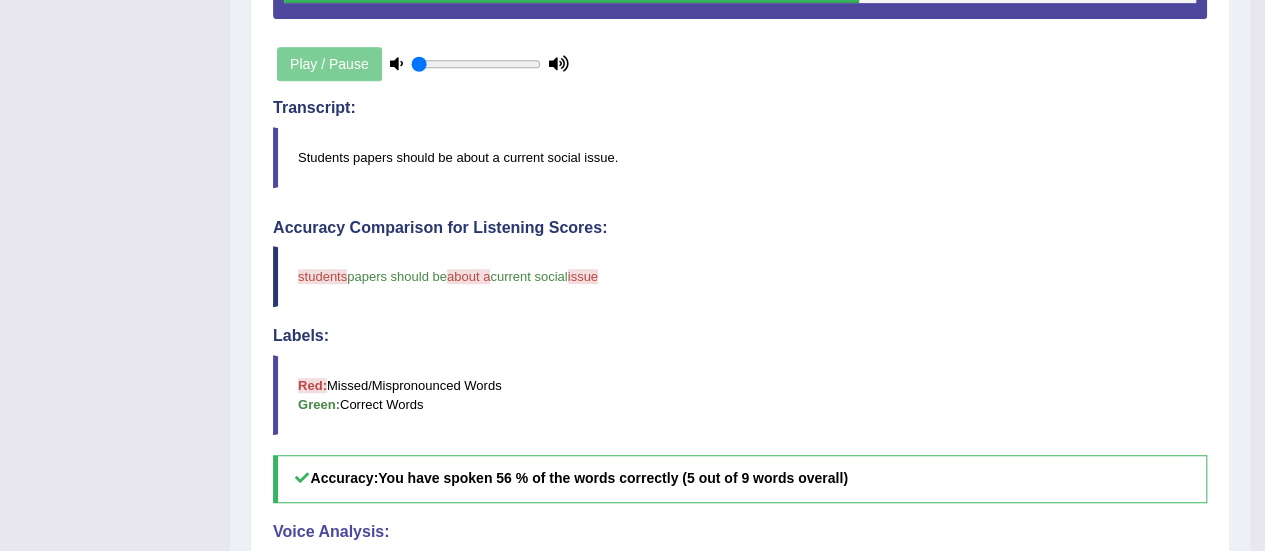 scroll, scrollTop: 613, scrollLeft: 0, axis: vertical 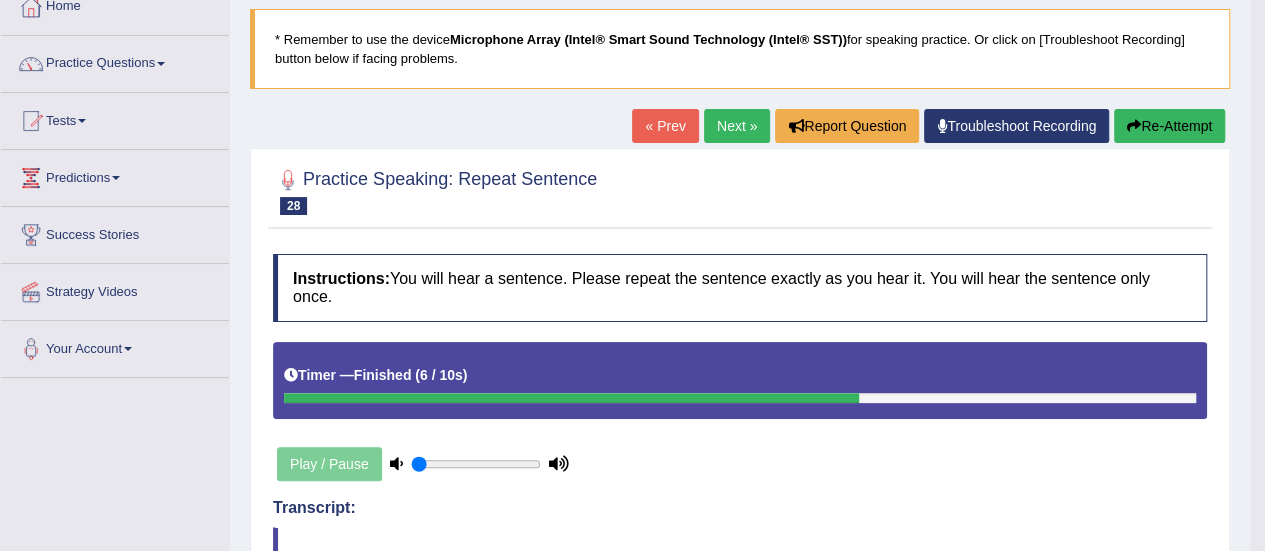 click on "Next »" at bounding box center (737, 126) 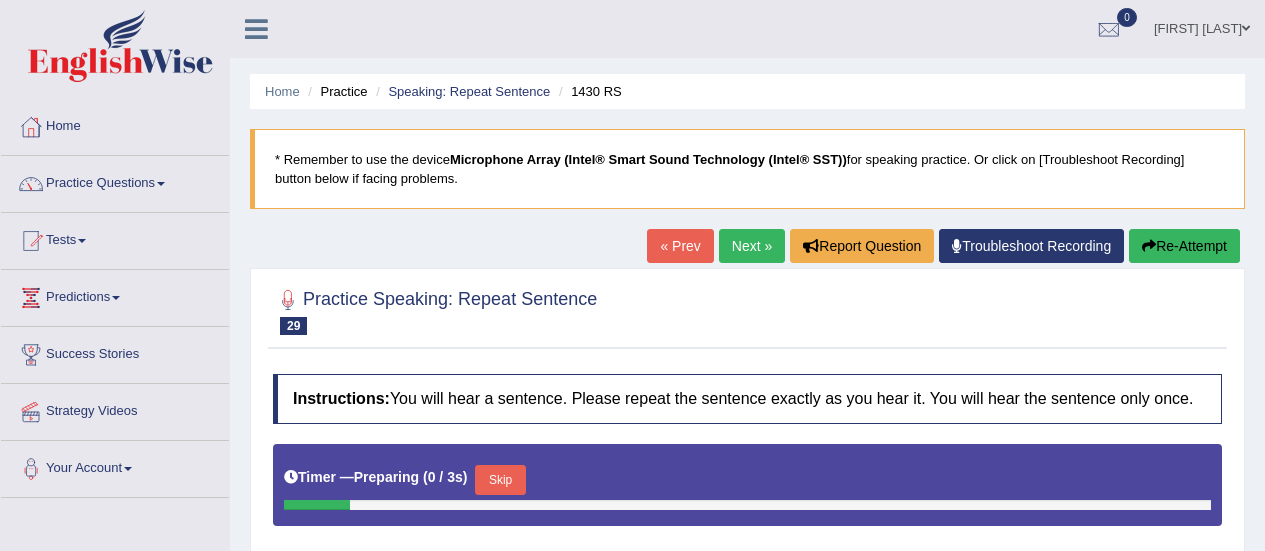 scroll, scrollTop: 0, scrollLeft: 0, axis: both 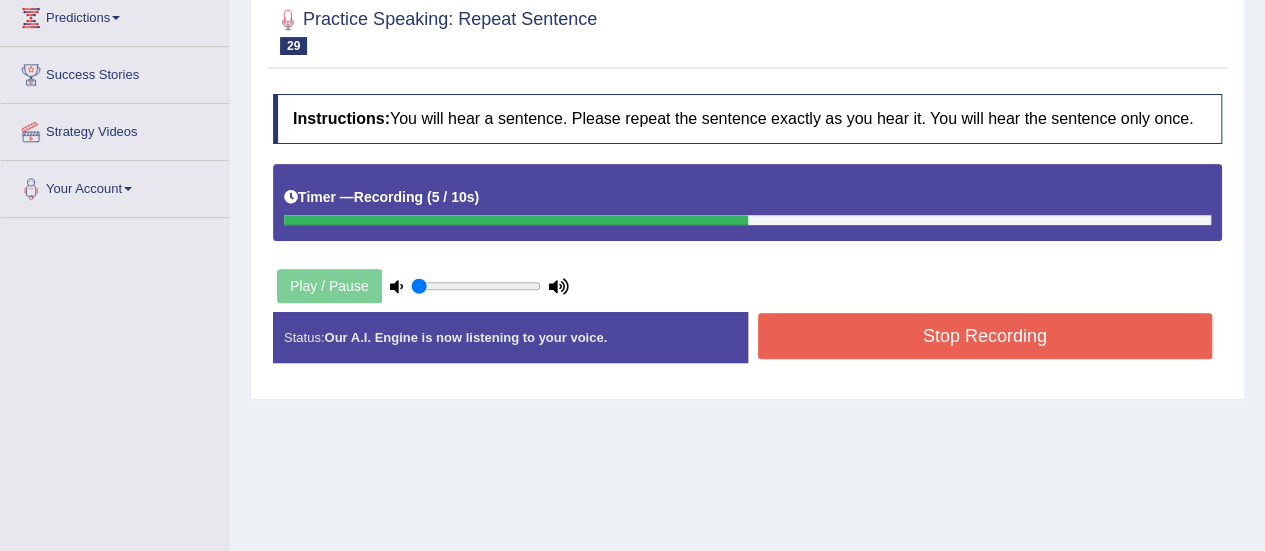 click on "Stop Recording" at bounding box center (985, 336) 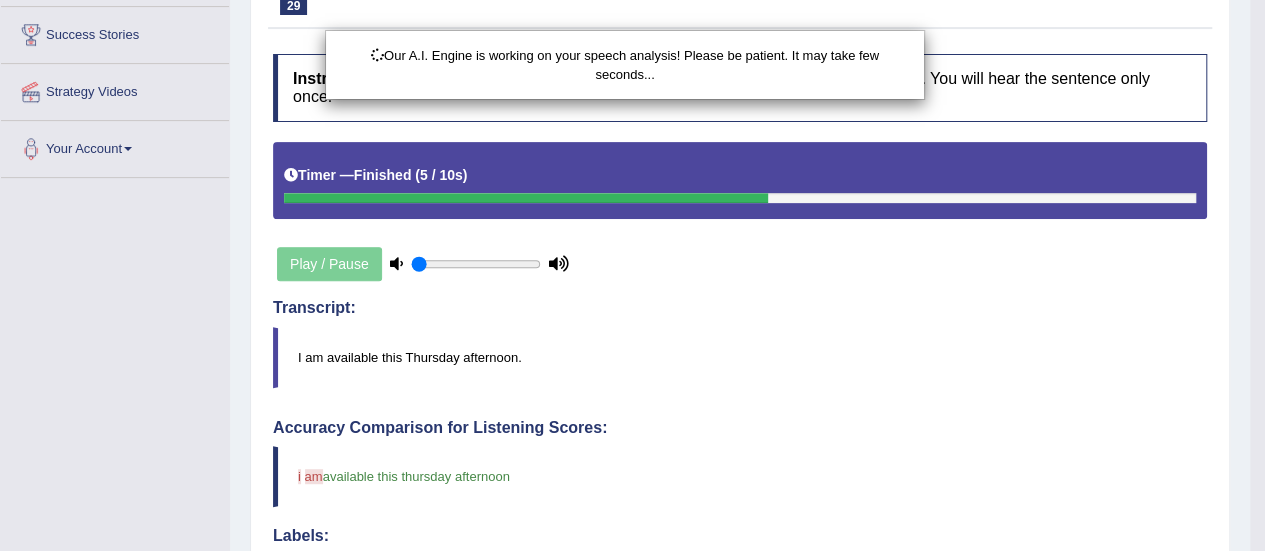 scroll, scrollTop: 360, scrollLeft: 0, axis: vertical 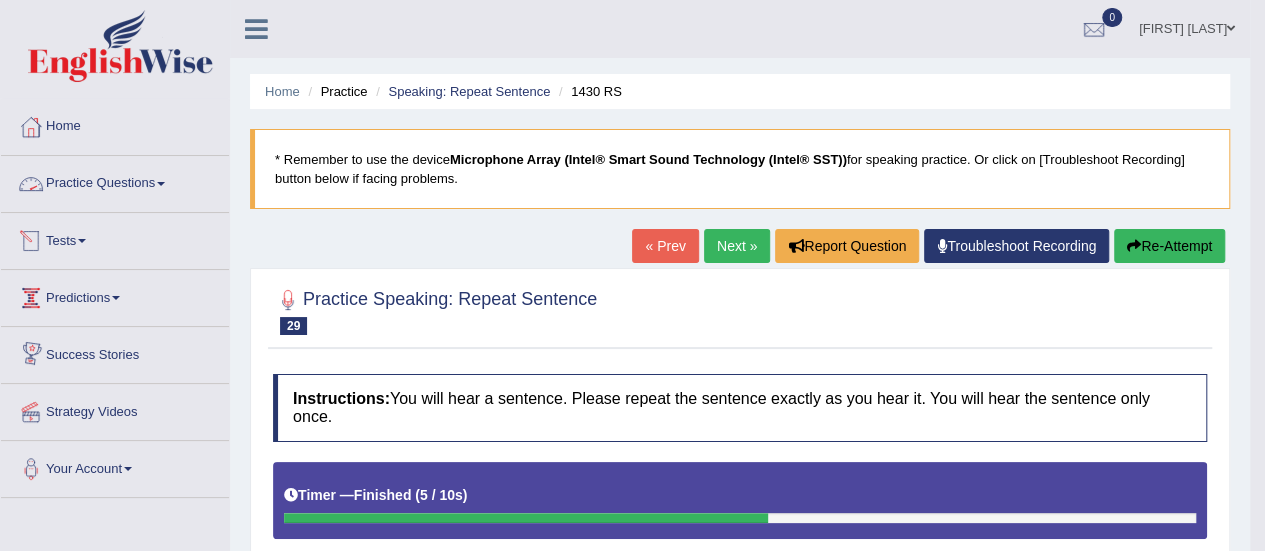 click on "Practice Questions" at bounding box center [115, 181] 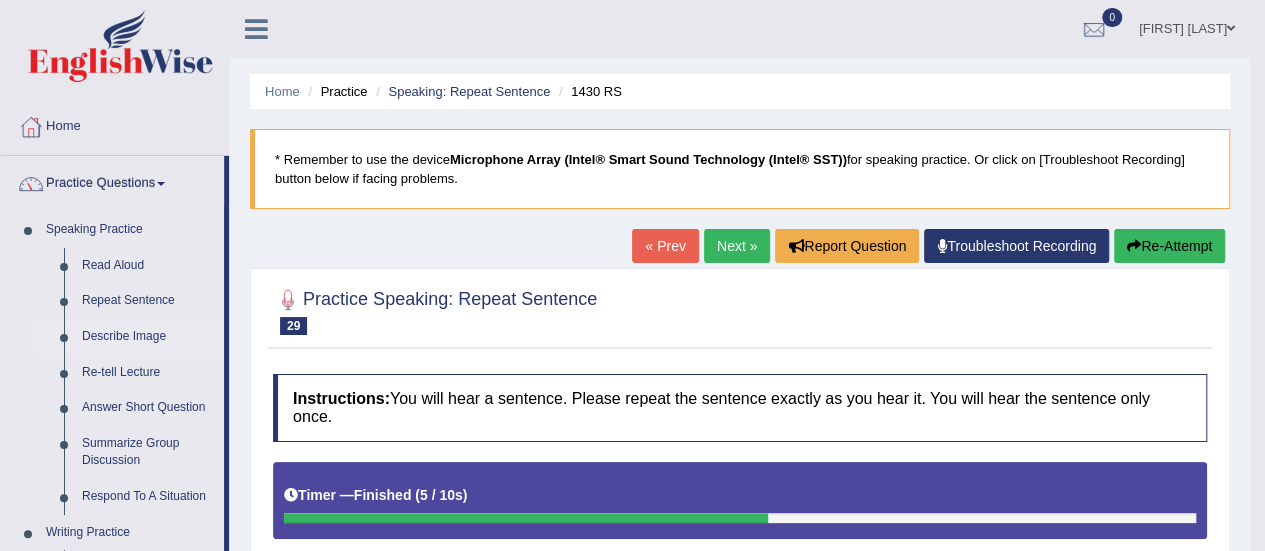 click on "Describe Image" at bounding box center [148, 337] 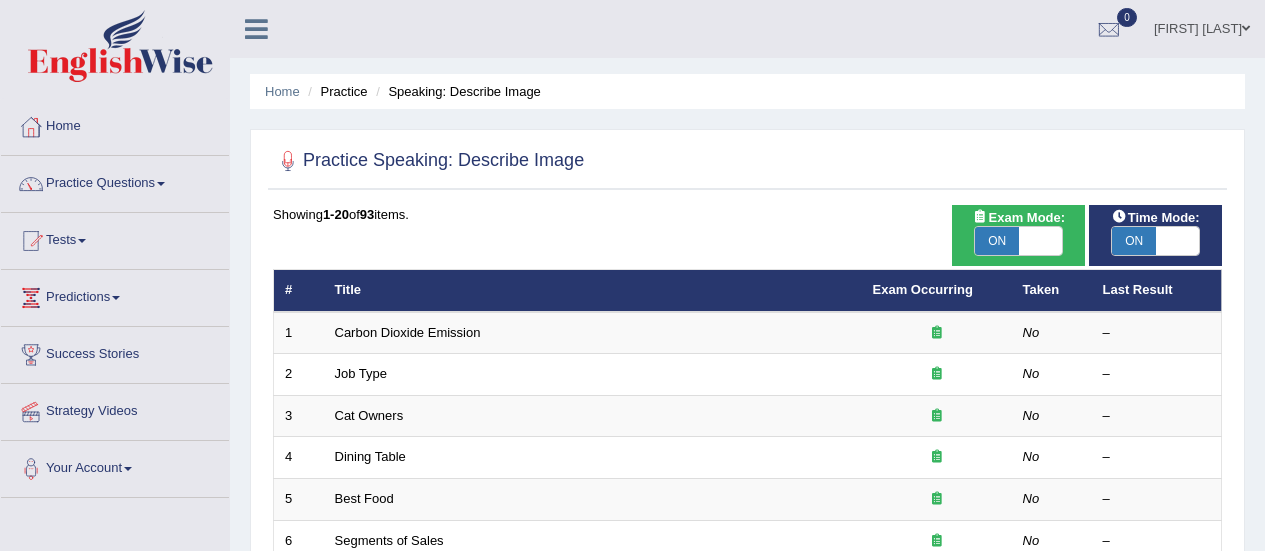 scroll, scrollTop: 0, scrollLeft: 0, axis: both 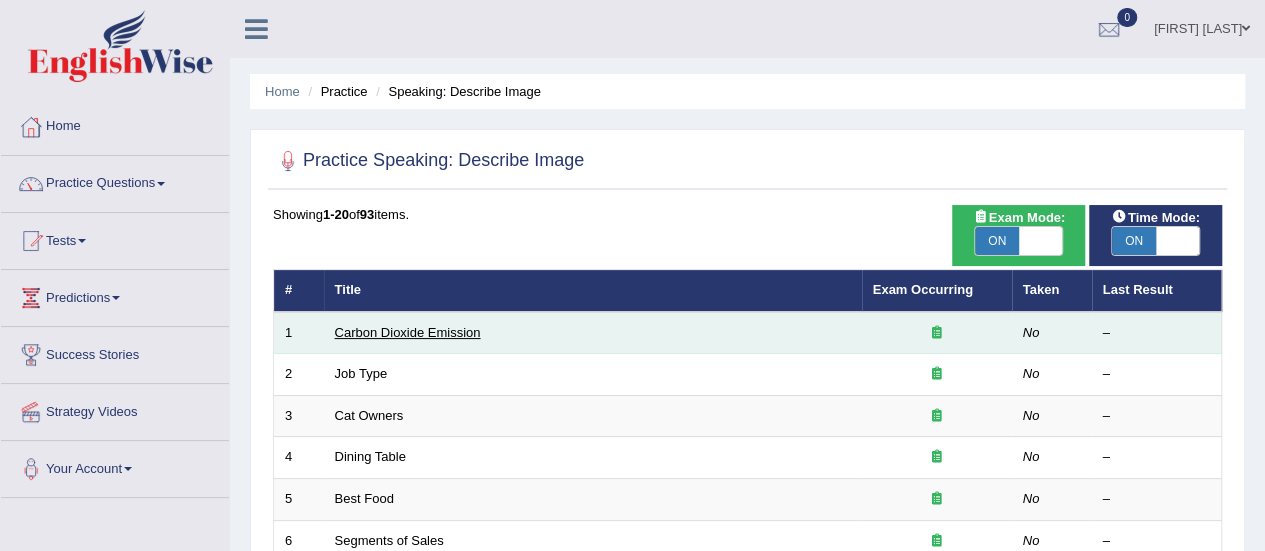 click on "Carbon Dioxide Emission" at bounding box center (408, 332) 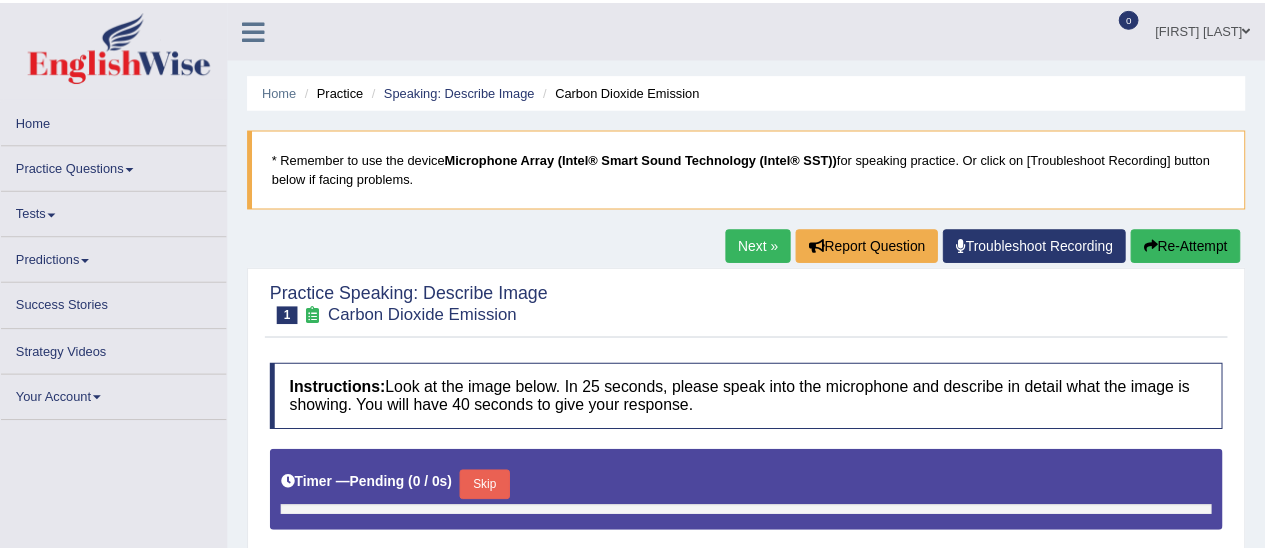 scroll, scrollTop: 0, scrollLeft: 0, axis: both 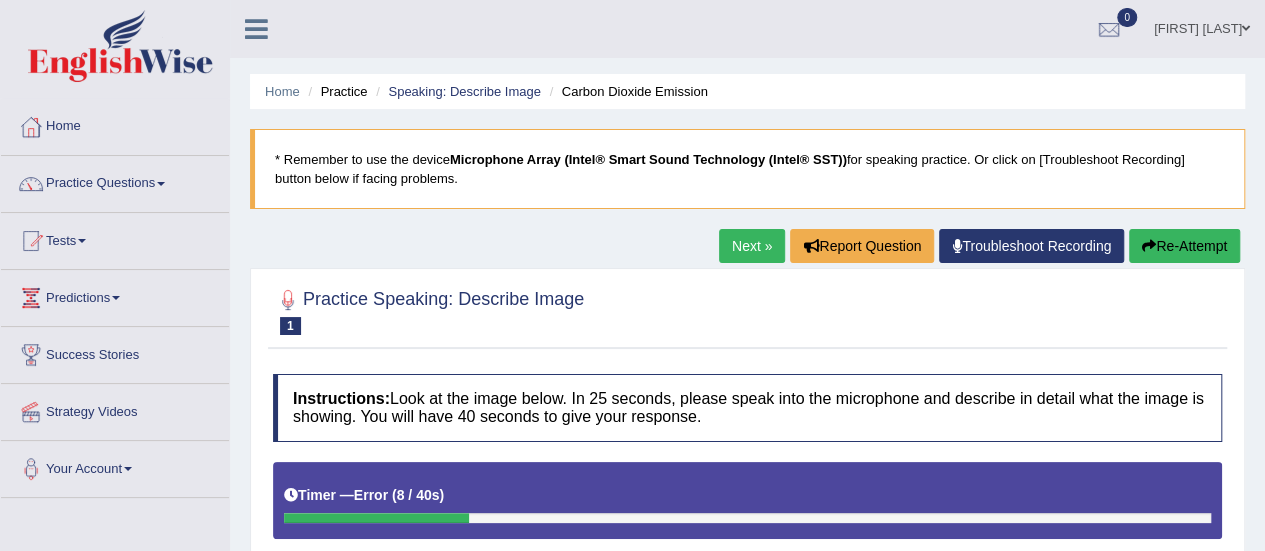 click on "[FIRST] [LAST]" at bounding box center [1202, 26] 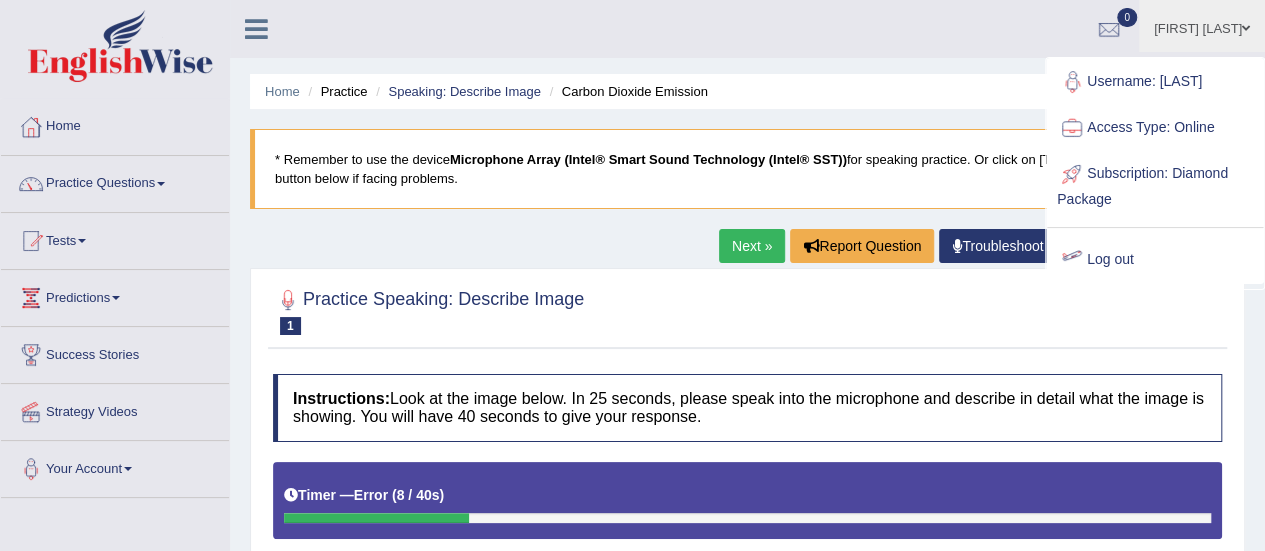 click on "Log out" at bounding box center (1155, 260) 